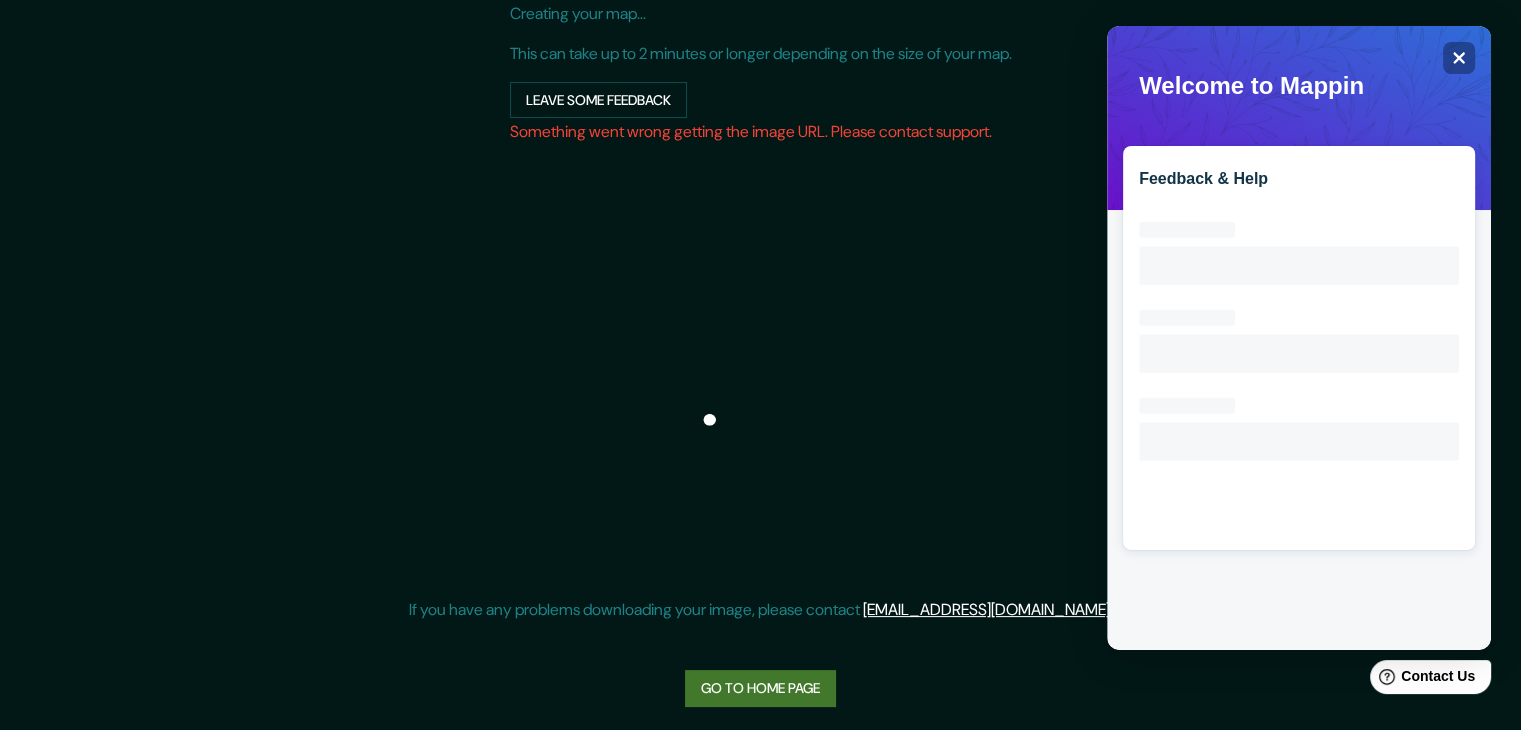 scroll, scrollTop: 219, scrollLeft: 0, axis: vertical 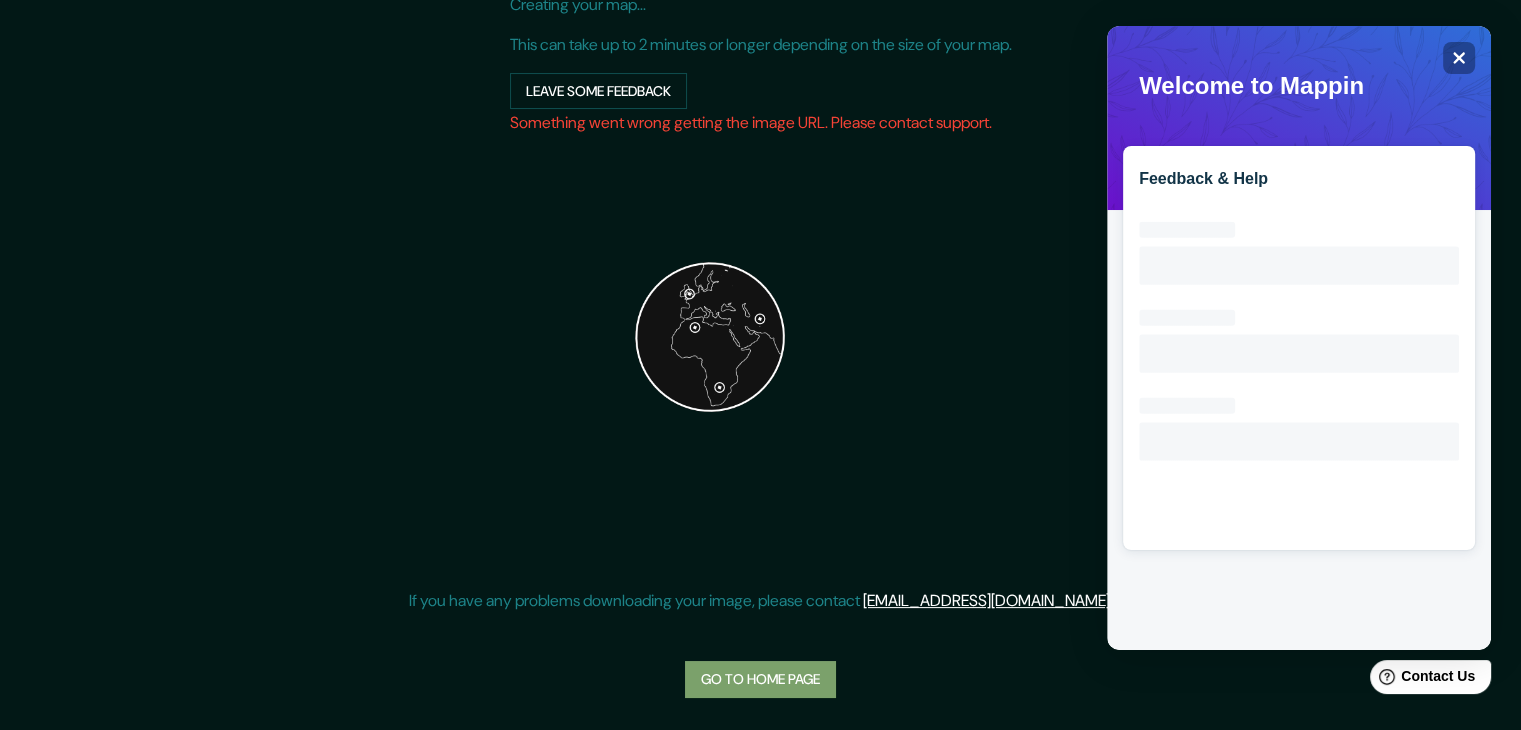 click on "Go to home page" at bounding box center (760, 679) 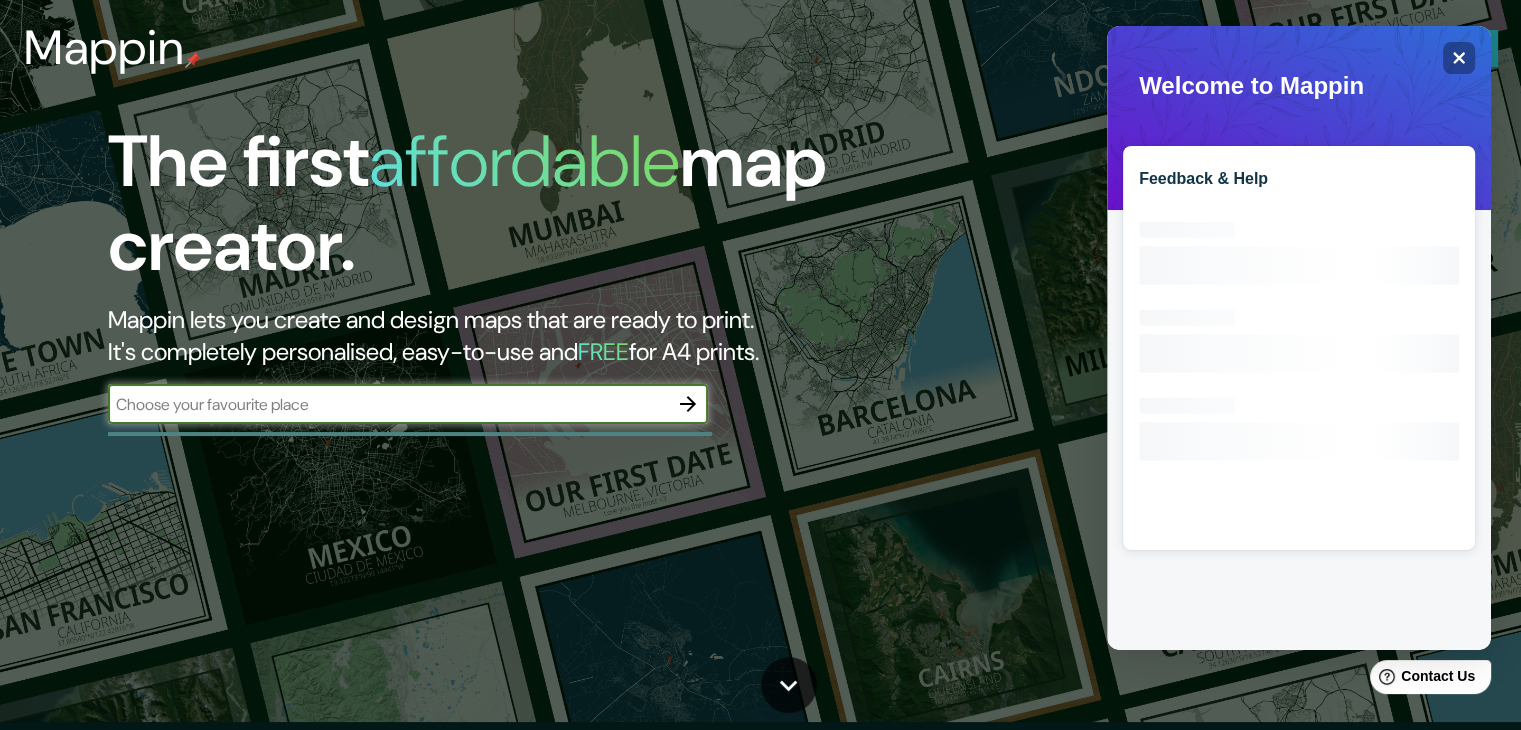 scroll, scrollTop: 0, scrollLeft: 0, axis: both 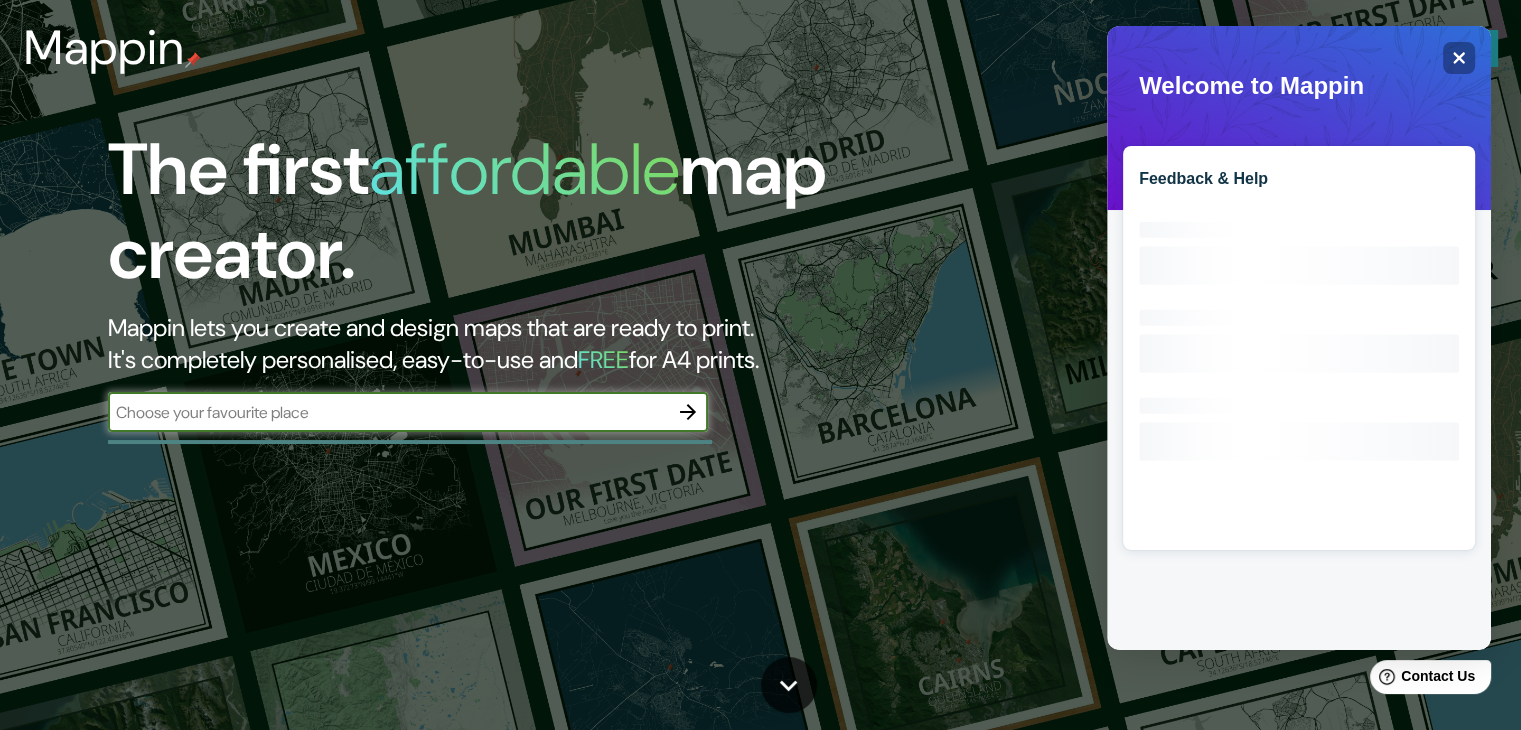 click at bounding box center (388, 412) 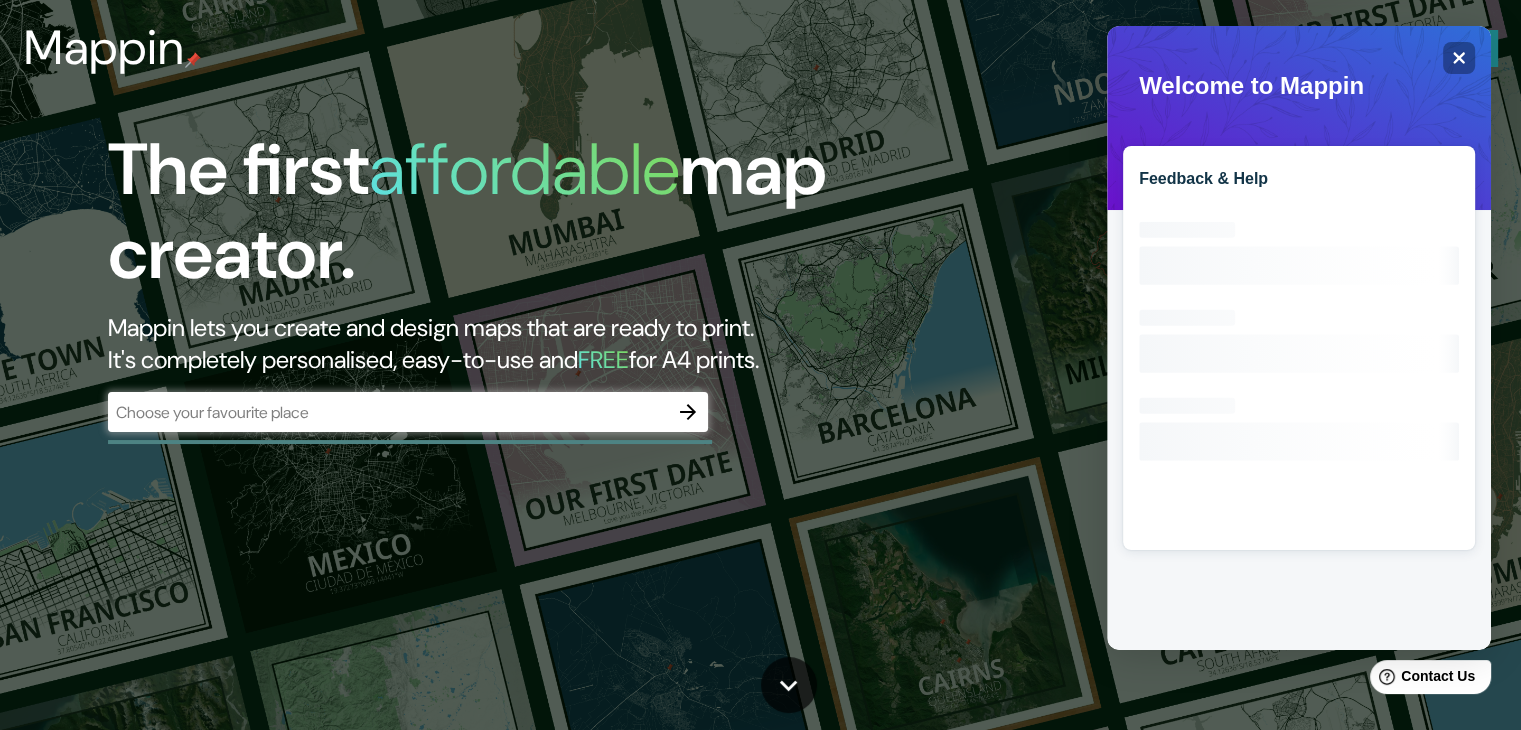 click on "​" at bounding box center [408, 412] 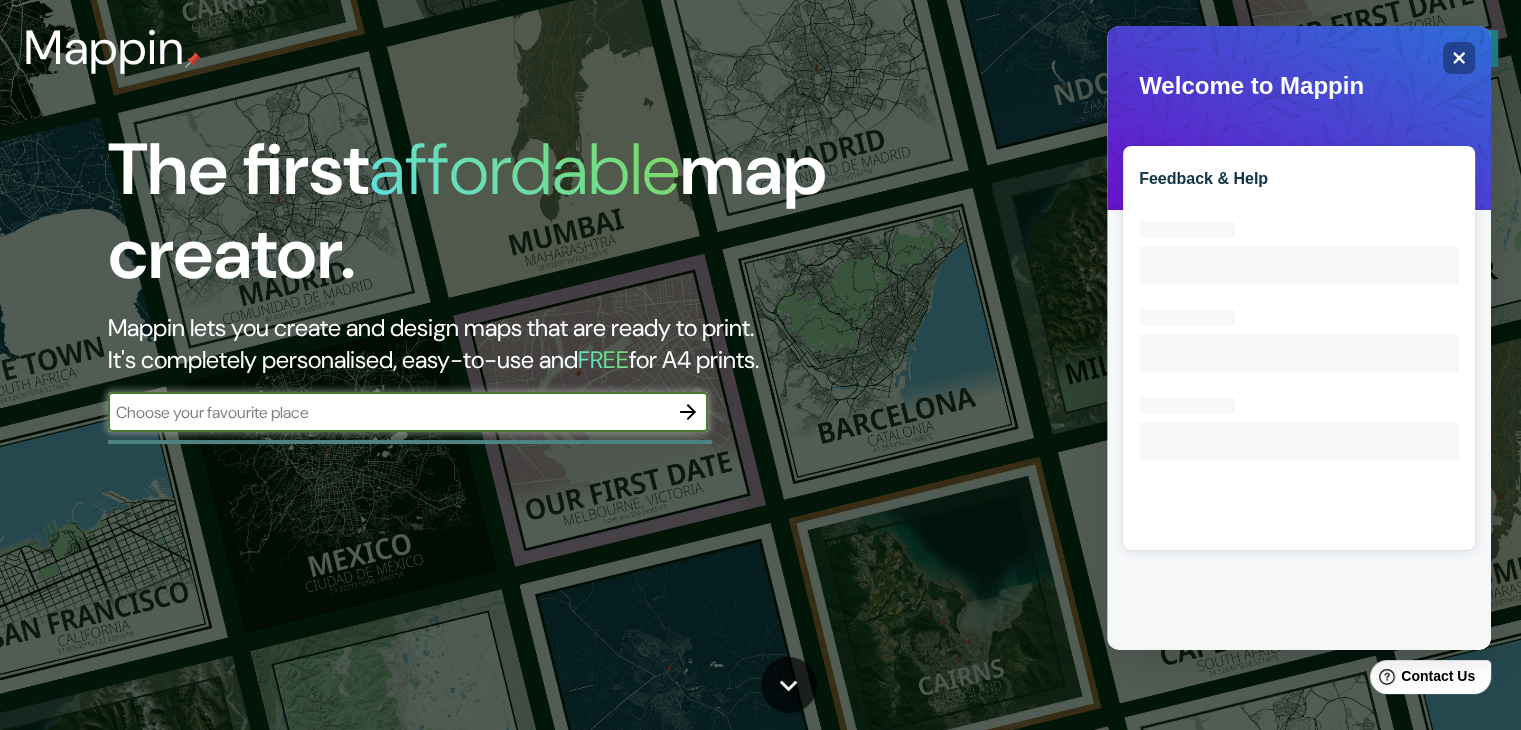 paste on "8.986503, -79.504951" 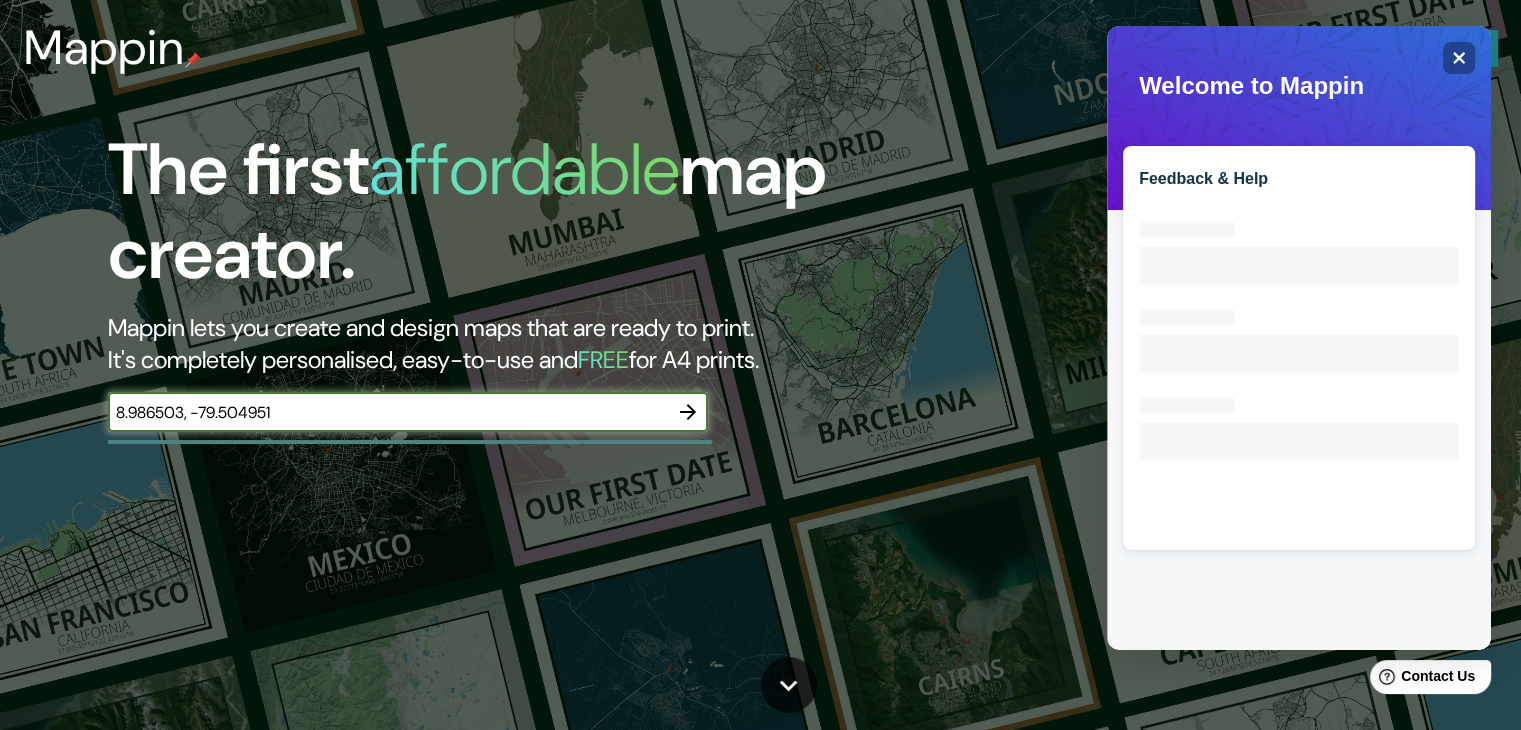 type on "8.986503, -79.504951" 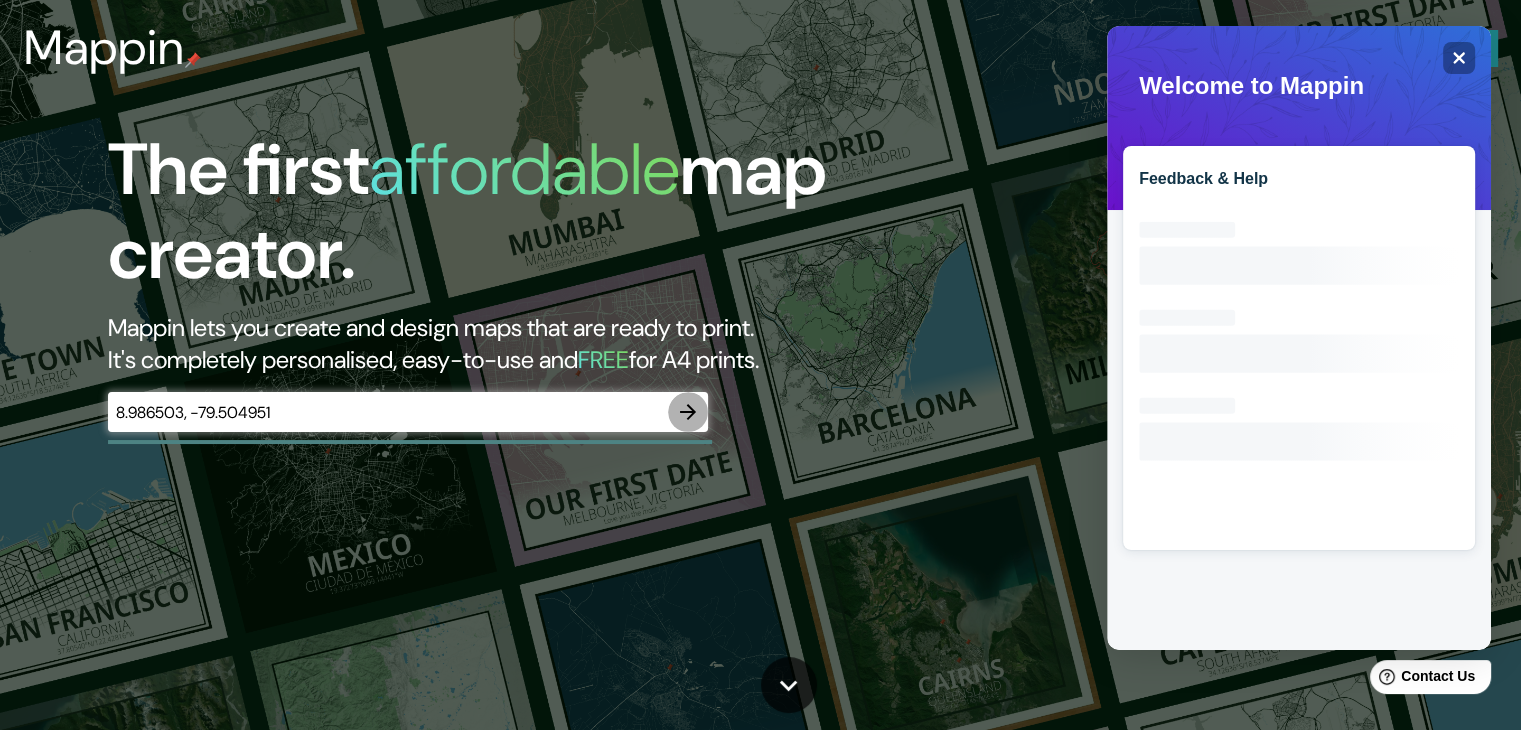 click 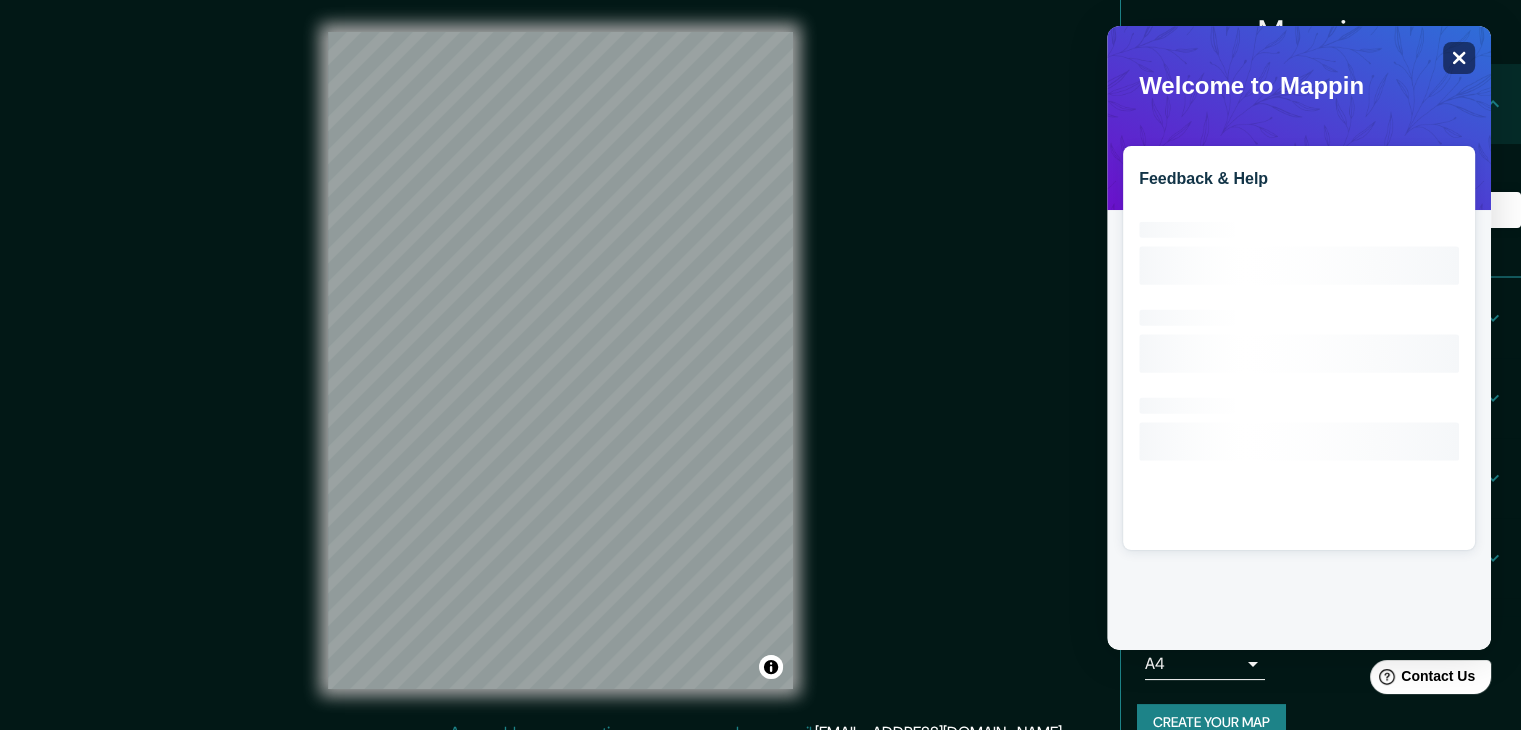 click on "Close" 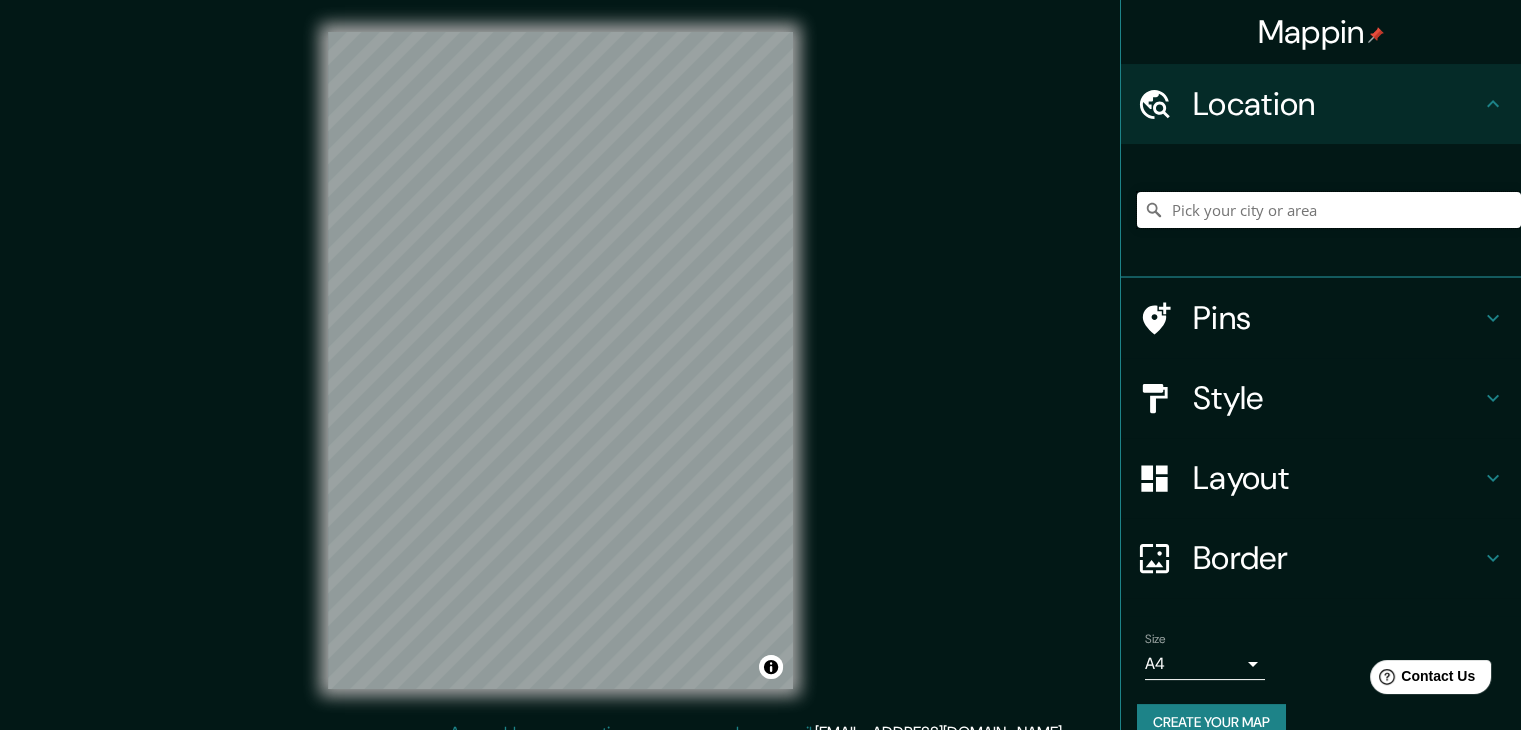 click at bounding box center (1329, 210) 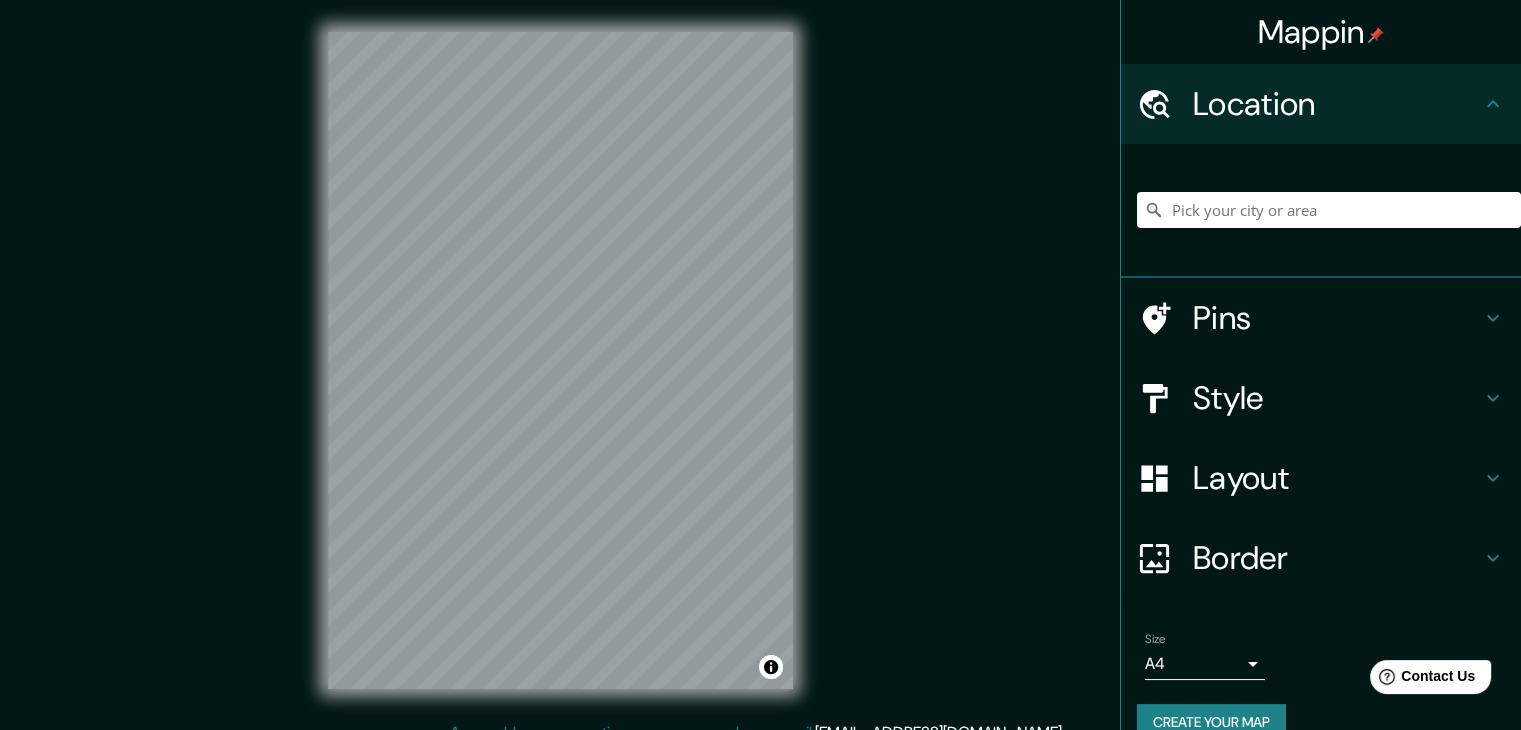 click at bounding box center [1329, 210] 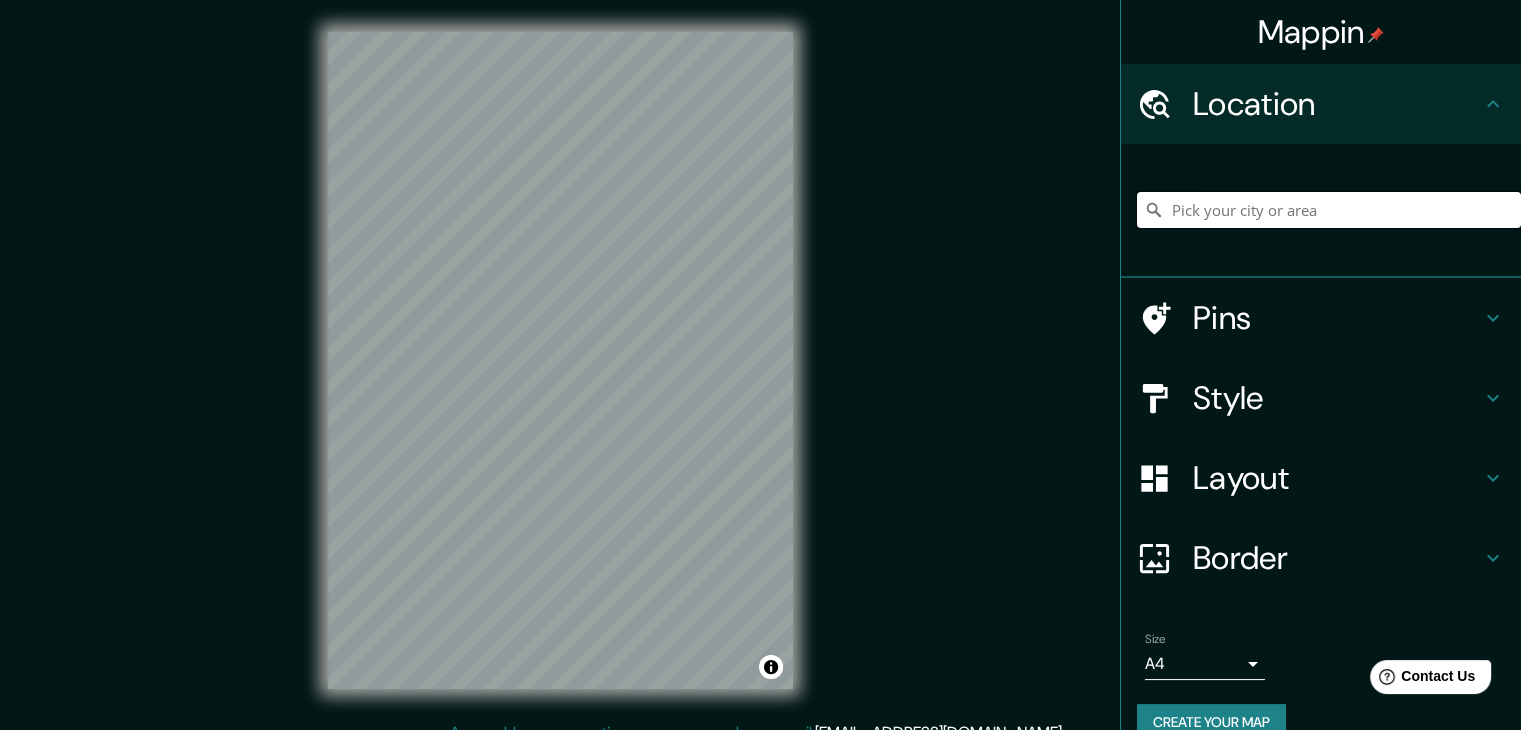 click at bounding box center [1329, 210] 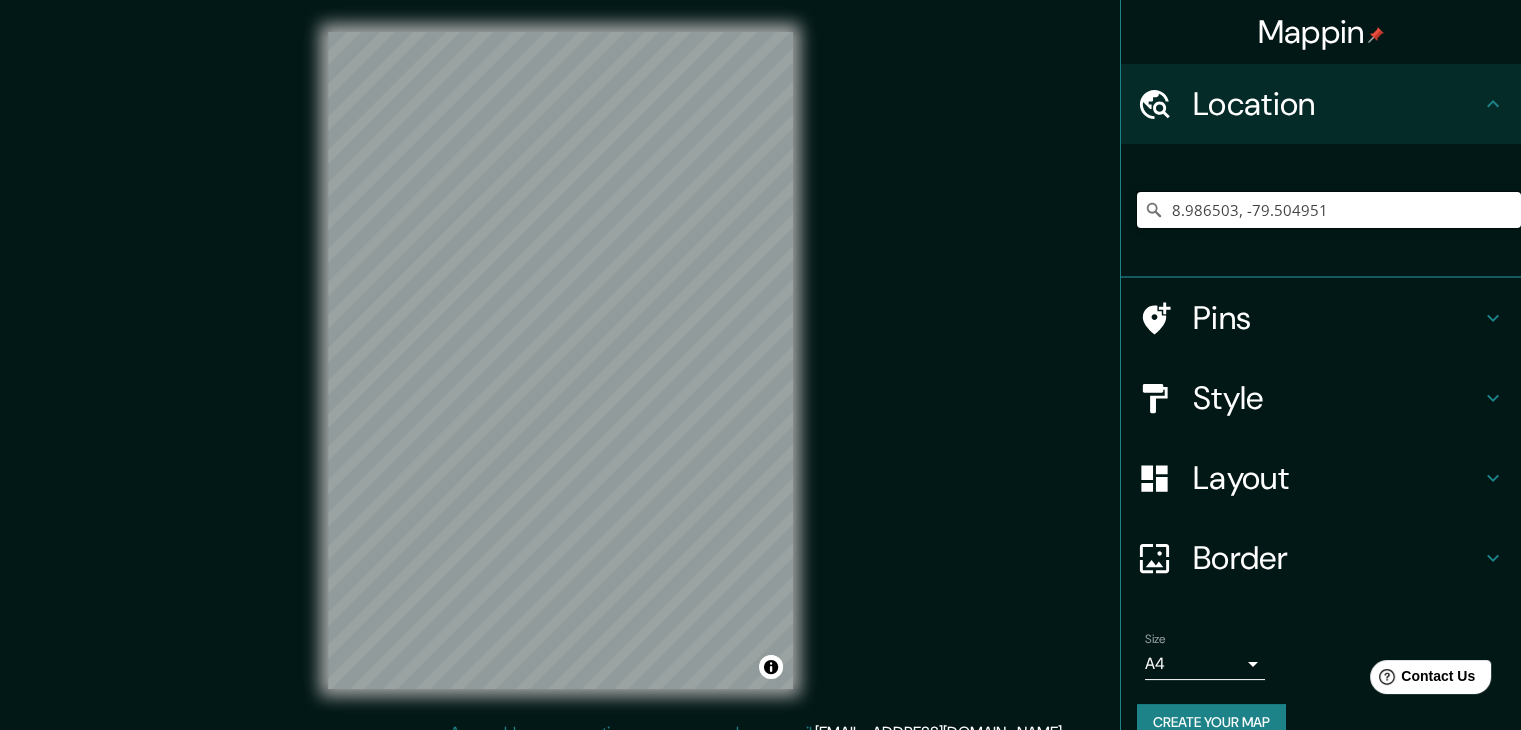 type on "8.986503, -79.504951" 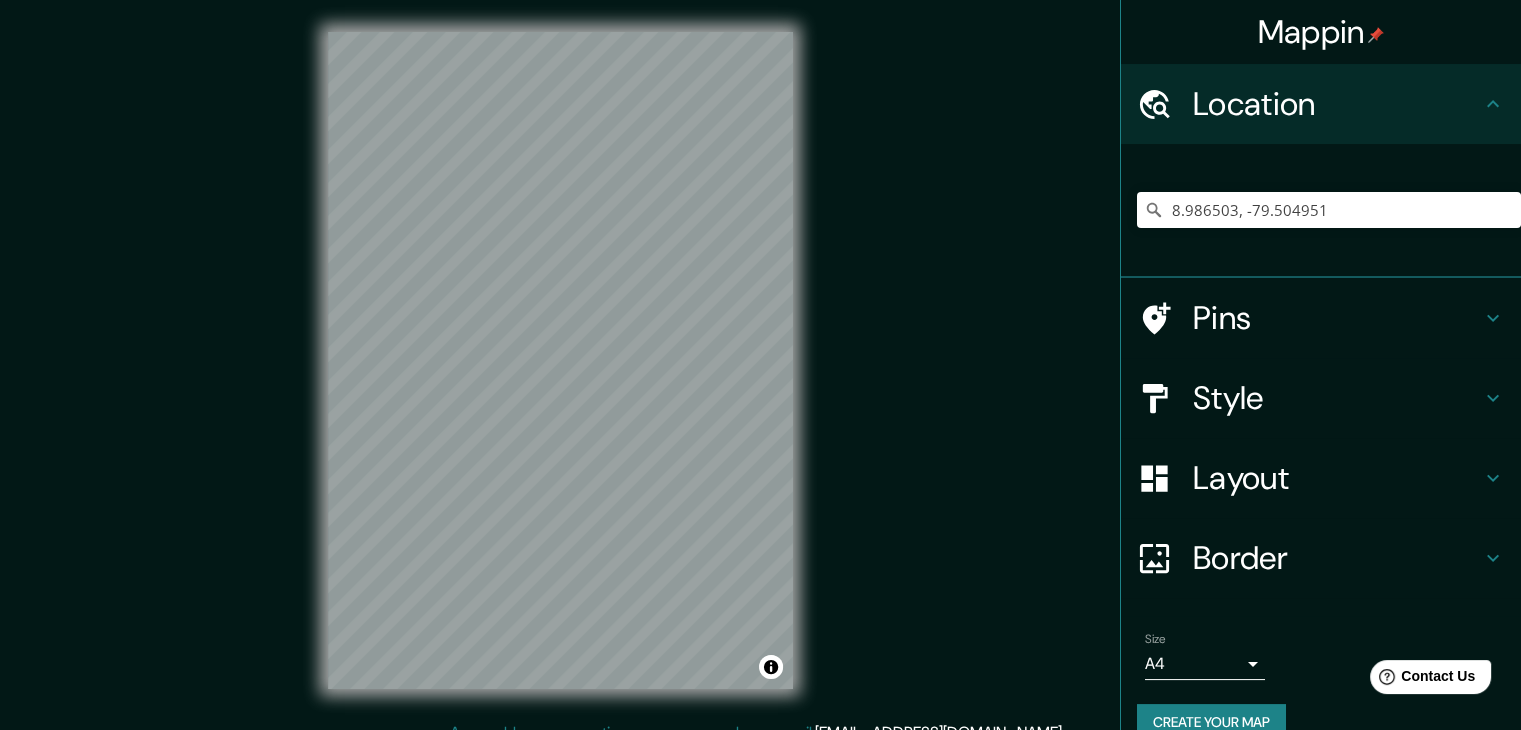 click on "Mappin Location [GEOGRAPHIC_DATA] Pins Style Layout Border Choose a border.  Hint : you can make layers of the frame opaque to create some cool effects. None Simple Transparent Fancy Size A4 single Create your map © Mapbox   © OpenStreetMap   Improve this map Any problems, suggestions, or concerns please email    [EMAIL_ADDRESS][DOMAIN_NAME] . . ." at bounding box center (760, 376) 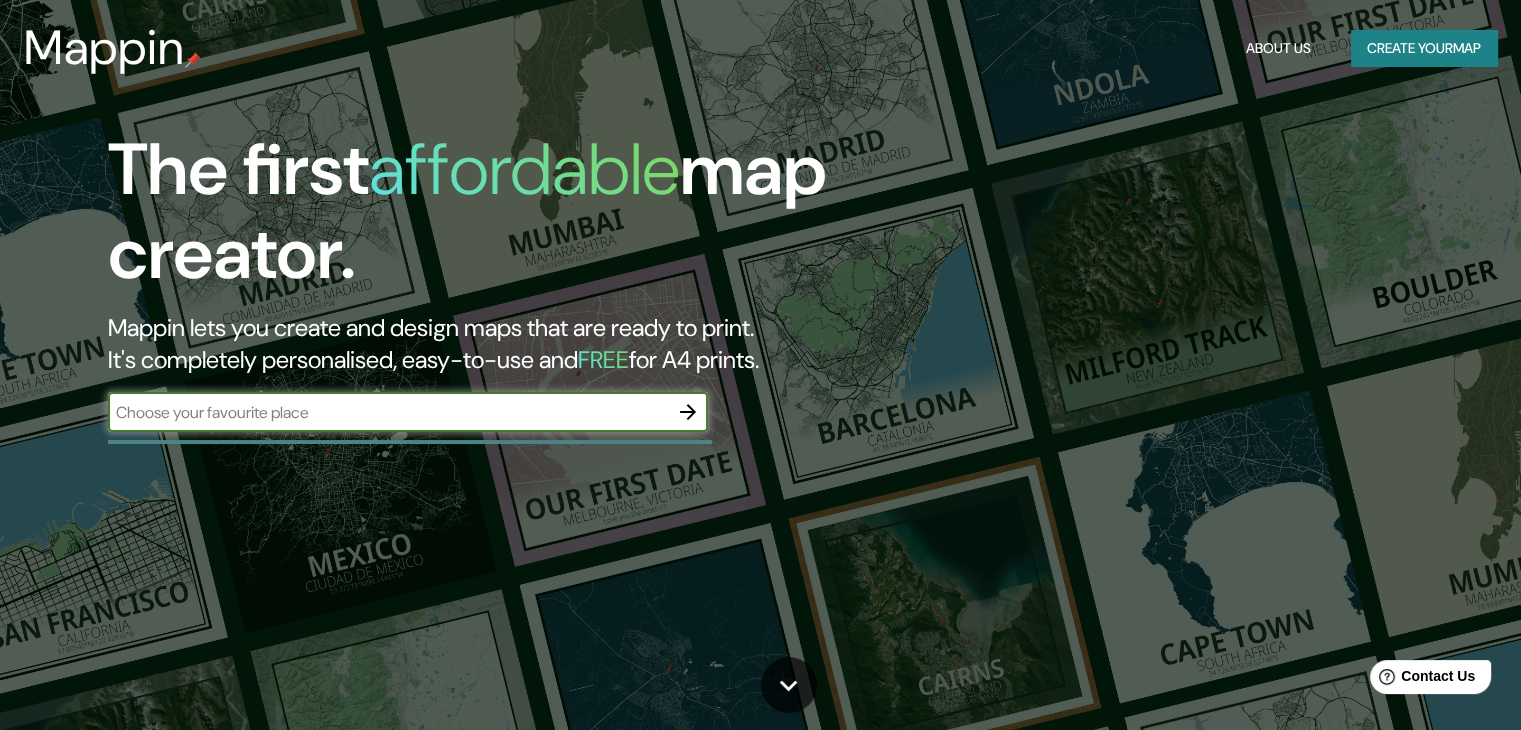 click at bounding box center (388, 412) 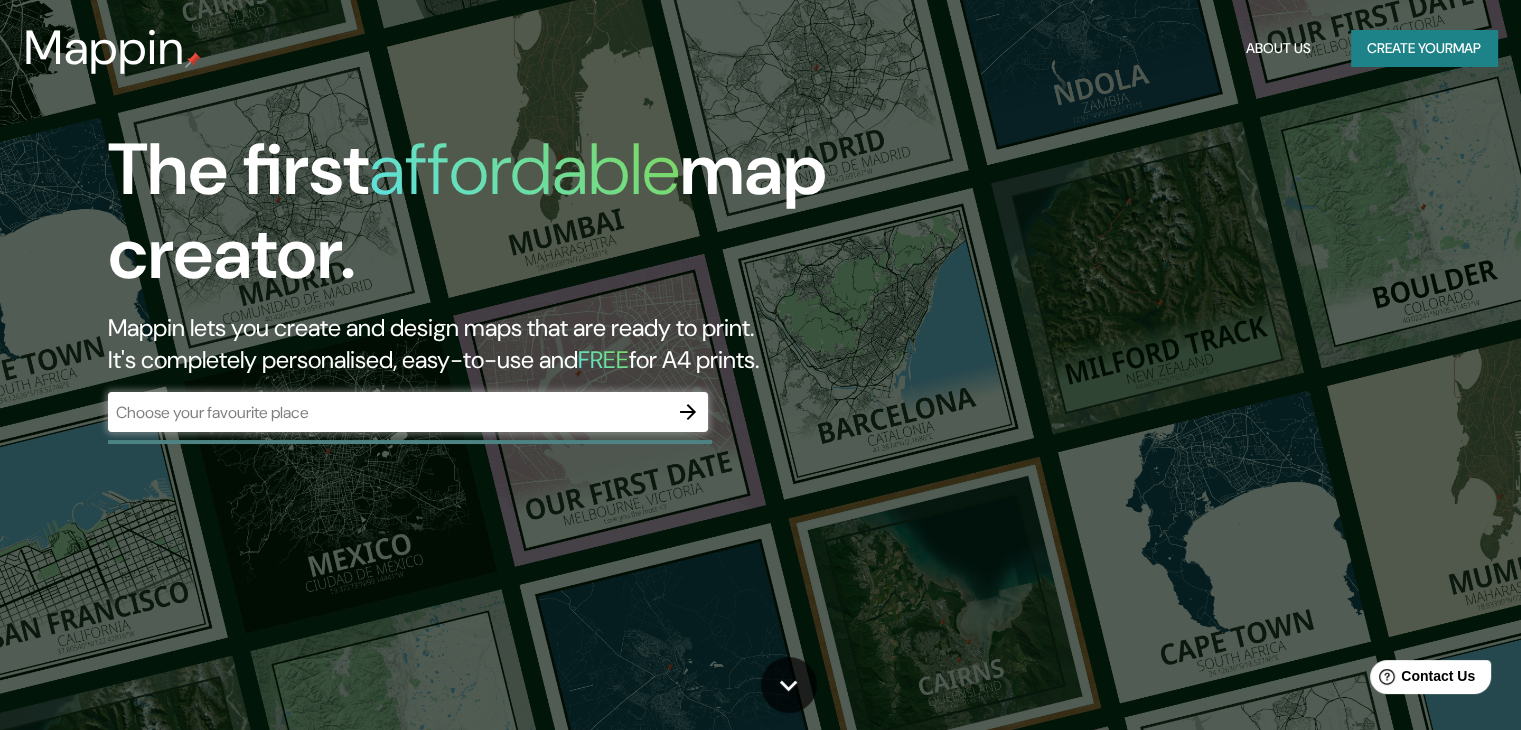 click on "​" at bounding box center [408, 414] 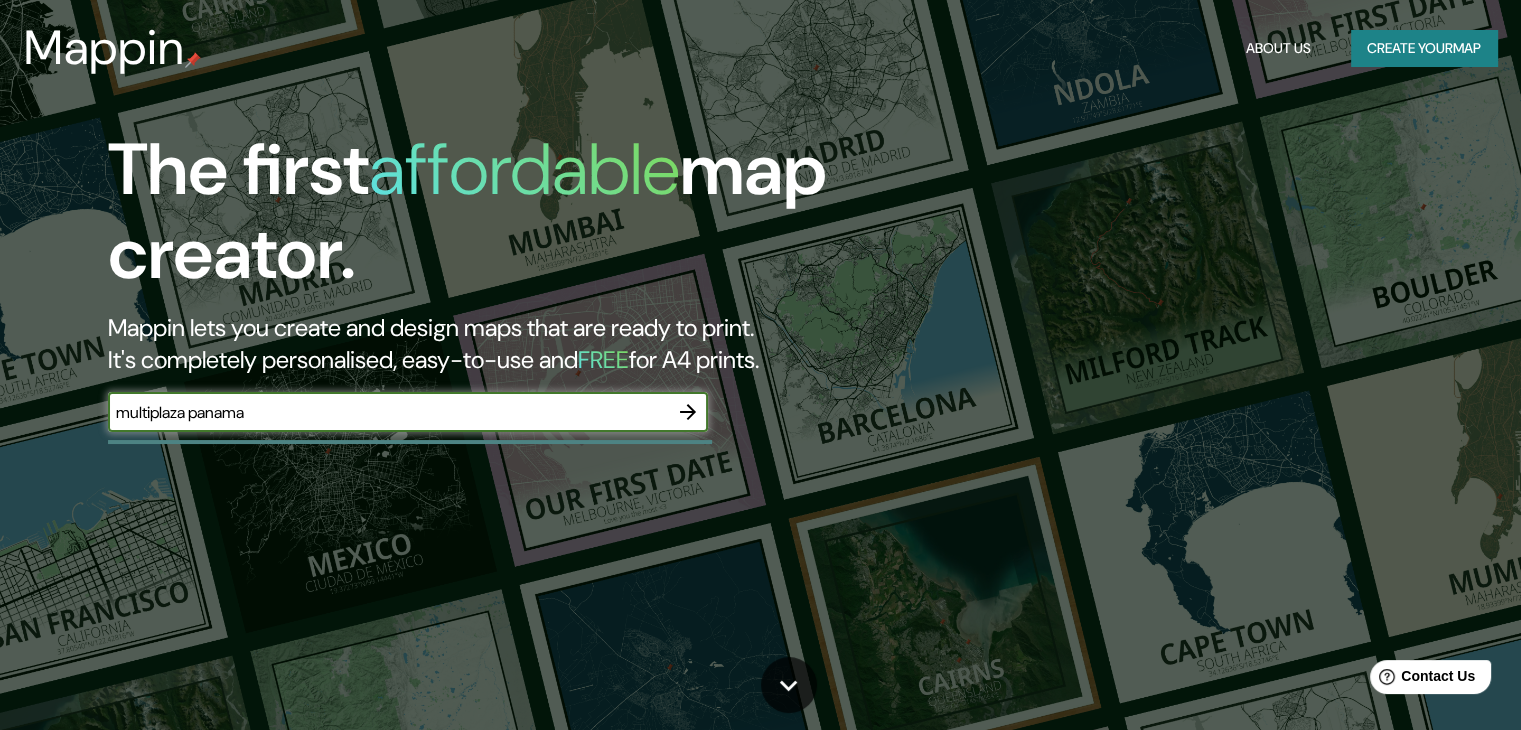 type on "multiplaza panama" 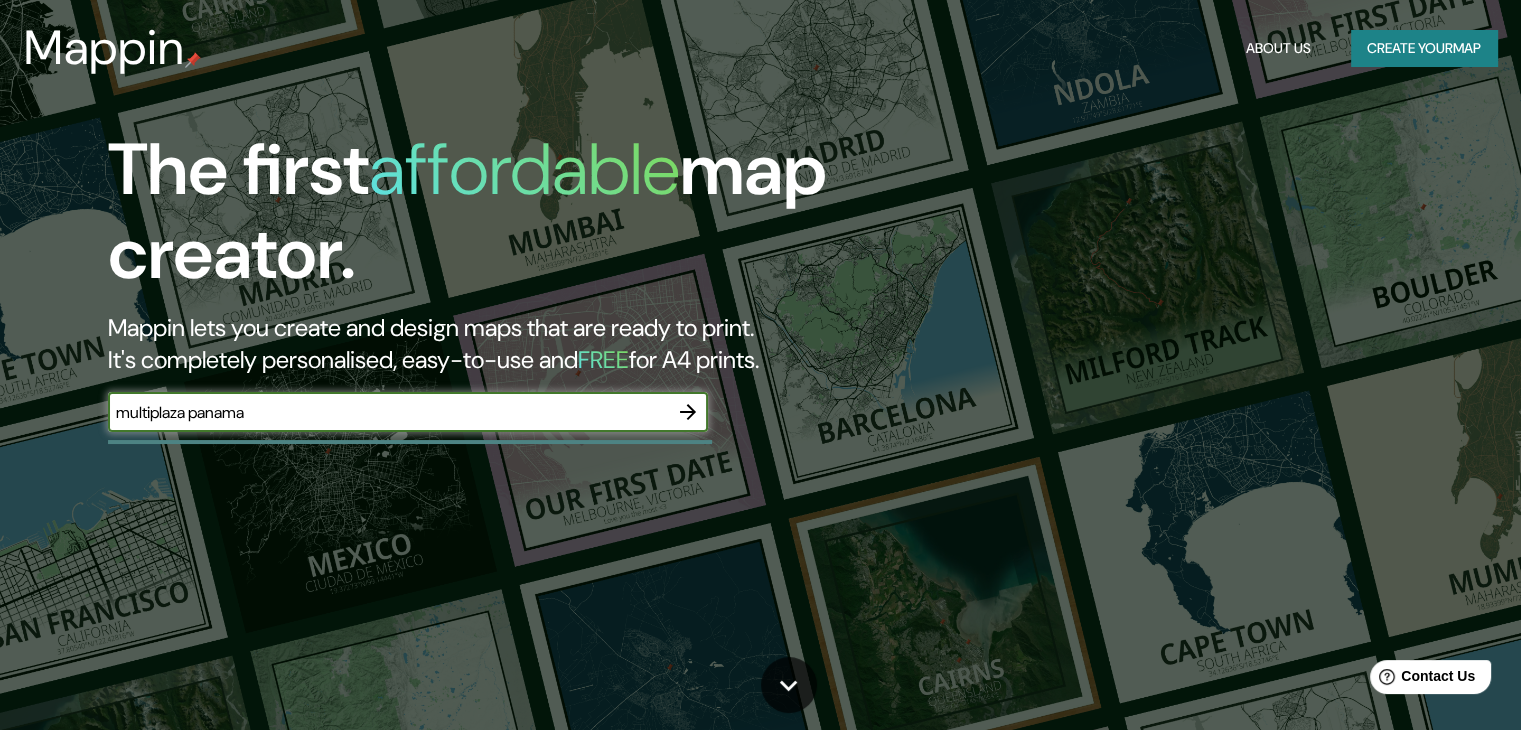 click 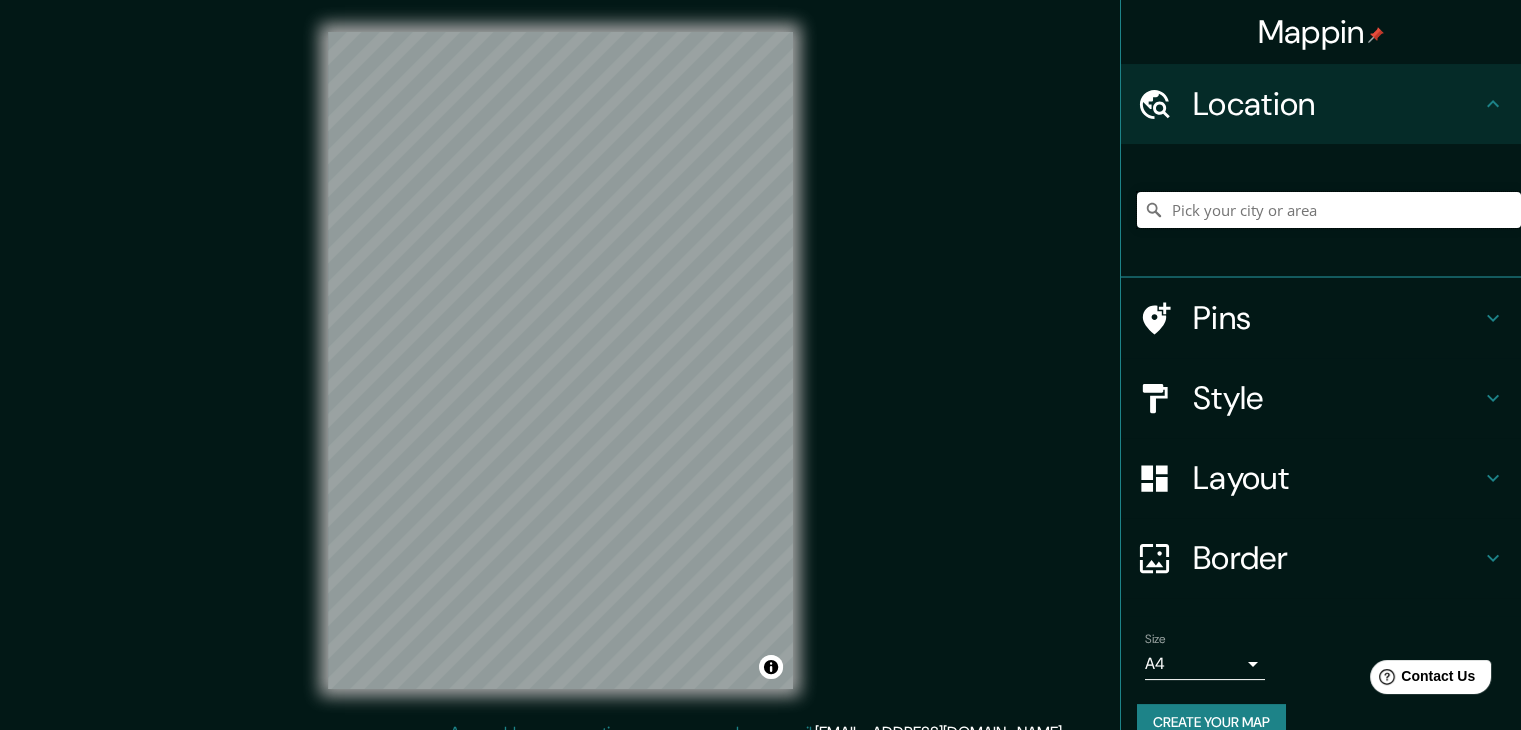 click at bounding box center (1329, 210) 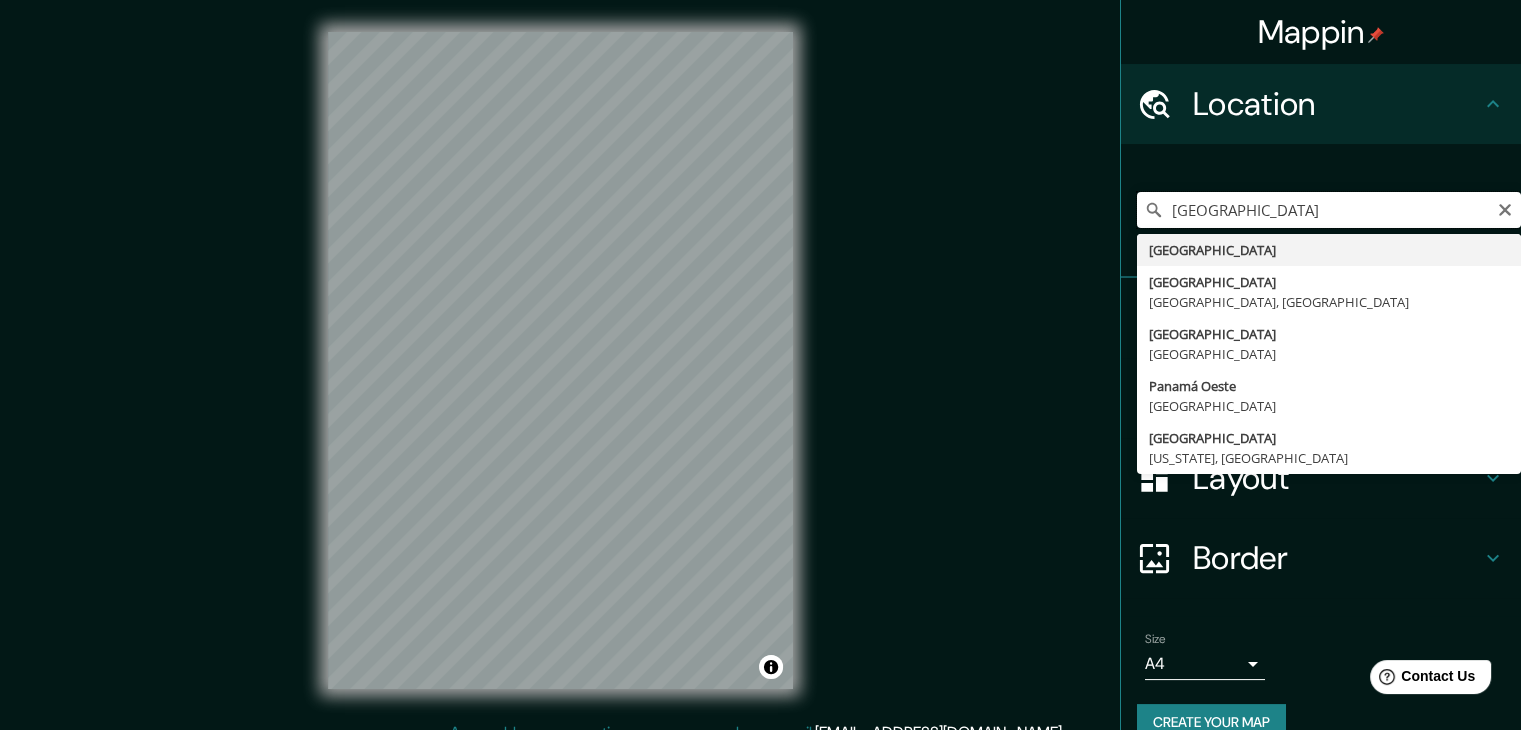 click on "[GEOGRAPHIC_DATA]" at bounding box center (1329, 210) 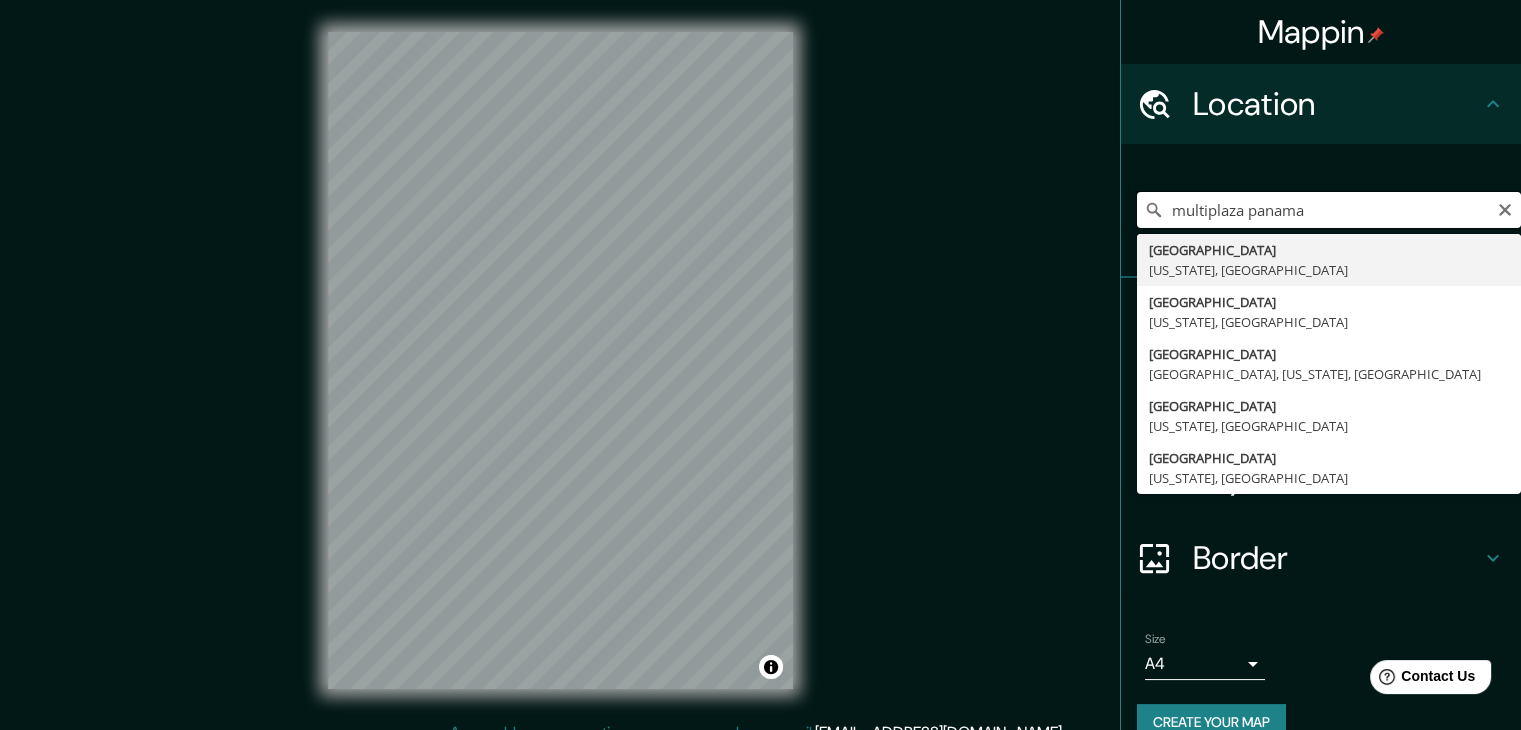 click on "multiplaza panama" at bounding box center [1329, 210] 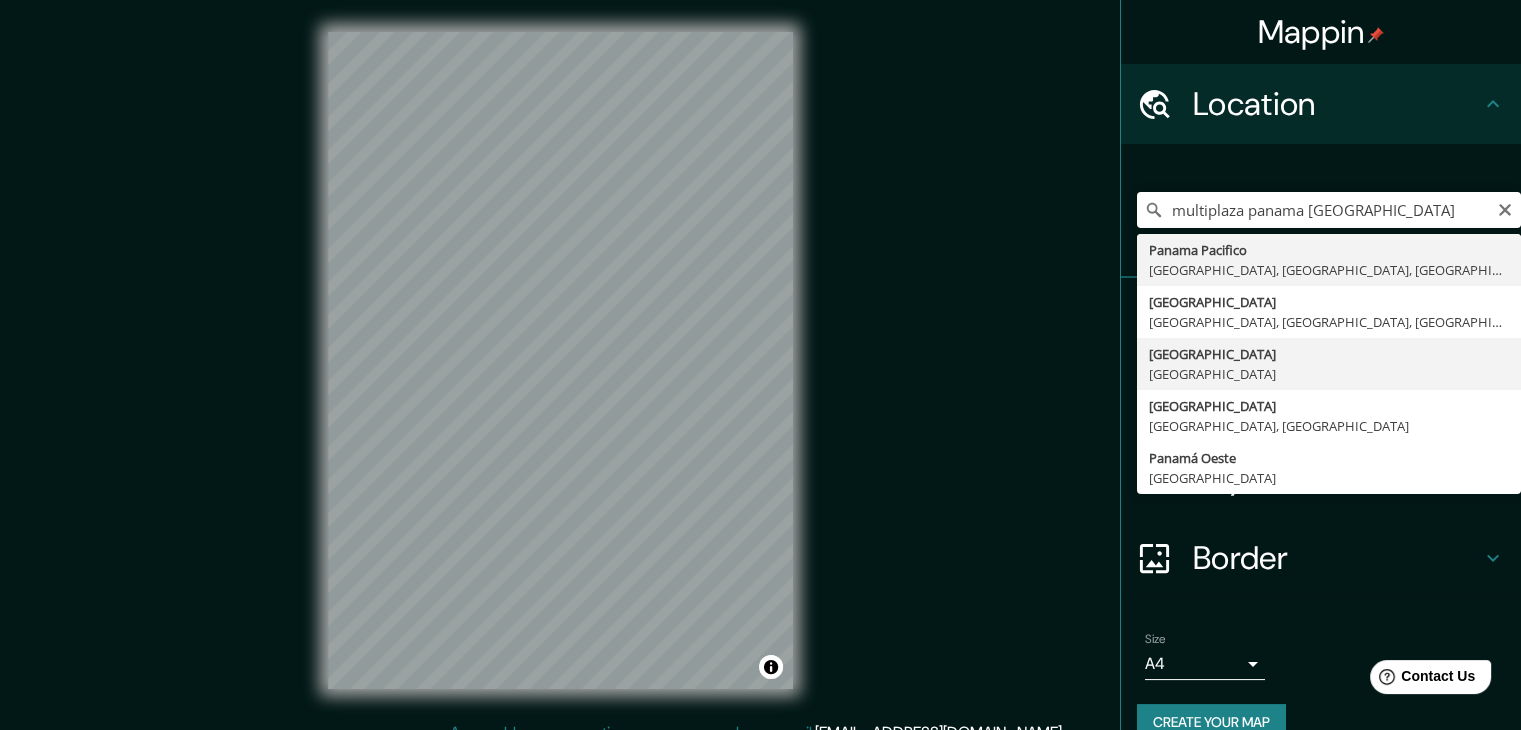 type on "[GEOGRAPHIC_DATA], [GEOGRAPHIC_DATA]" 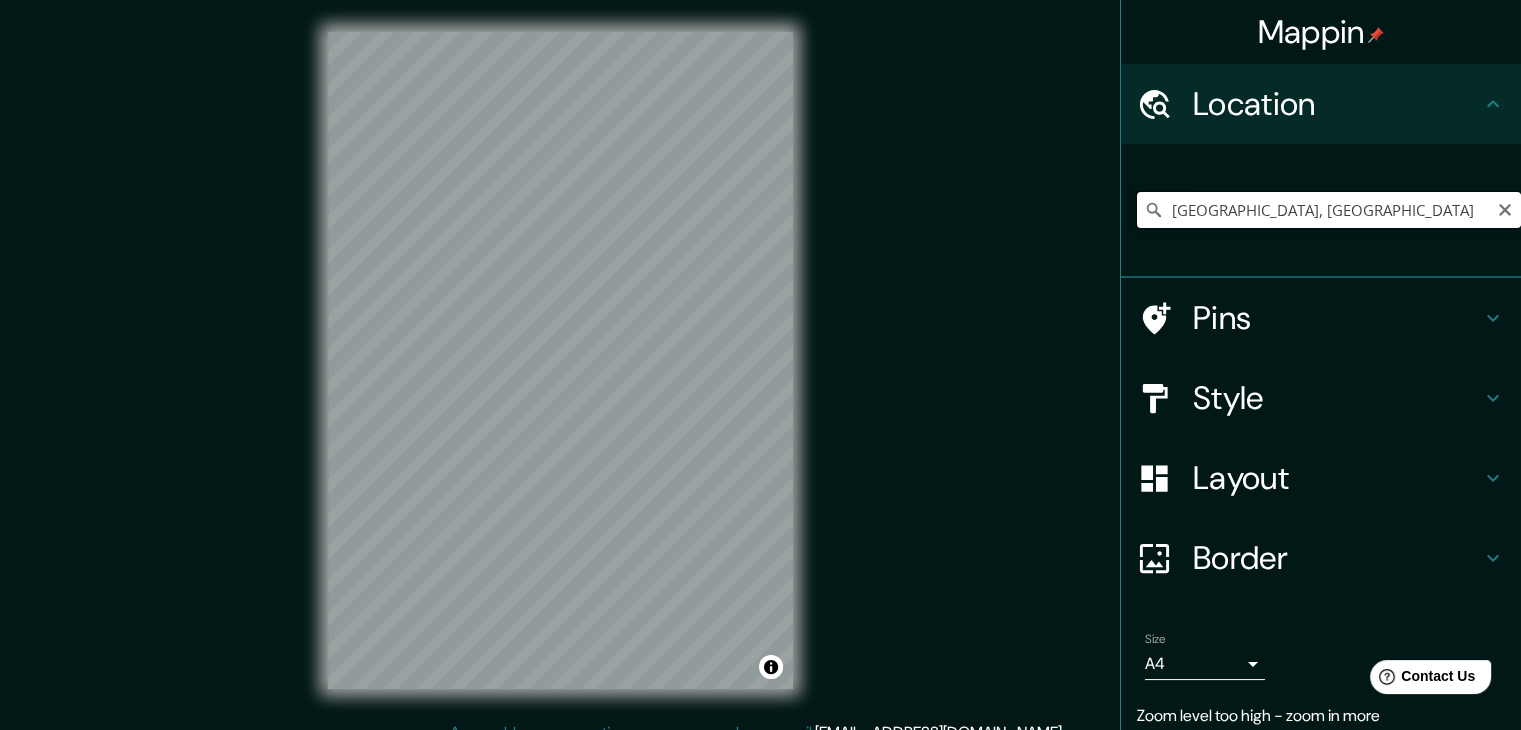 click on "[GEOGRAPHIC_DATA], [GEOGRAPHIC_DATA]" at bounding box center [1329, 210] 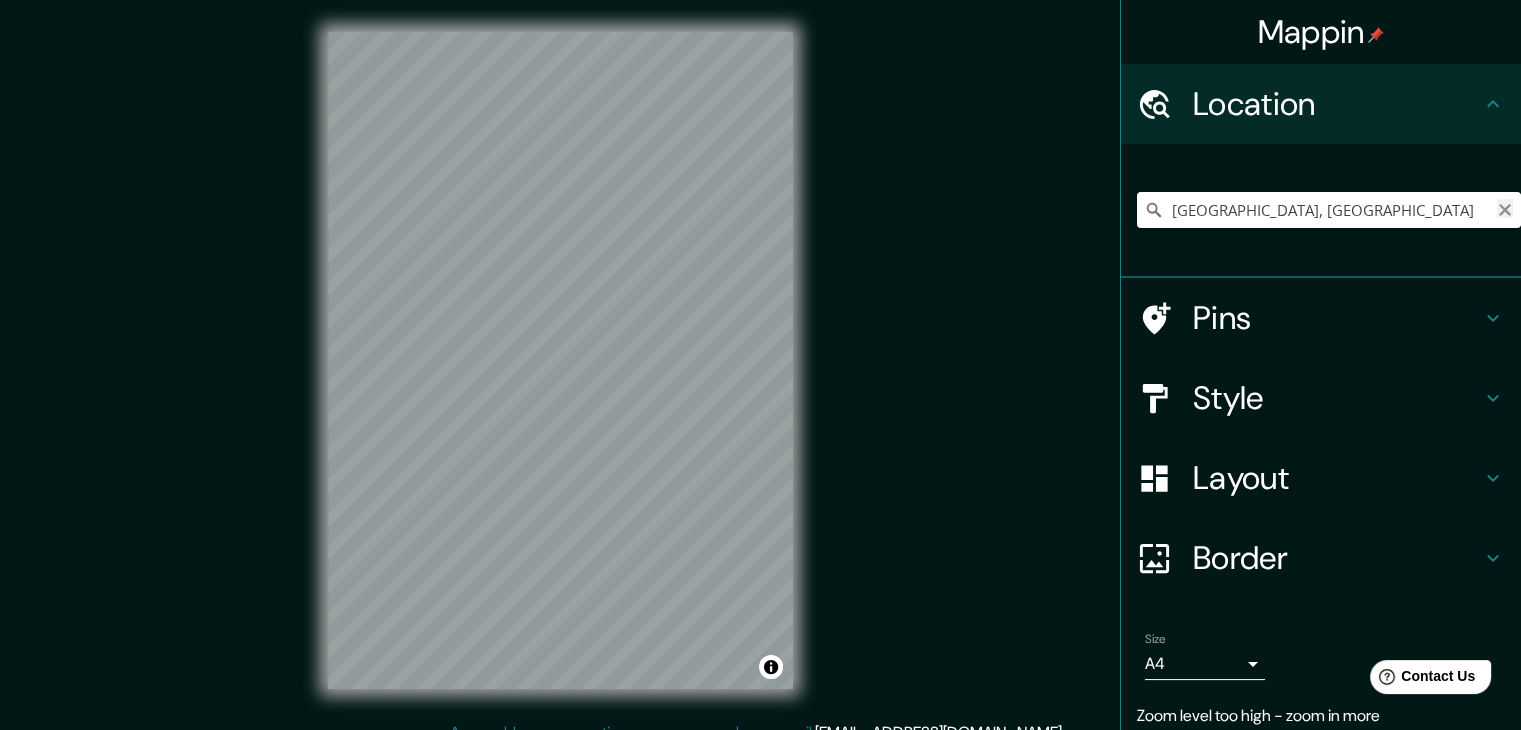 click 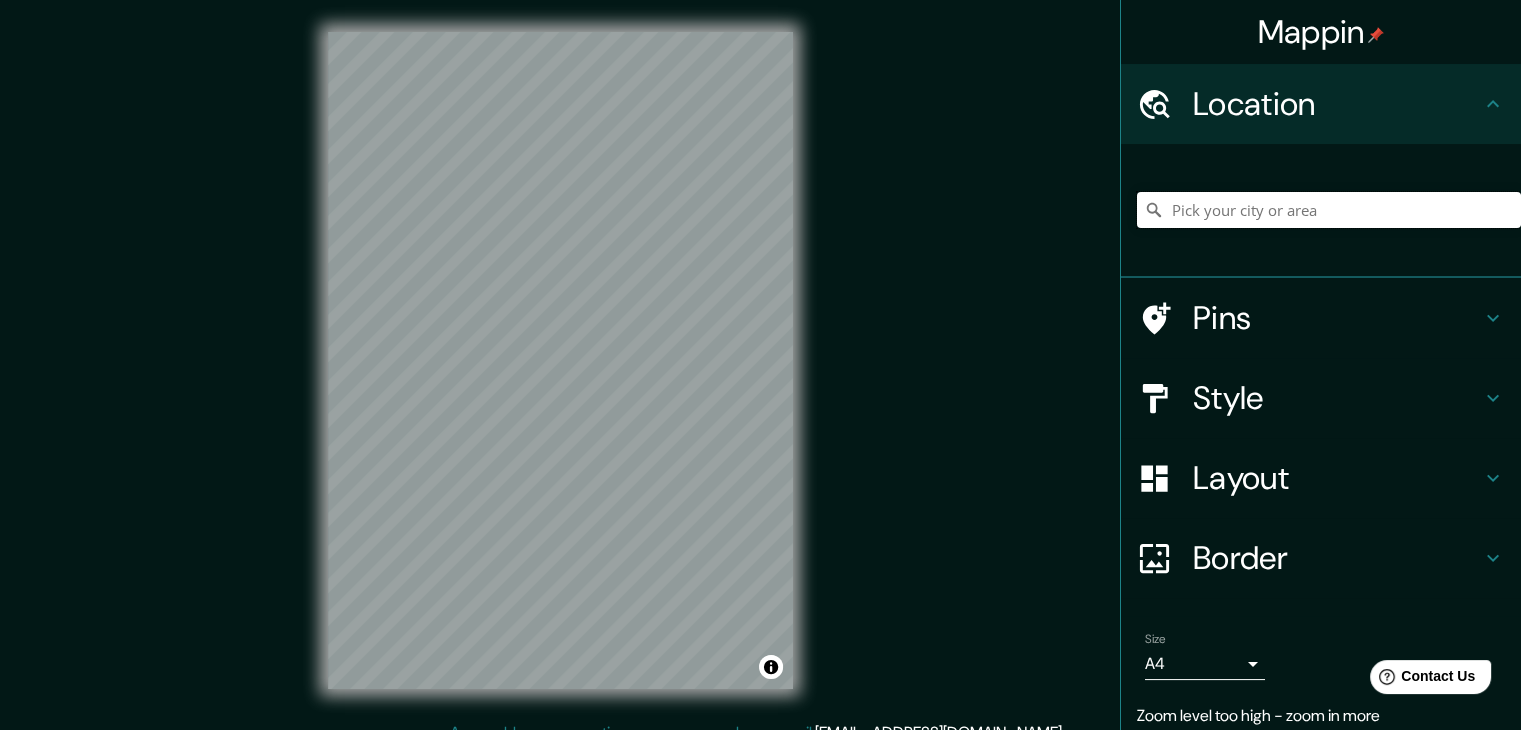 click at bounding box center (1329, 210) 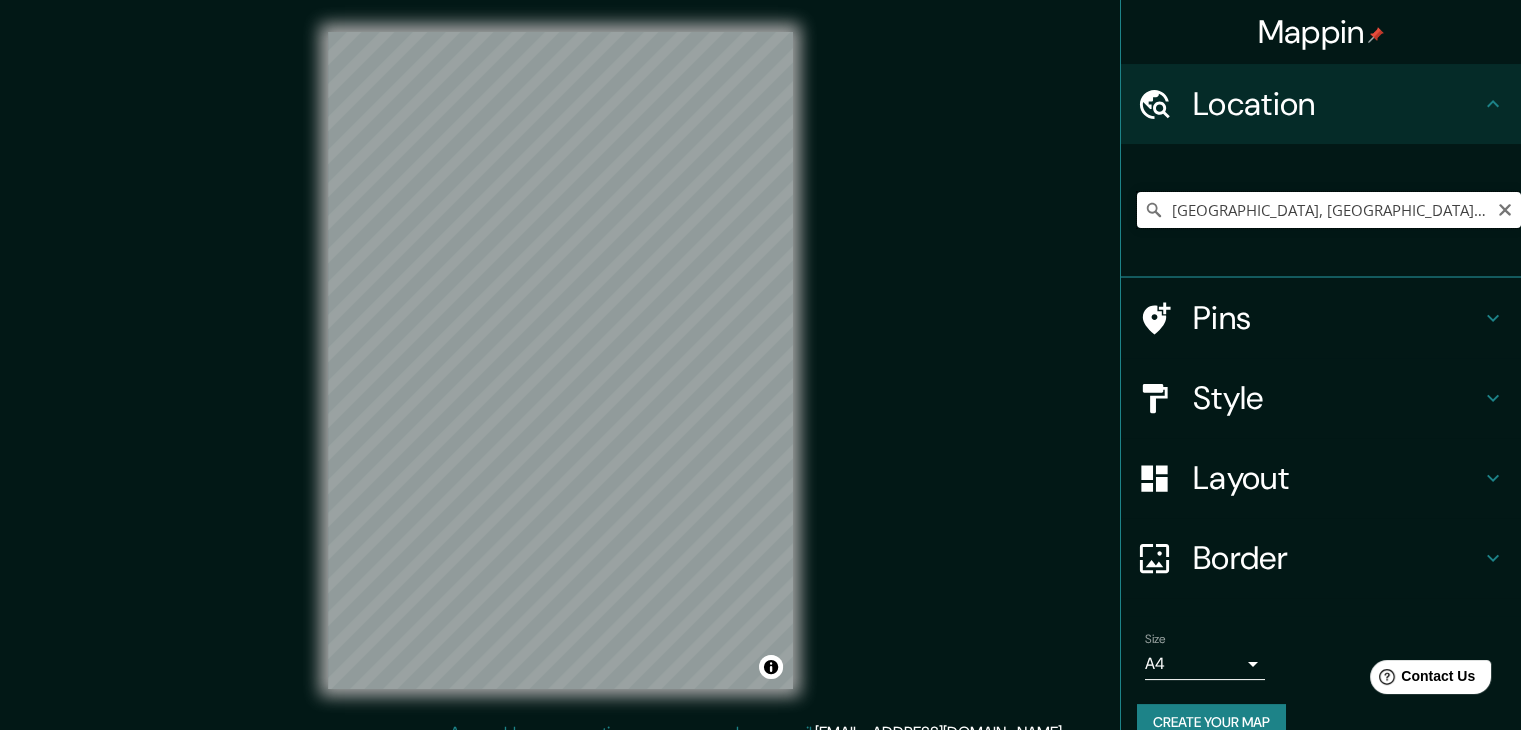 click on "[GEOGRAPHIC_DATA], [GEOGRAPHIC_DATA], [GEOGRAPHIC_DATA]" at bounding box center (1329, 210) 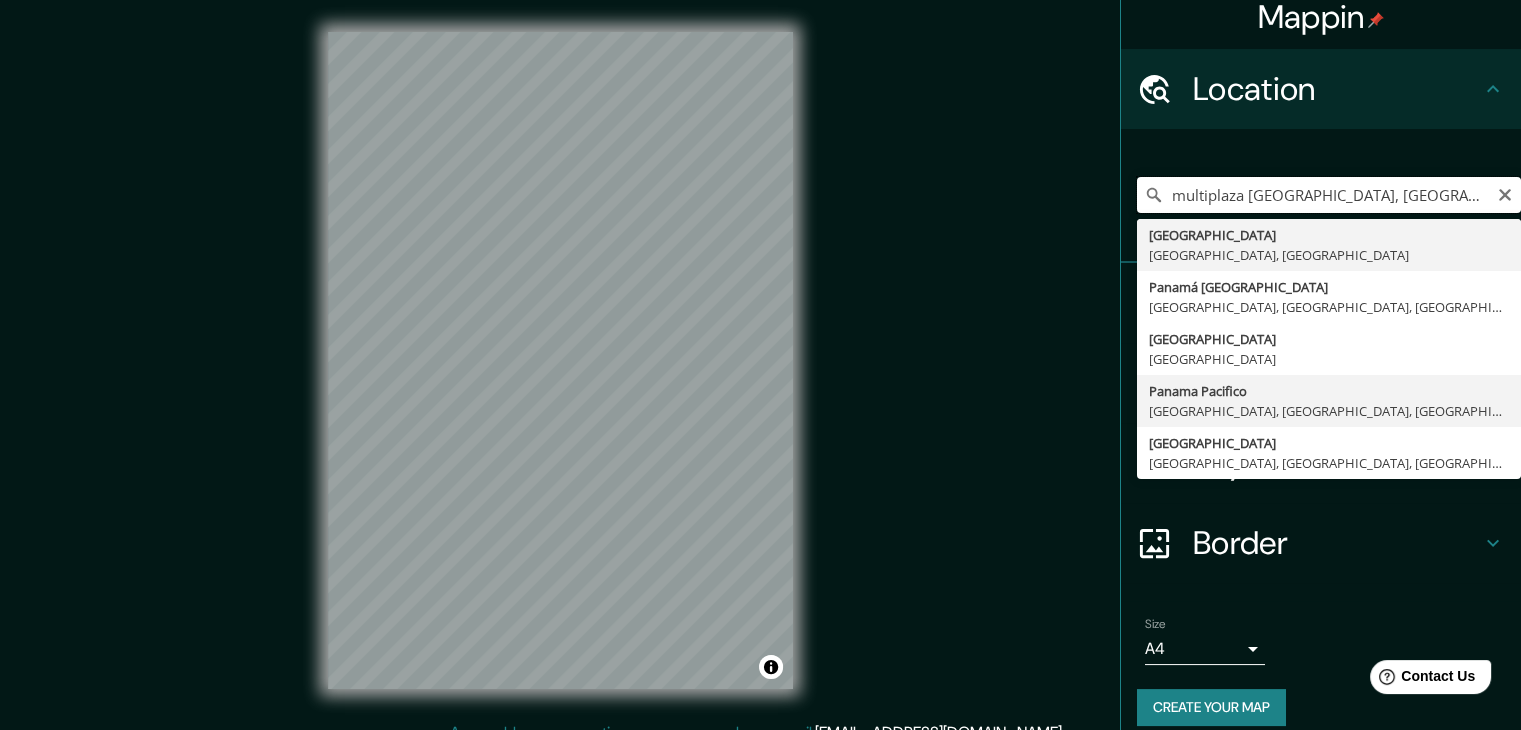 scroll, scrollTop: 34, scrollLeft: 0, axis: vertical 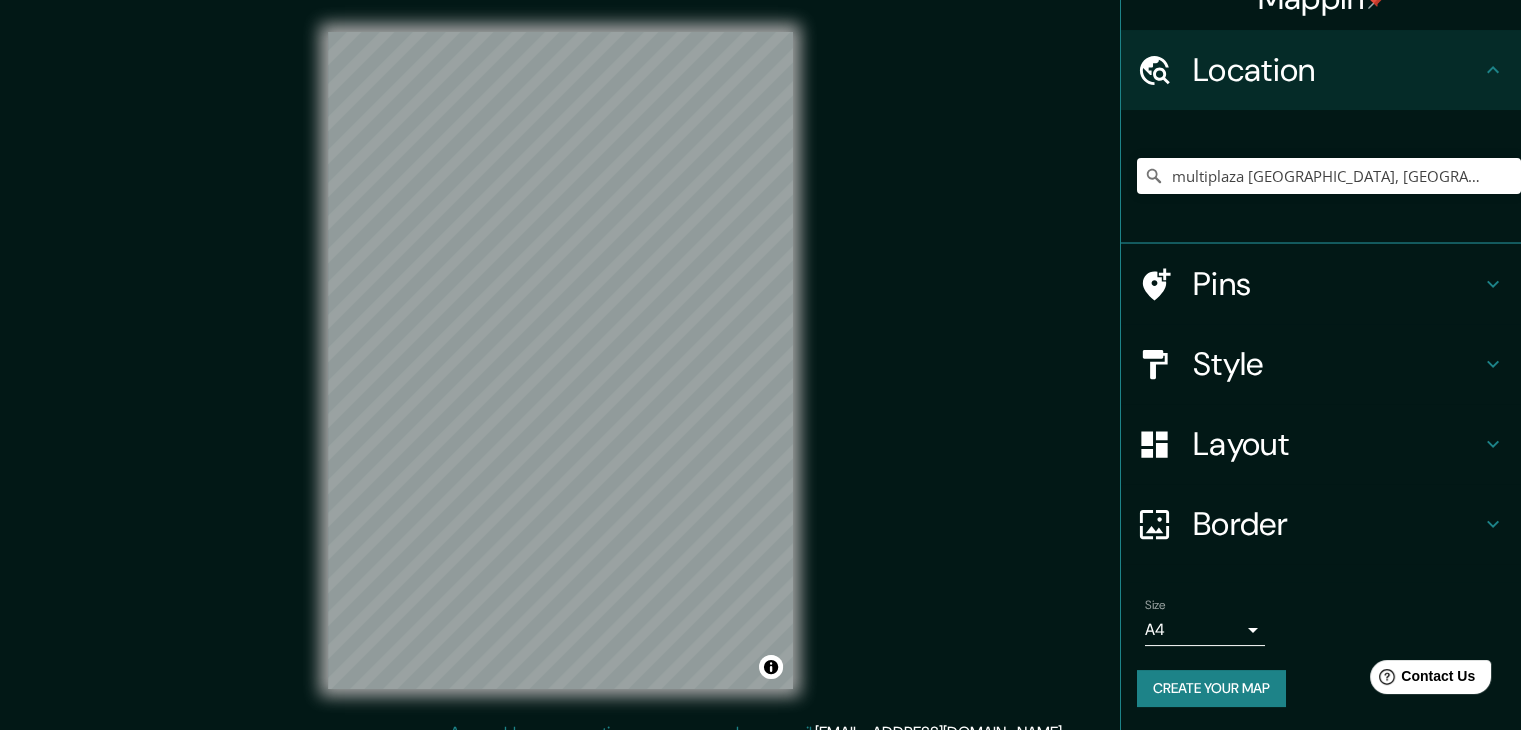 click on "Pins" at bounding box center [1337, 284] 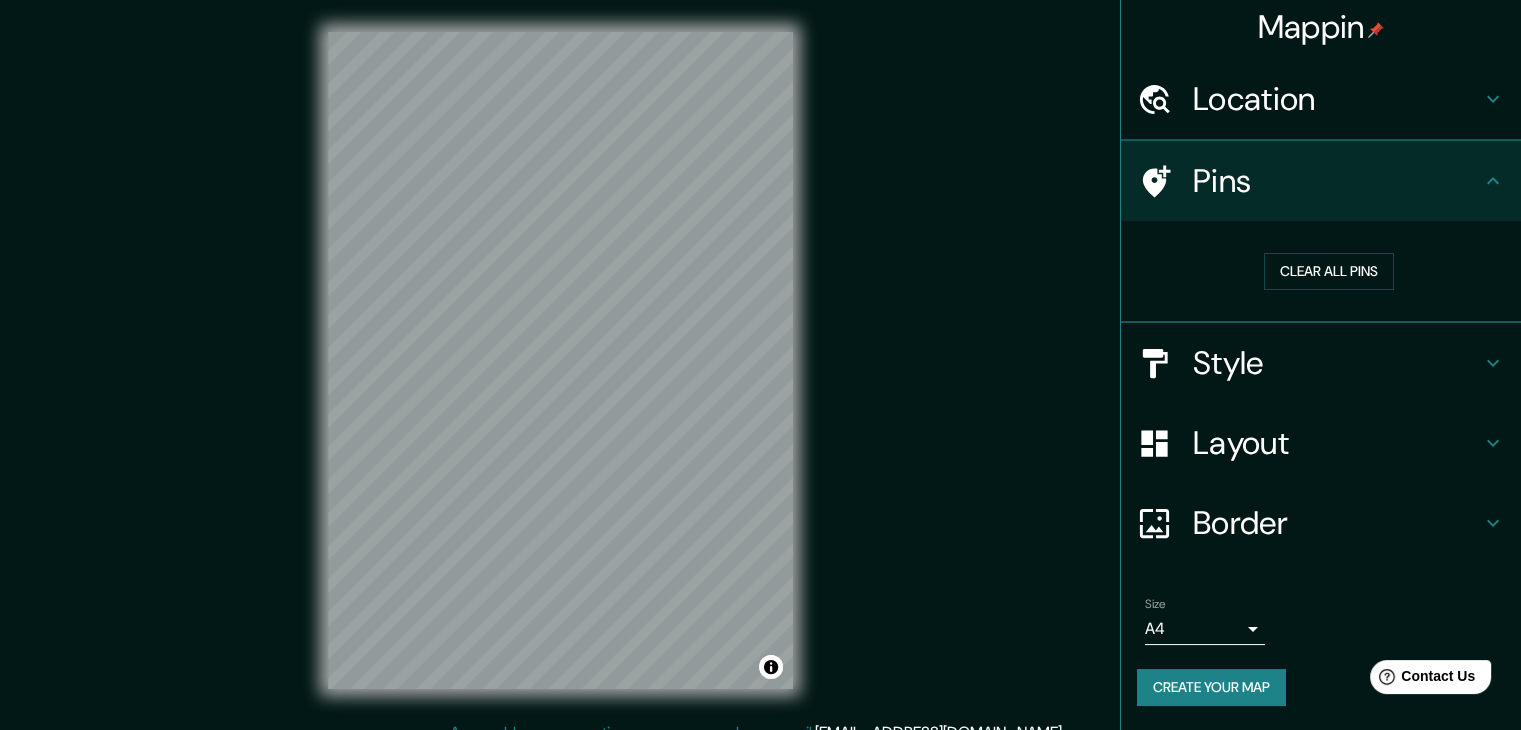 scroll, scrollTop: 4, scrollLeft: 0, axis: vertical 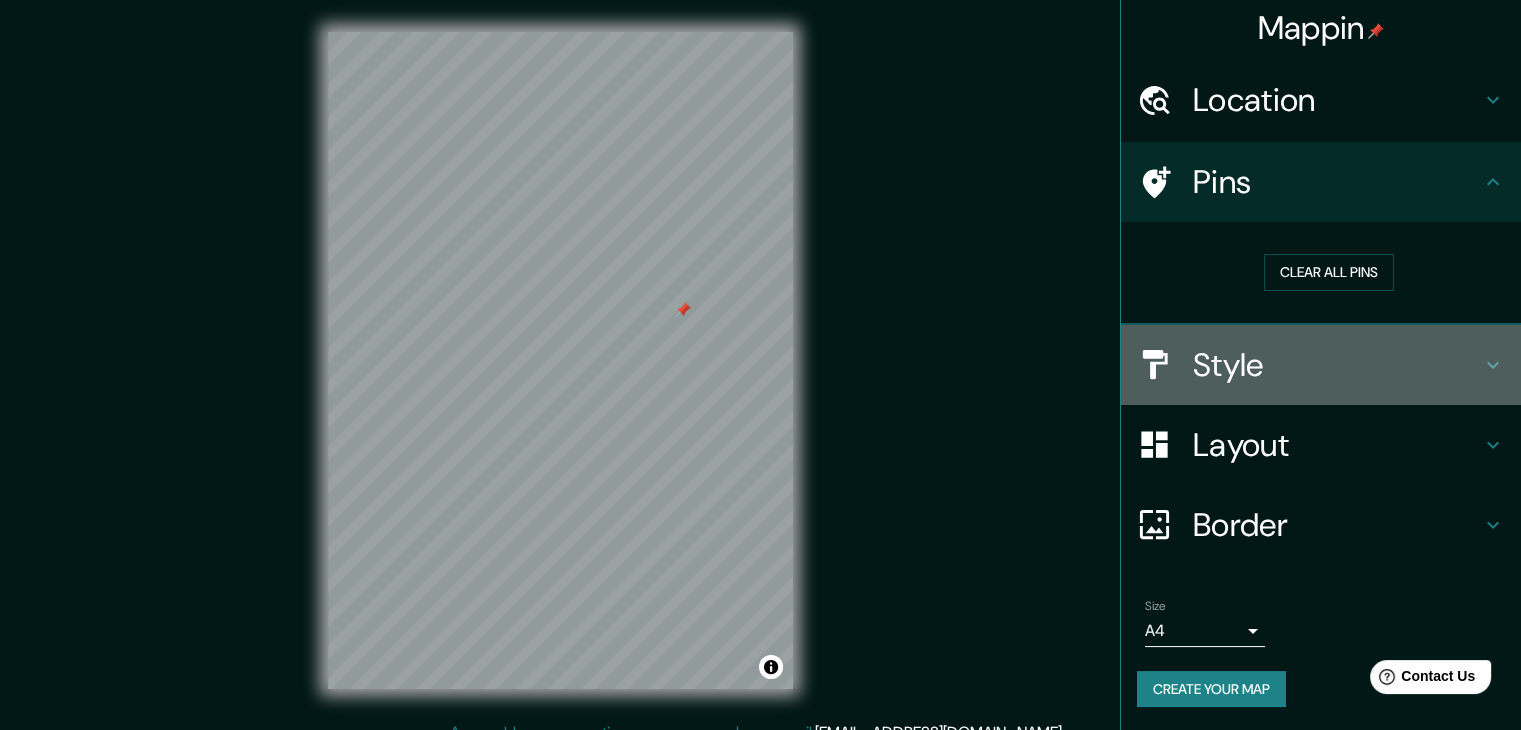 click on "Style" at bounding box center [1337, 365] 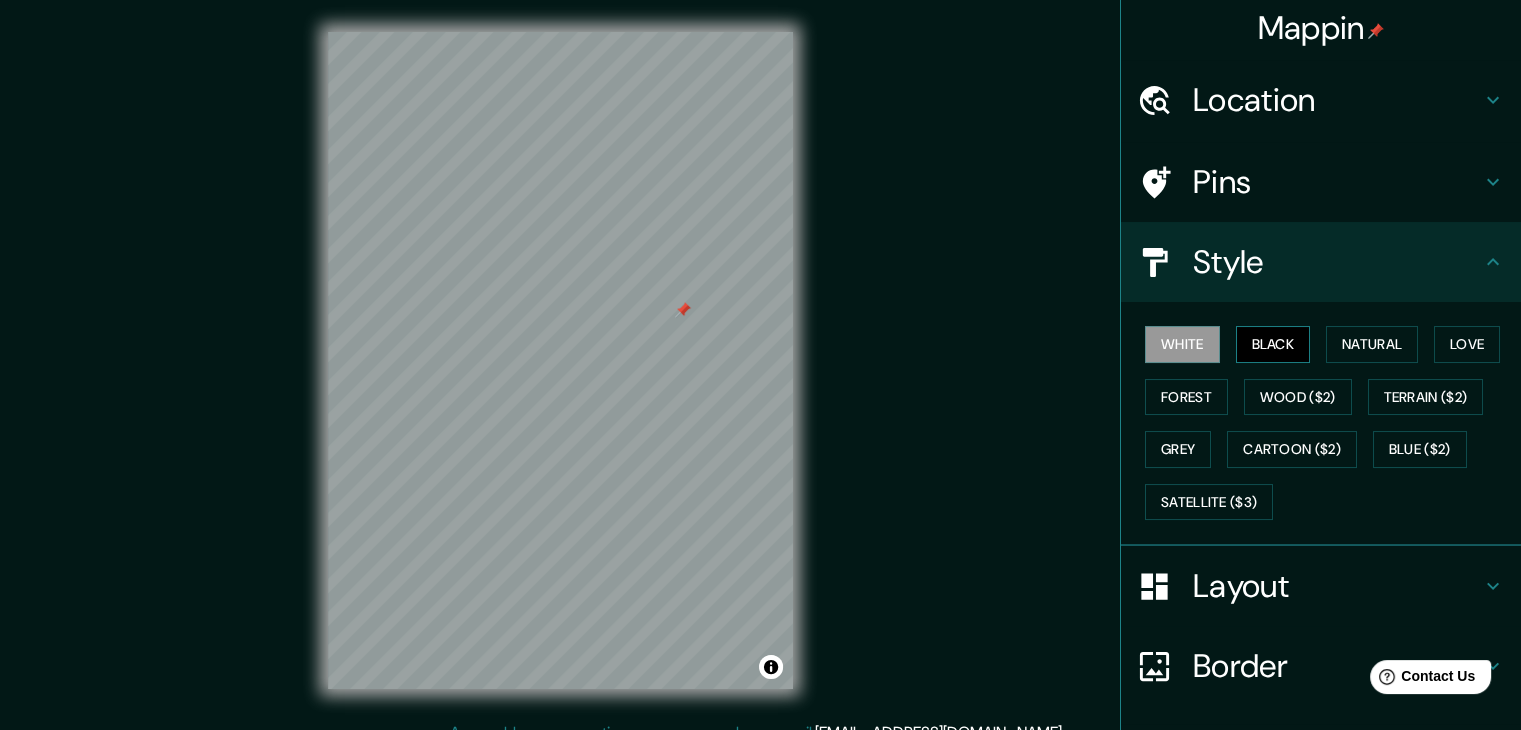 click on "Black" at bounding box center (1273, 344) 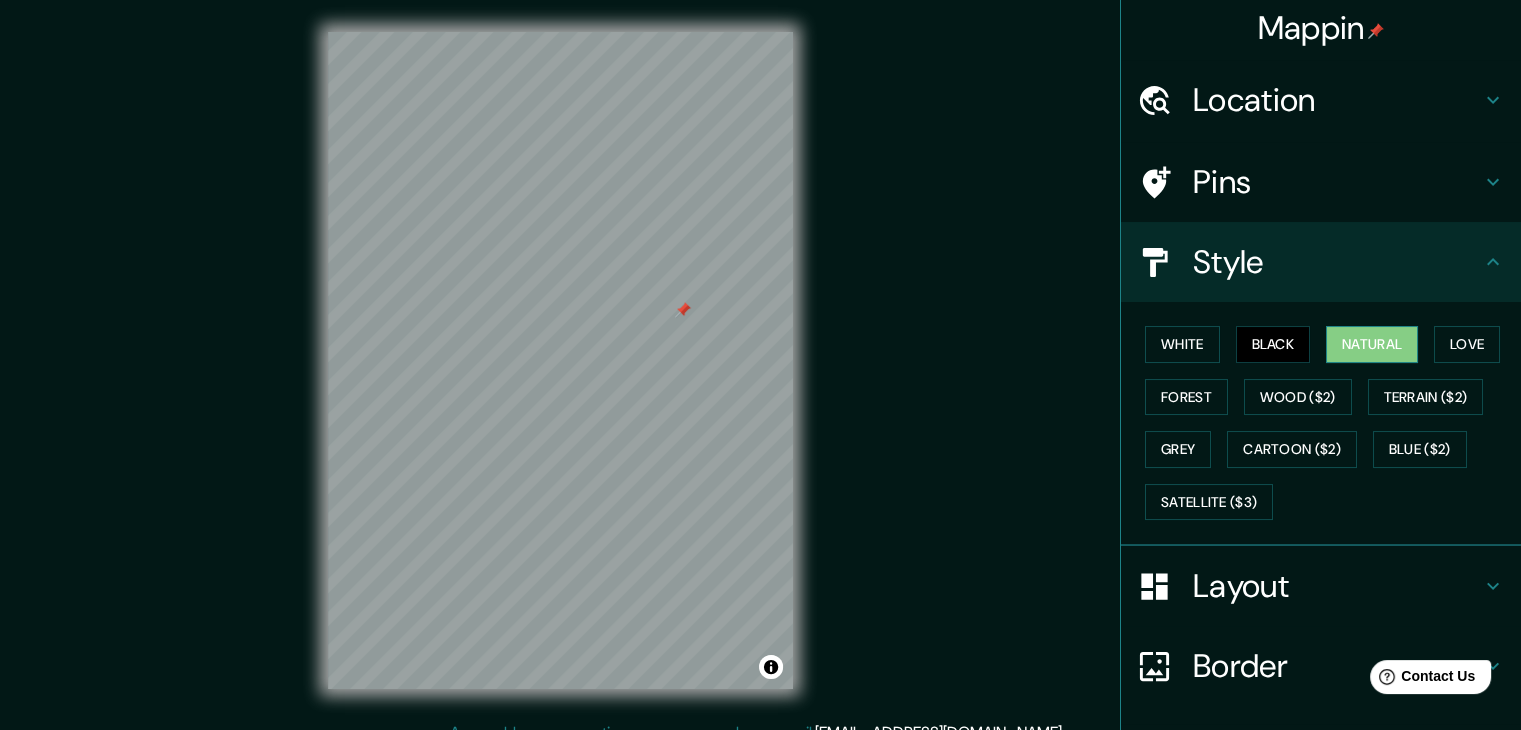 click on "Natural" at bounding box center [1372, 344] 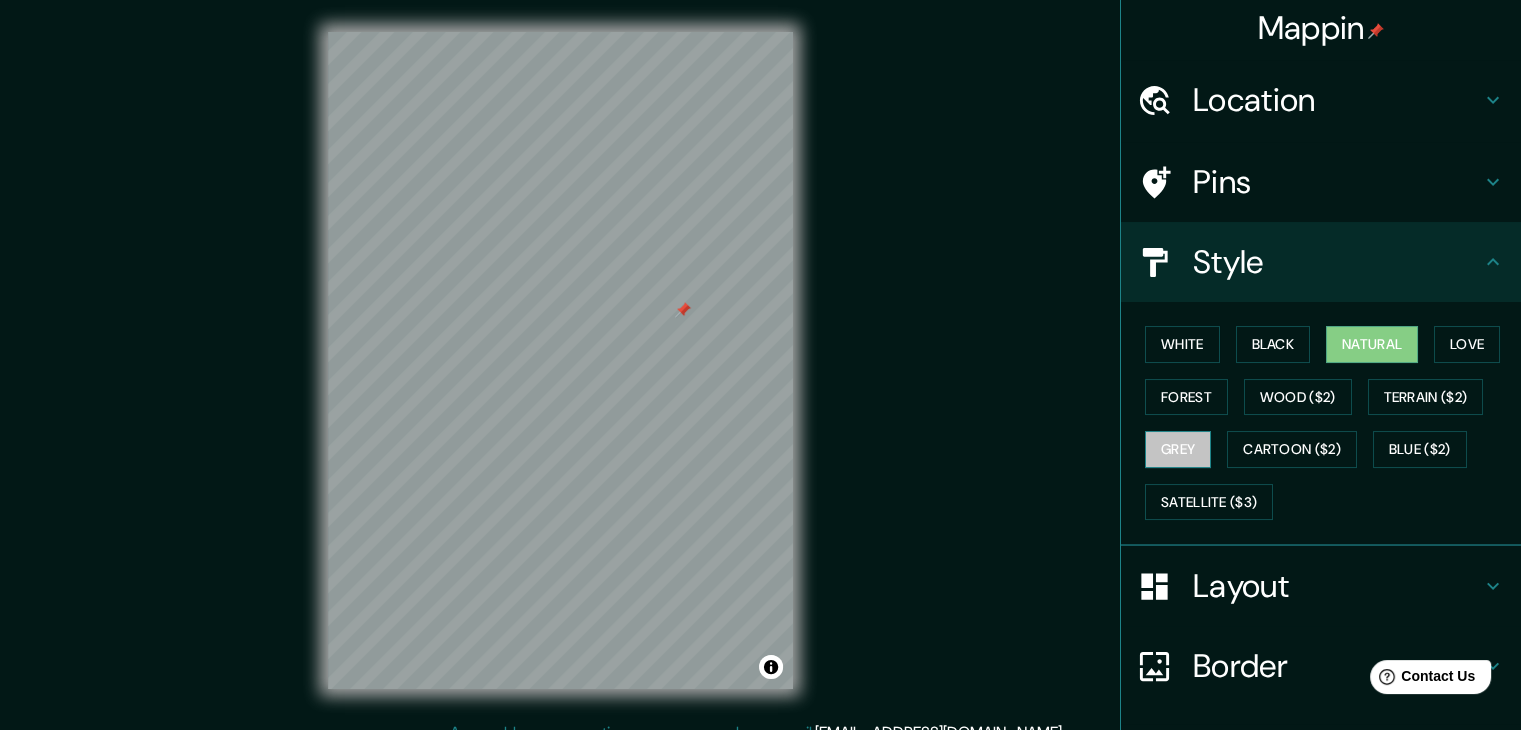 click on "Grey" at bounding box center [1178, 449] 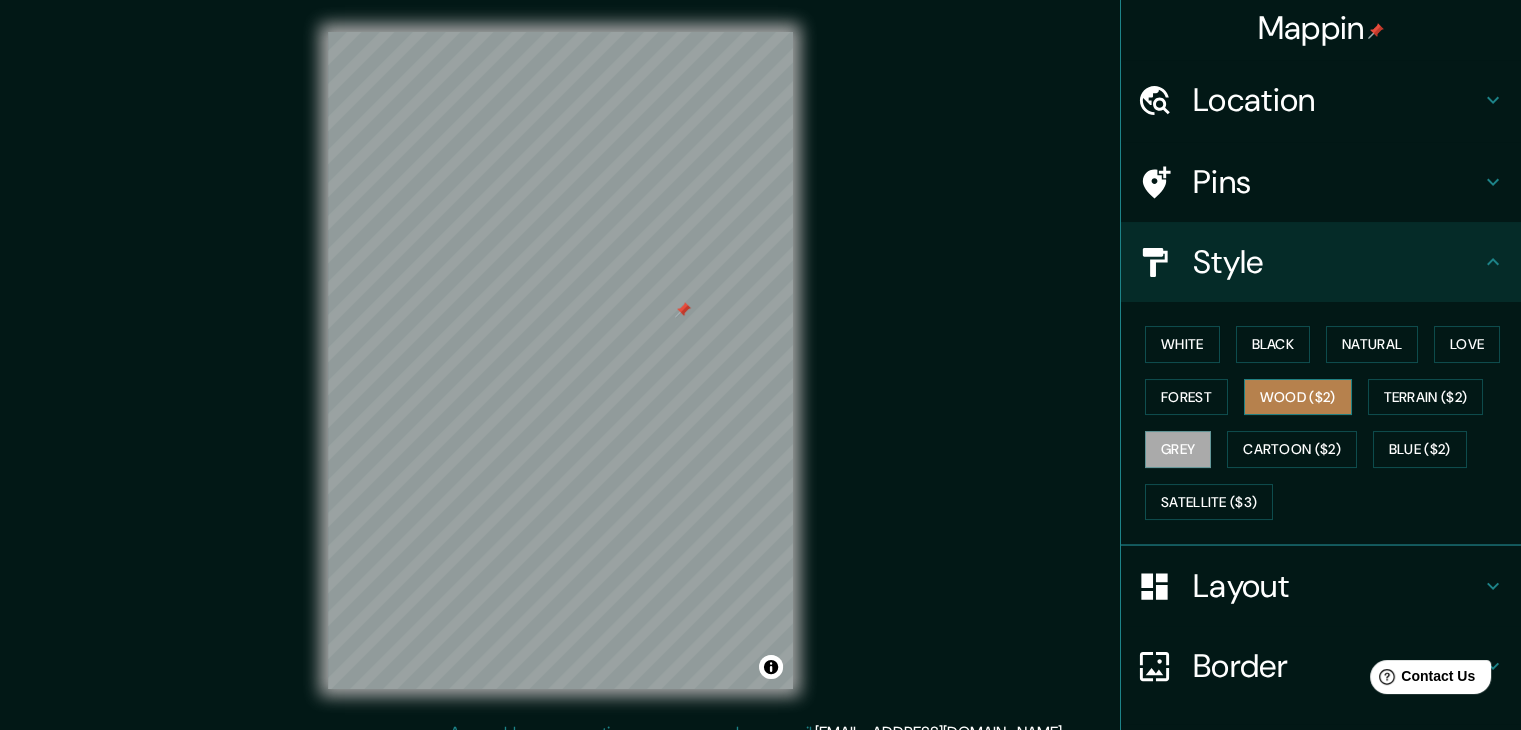 click on "Wood ($2)" at bounding box center (1298, 397) 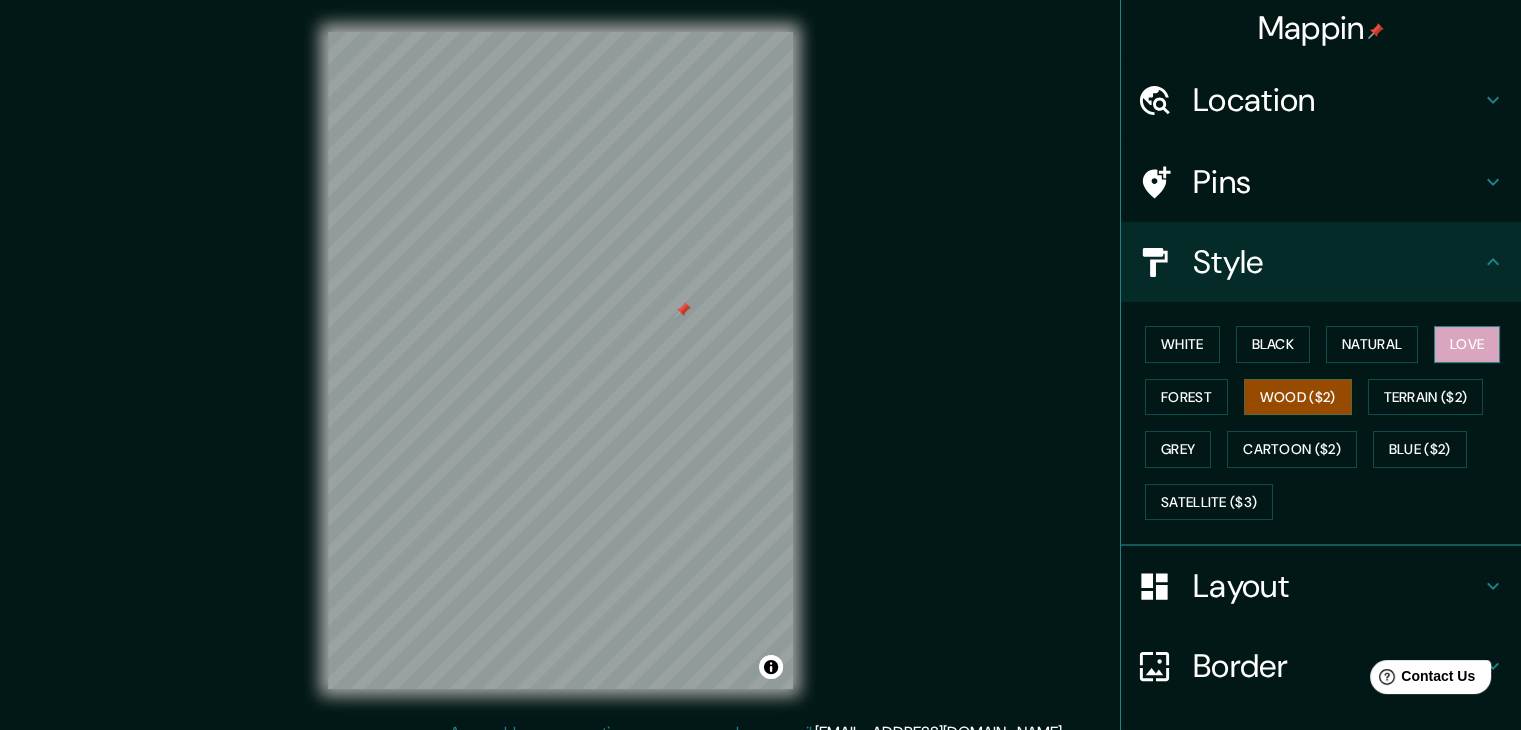 click on "Love" at bounding box center [1467, 344] 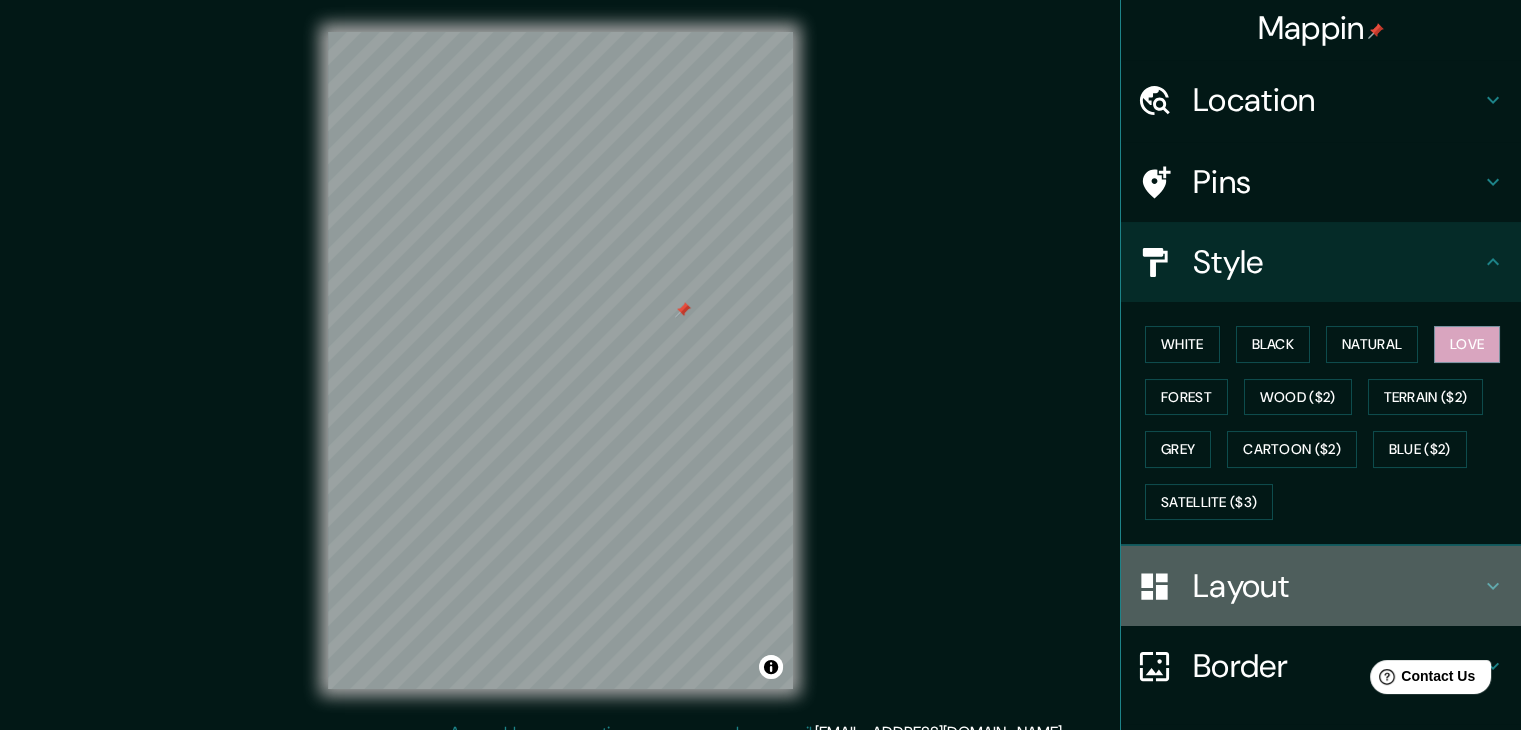 click on "Layout" at bounding box center (1337, 586) 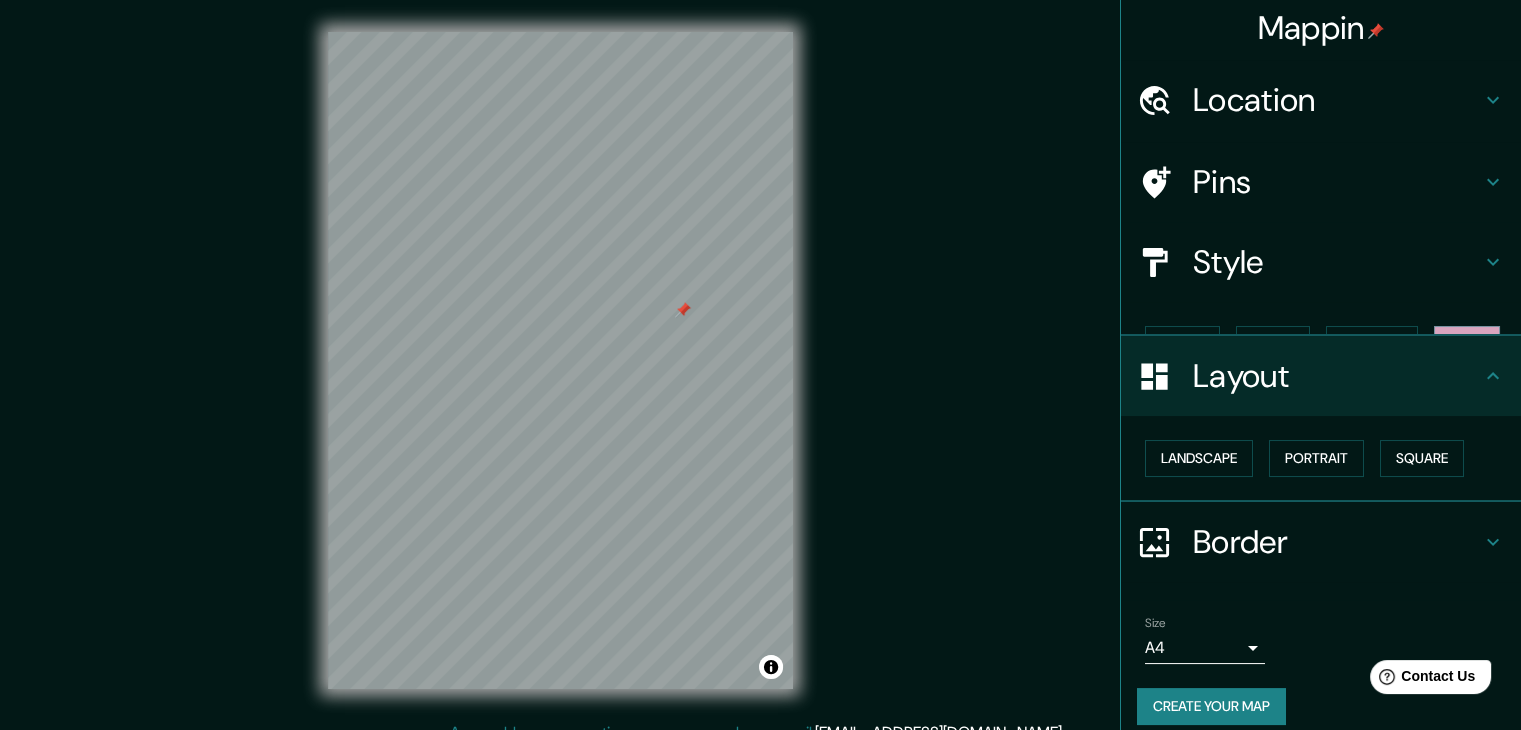 scroll, scrollTop: 0, scrollLeft: 0, axis: both 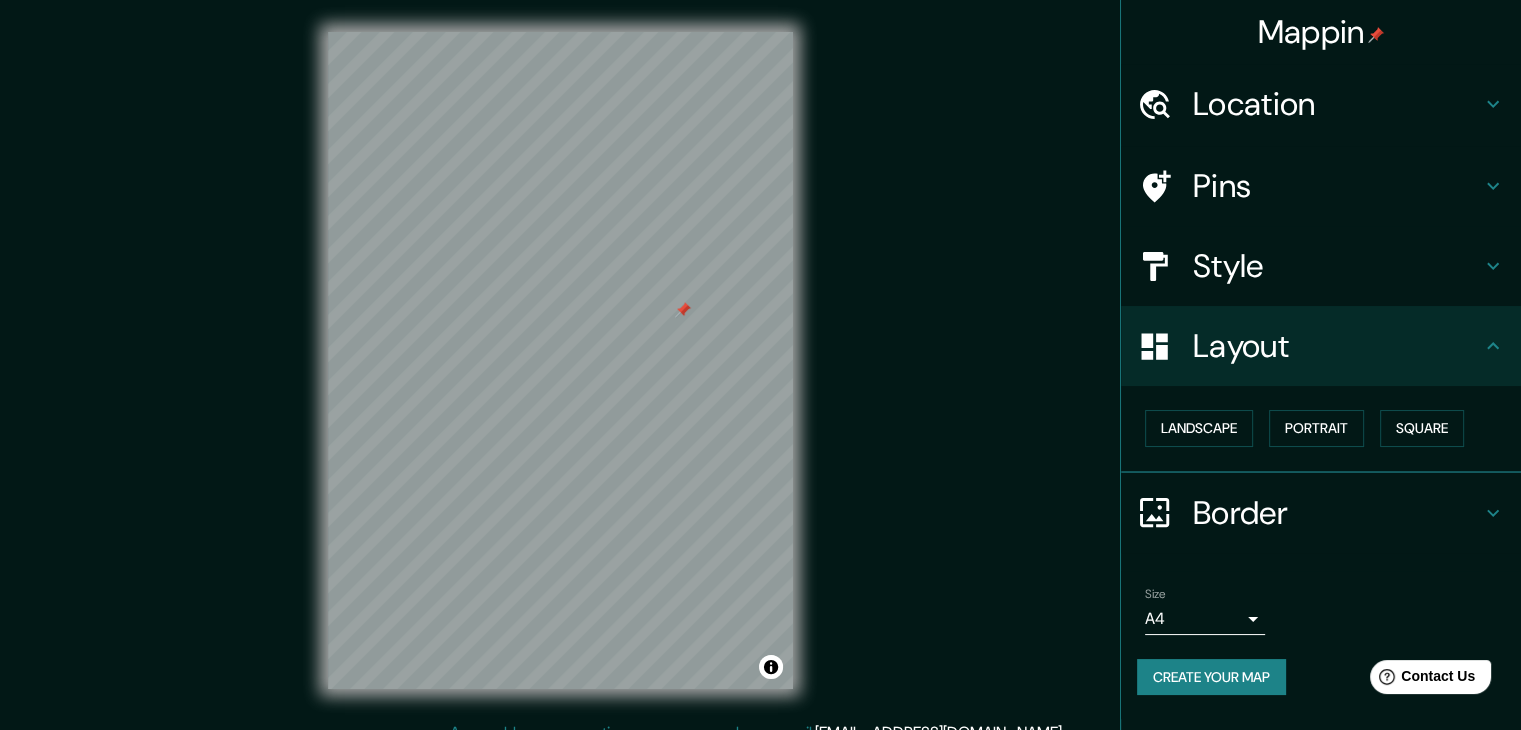 click on "Layout" at bounding box center [1337, 346] 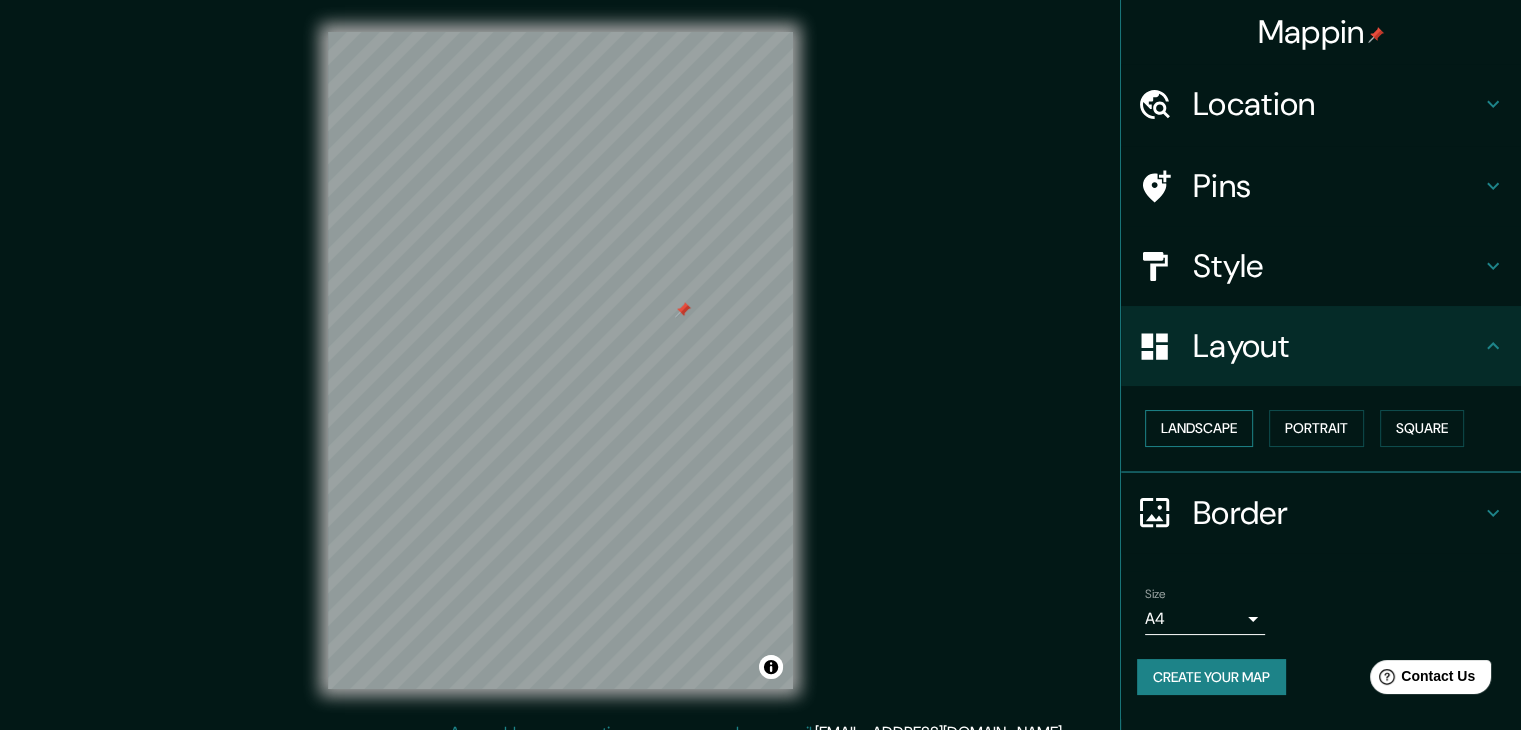 click on "Landscape" at bounding box center [1199, 428] 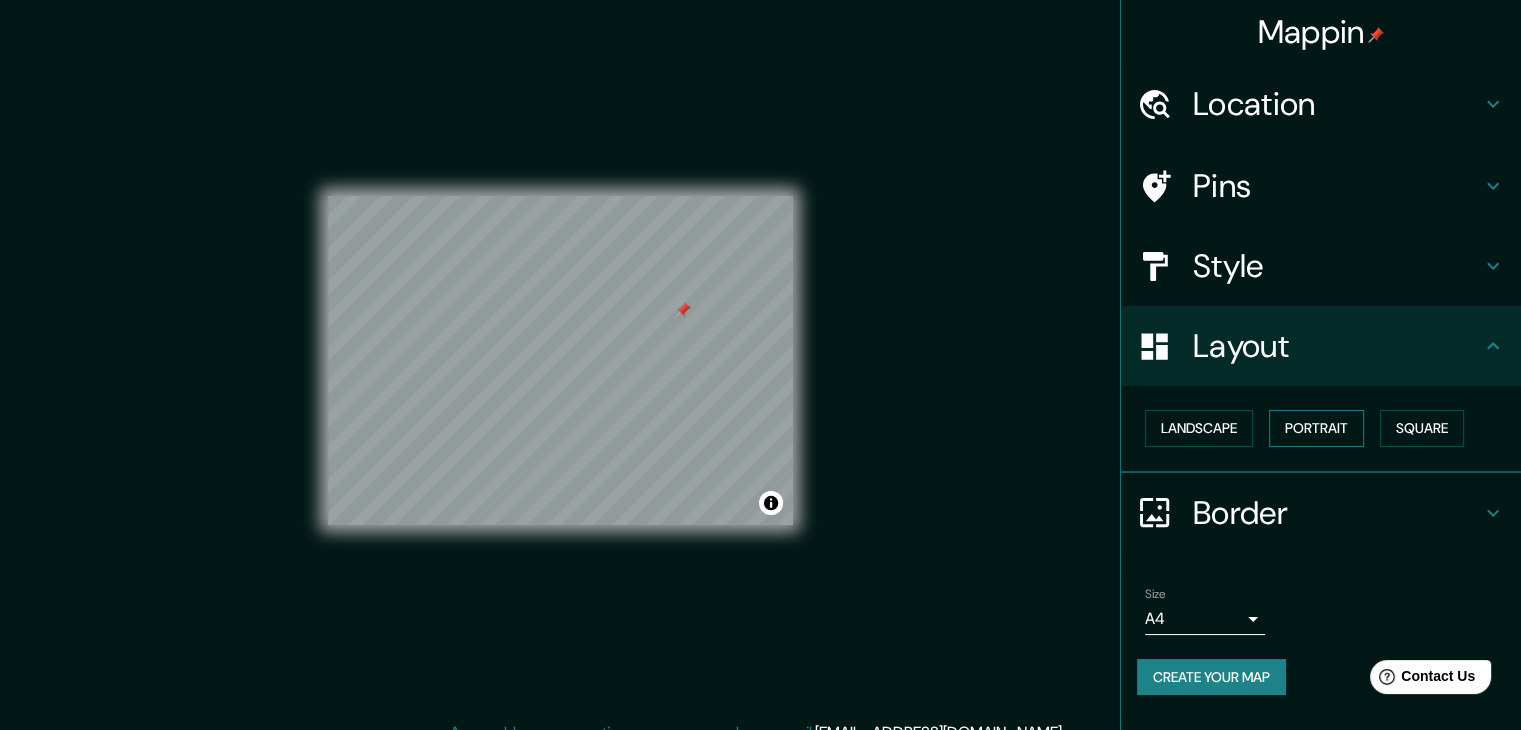 click on "Portrait" at bounding box center [1316, 428] 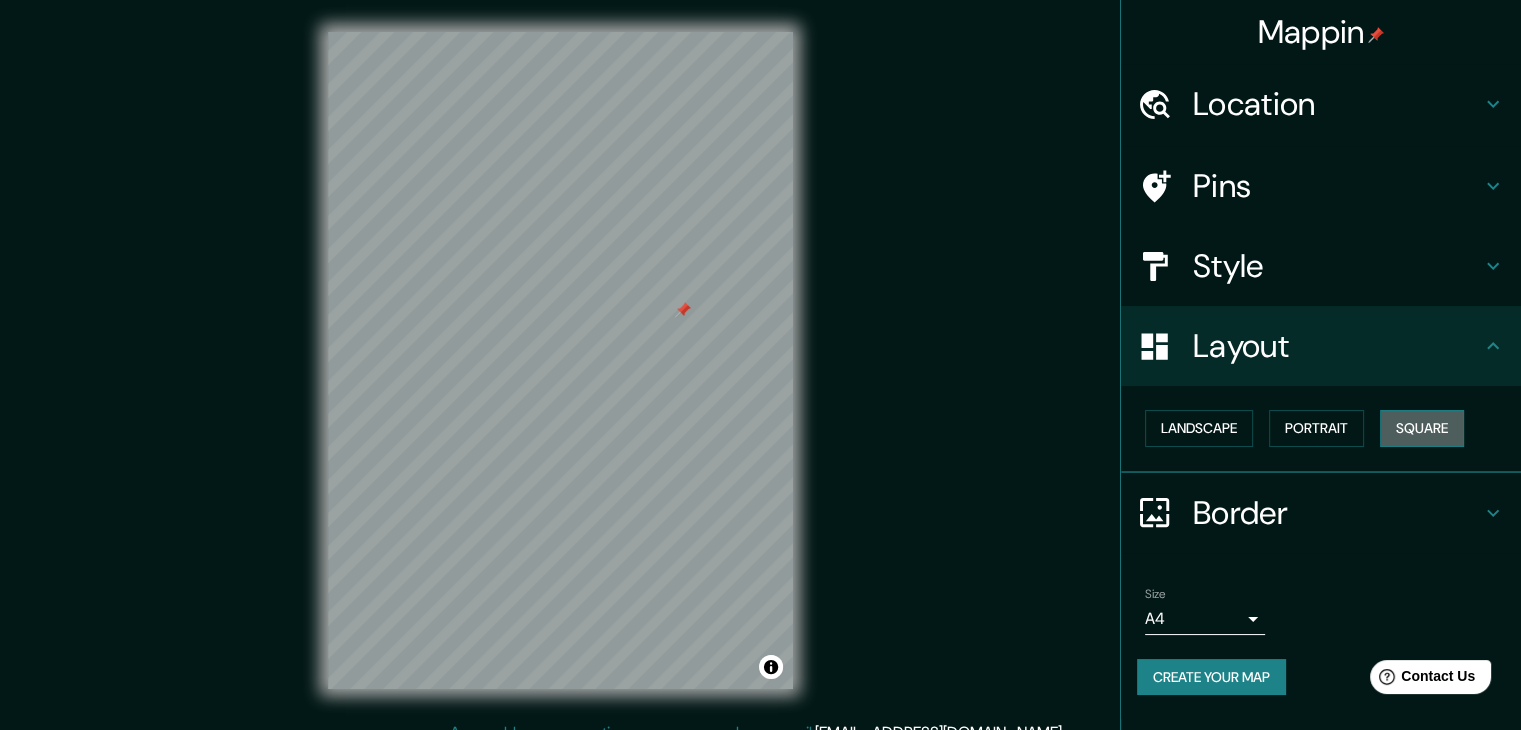 click on "Square" at bounding box center (1422, 428) 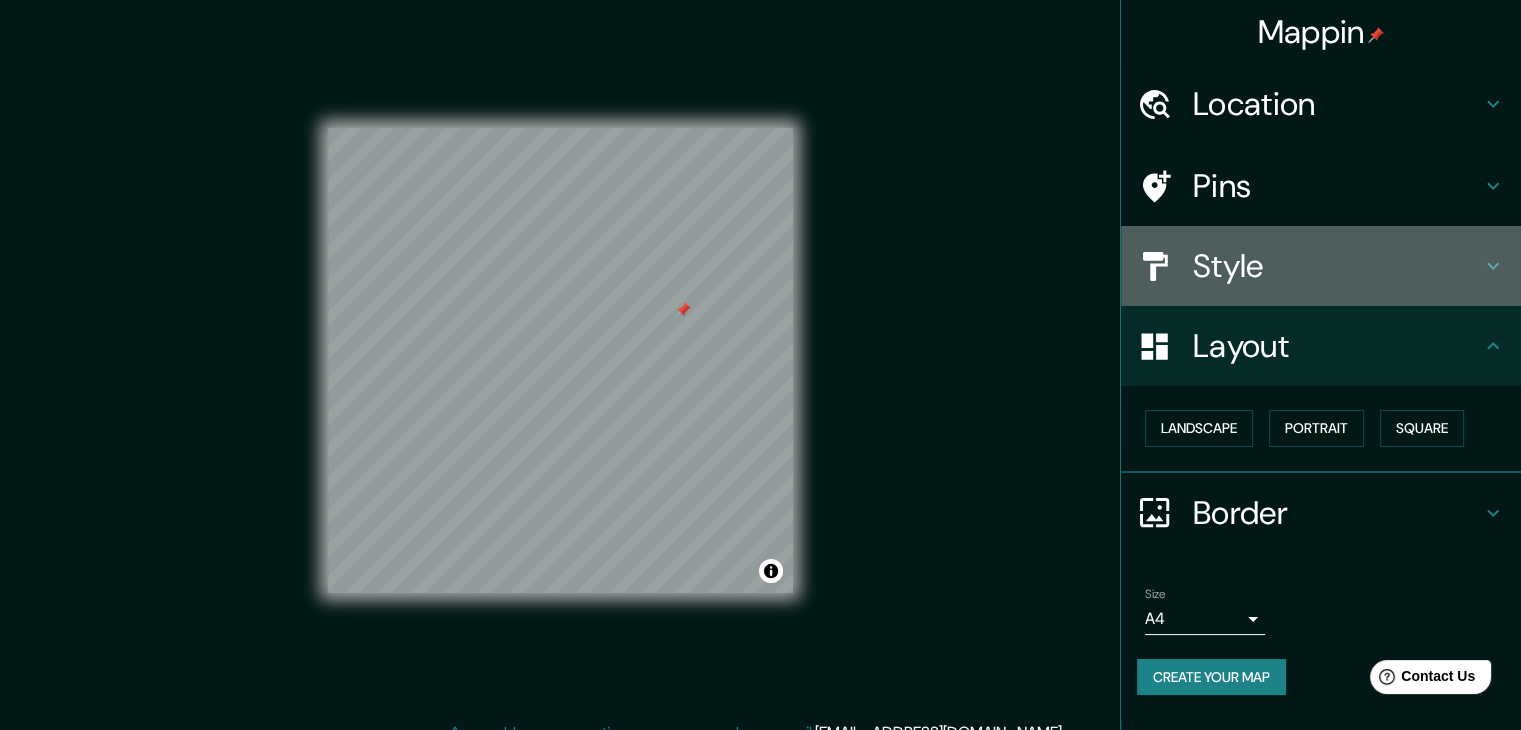 click on "Style" at bounding box center [1321, 266] 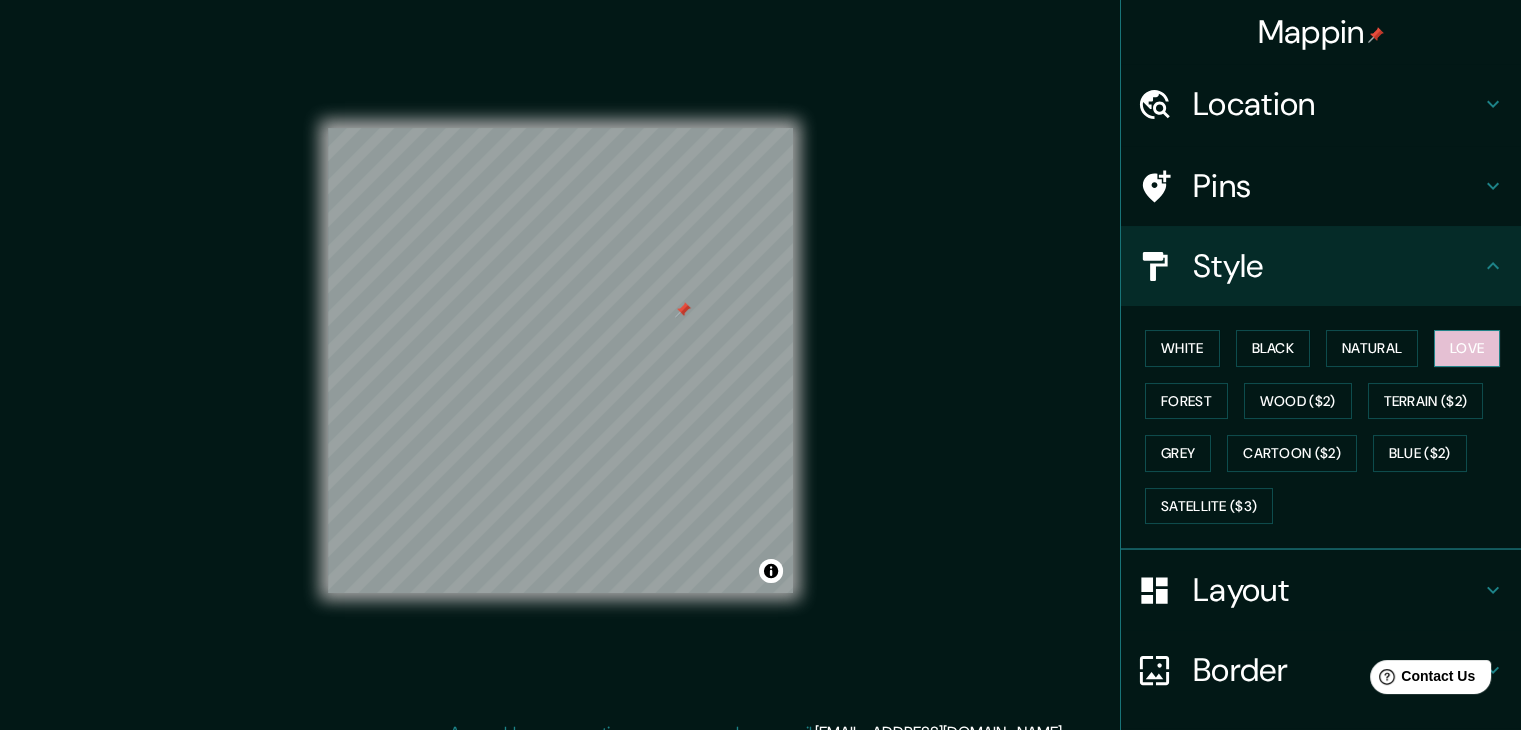 click on "Love" at bounding box center [1467, 348] 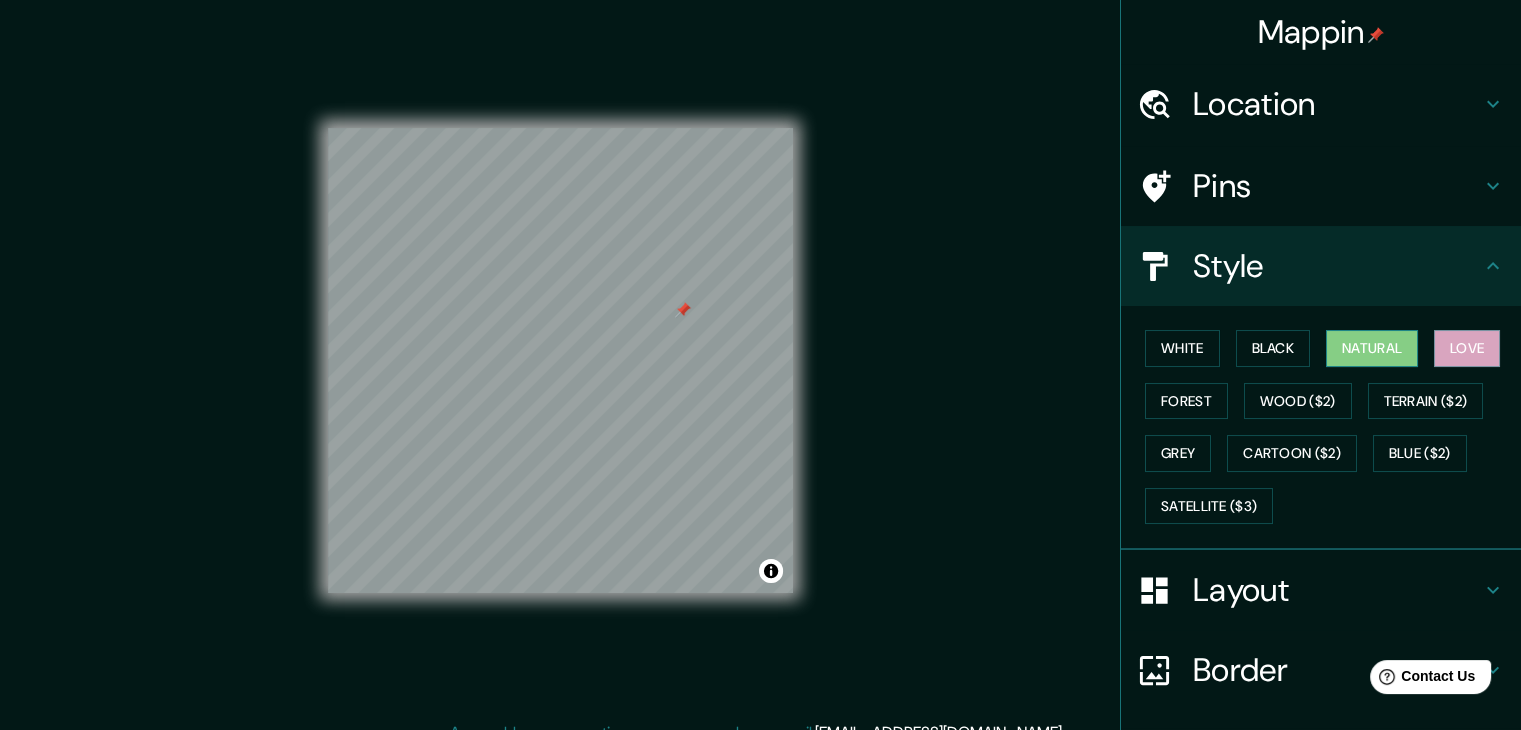click on "Natural" at bounding box center (1372, 348) 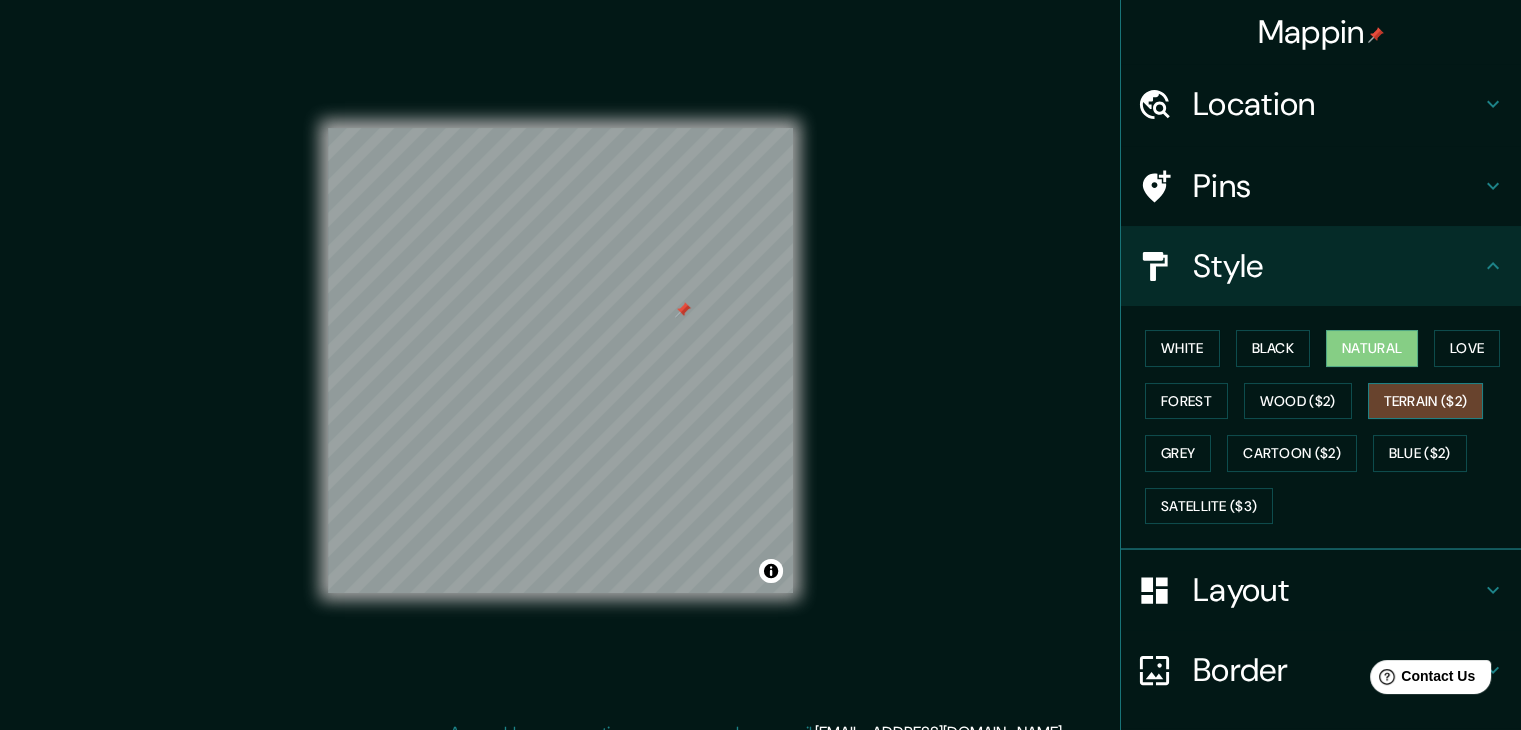 click on "Terrain ($2)" at bounding box center [1426, 401] 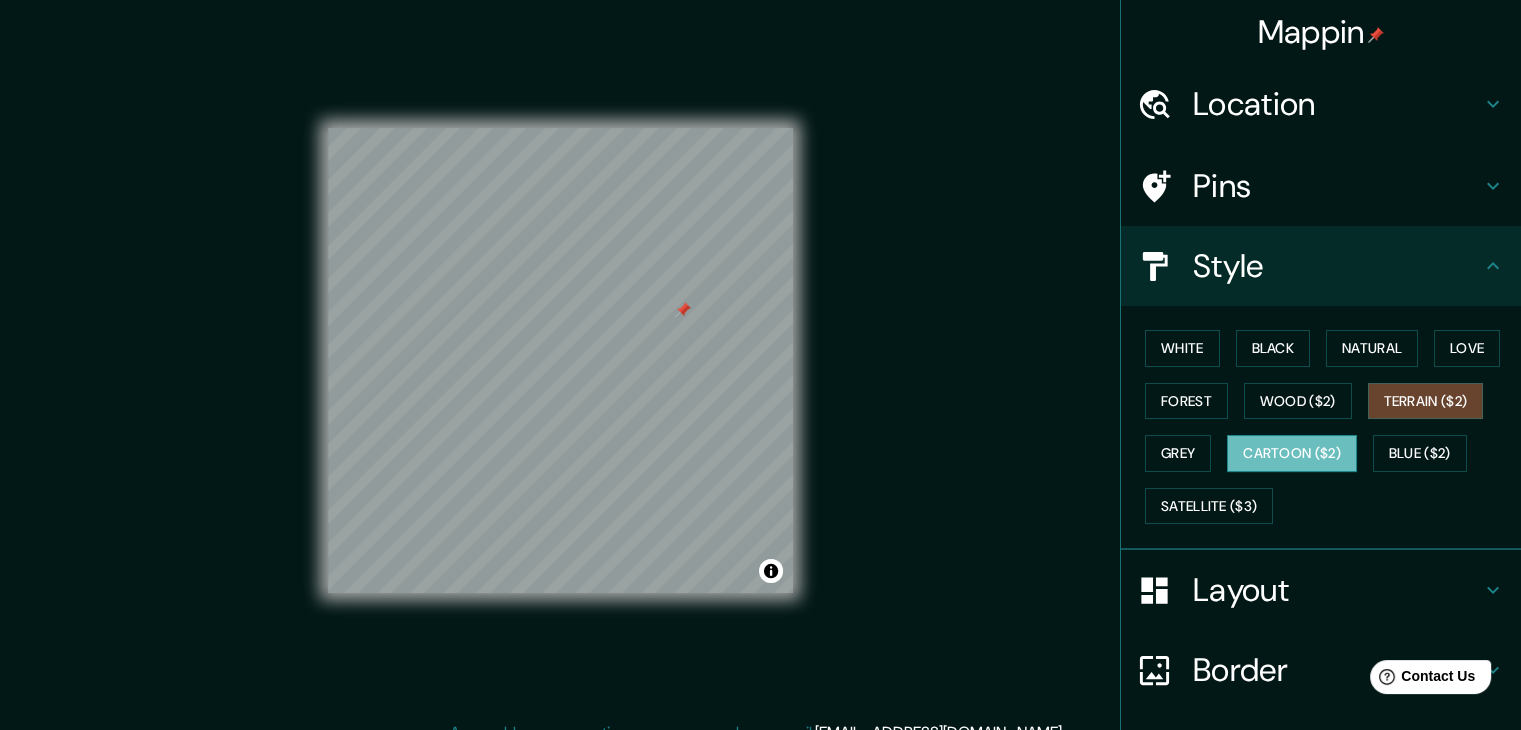 click on "Cartoon ($2)" at bounding box center (1292, 453) 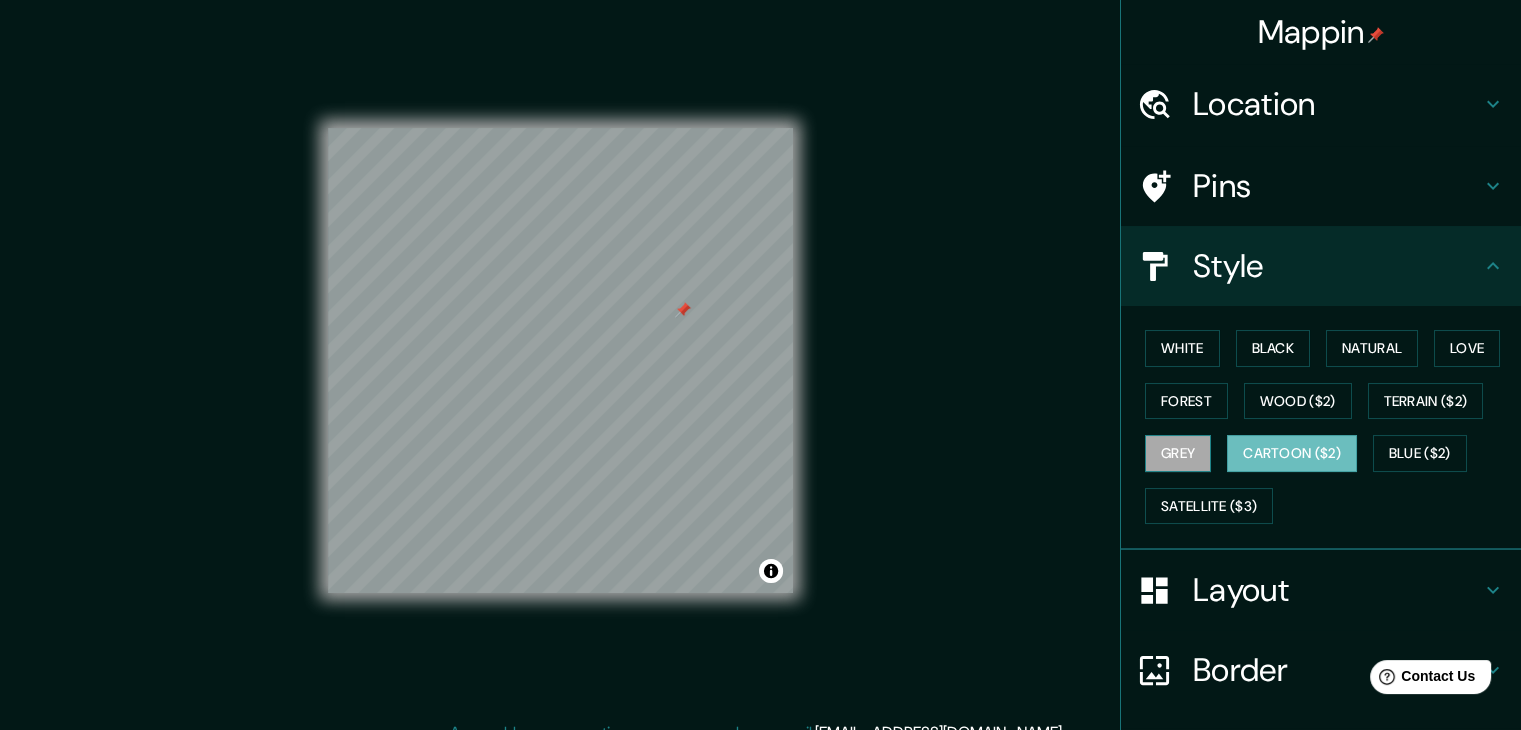 click on "Grey" at bounding box center (1178, 453) 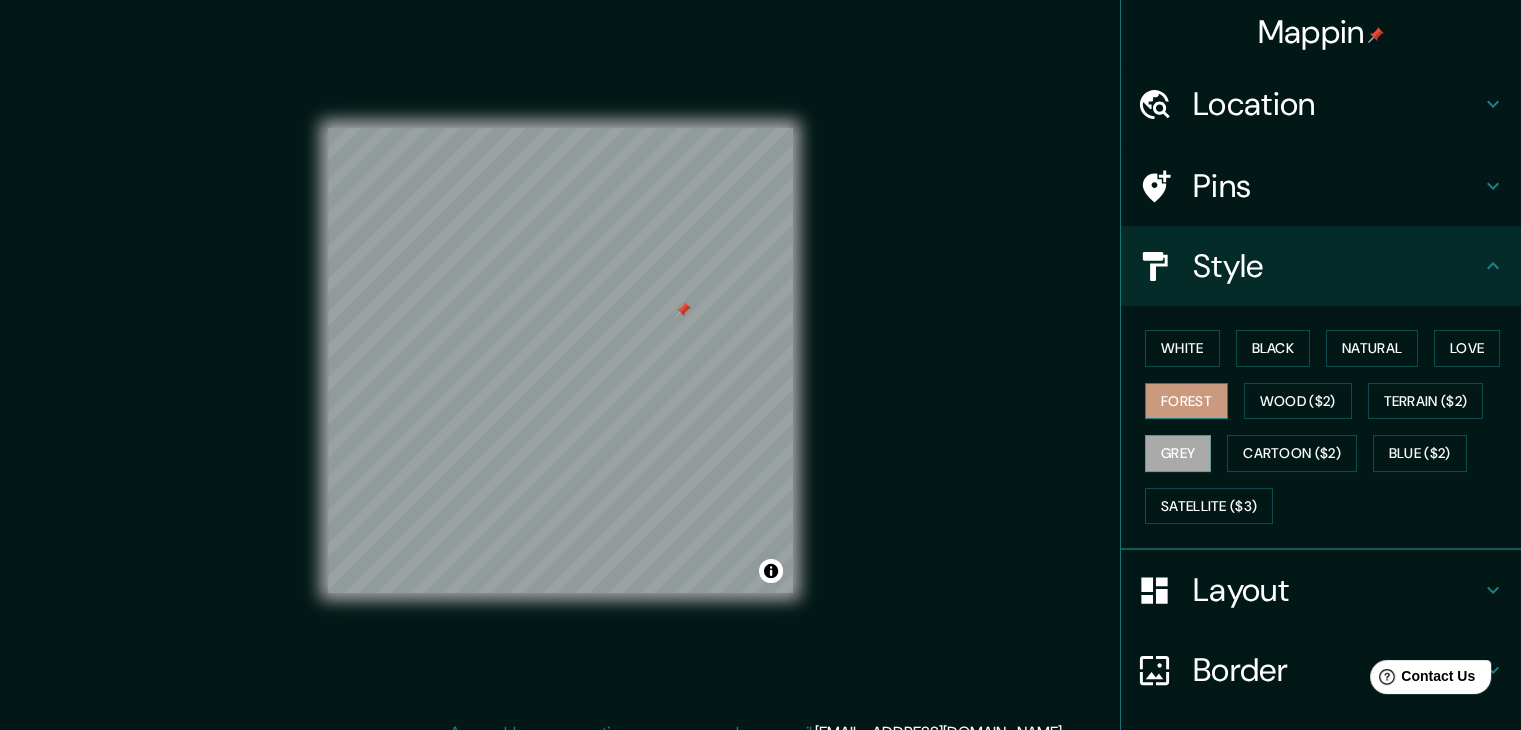 click on "Forest" at bounding box center [1186, 401] 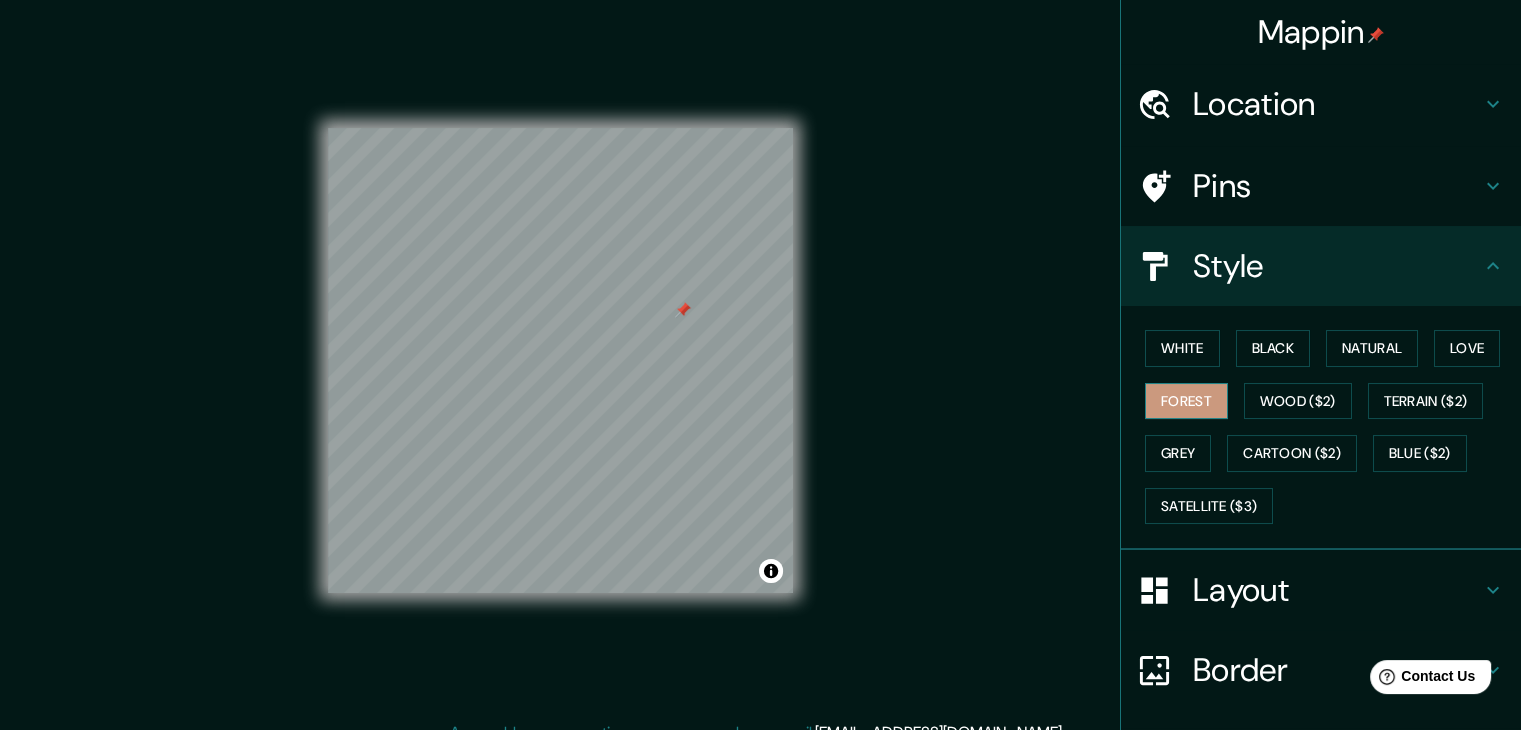 click on "Forest" at bounding box center [1186, 401] 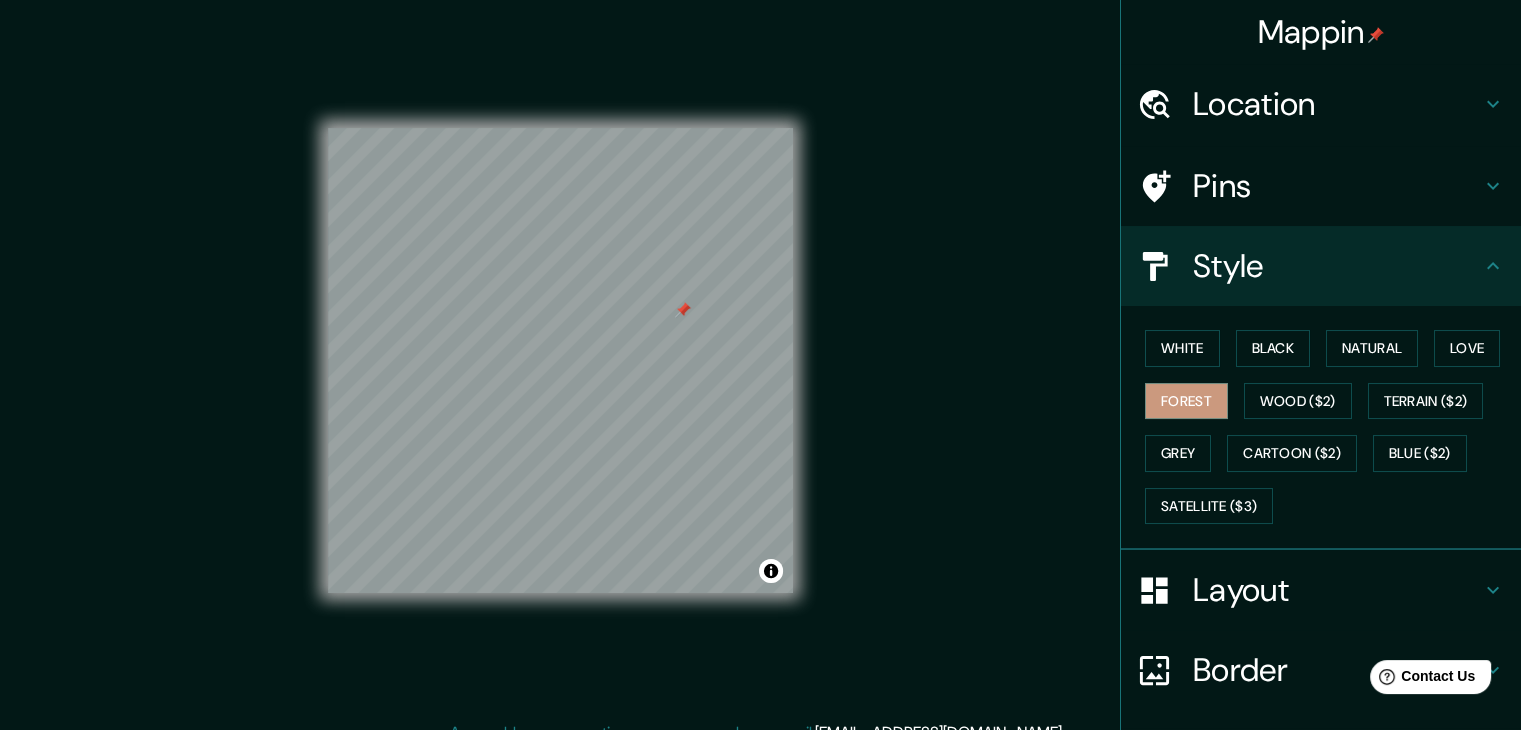 drag, startPoint x: 1149, startPoint y: 400, endPoint x: 1082, endPoint y: 357, distance: 79.61156 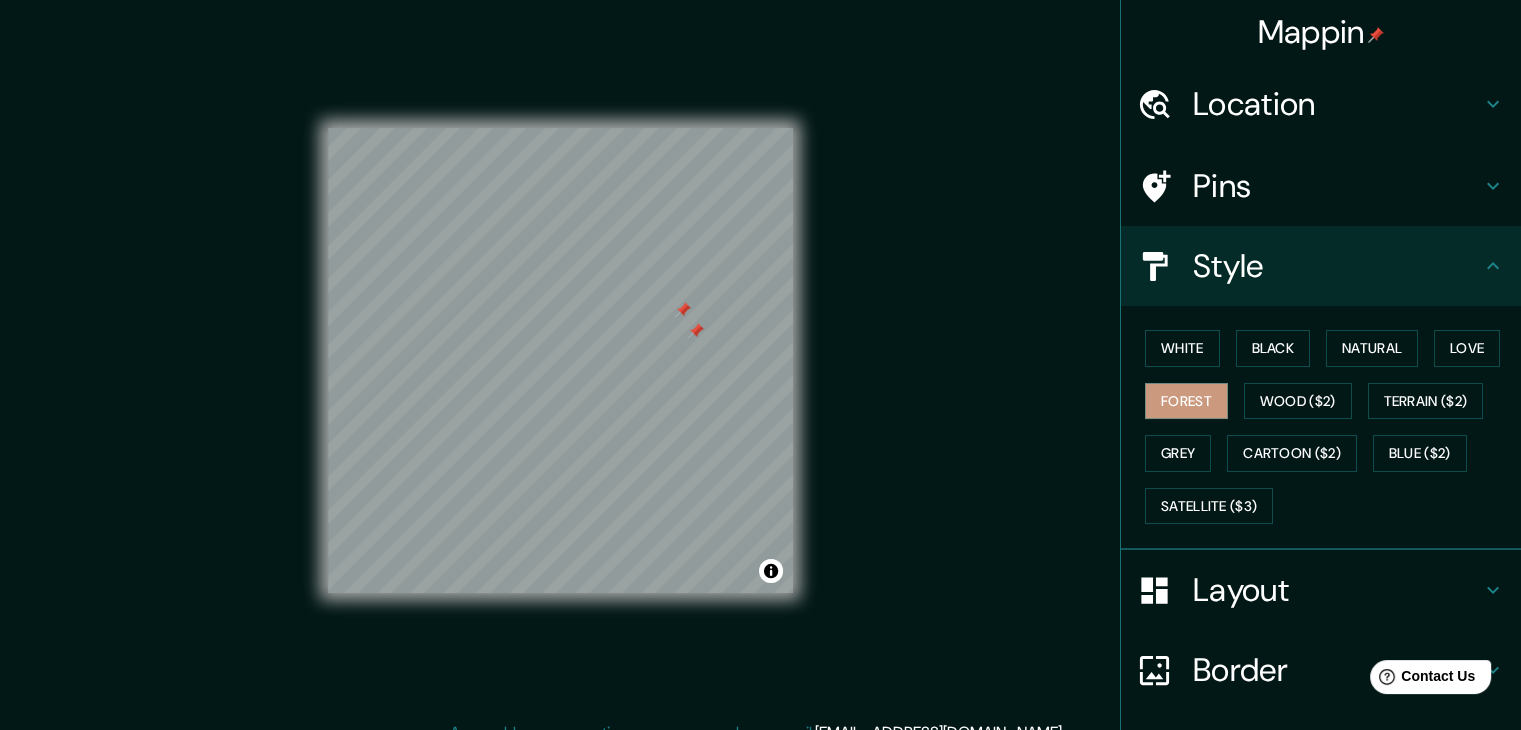 type on "multiplazaPanama City, [GEOGRAPHIC_DATA], [GEOGRAPHIC_DATA]" 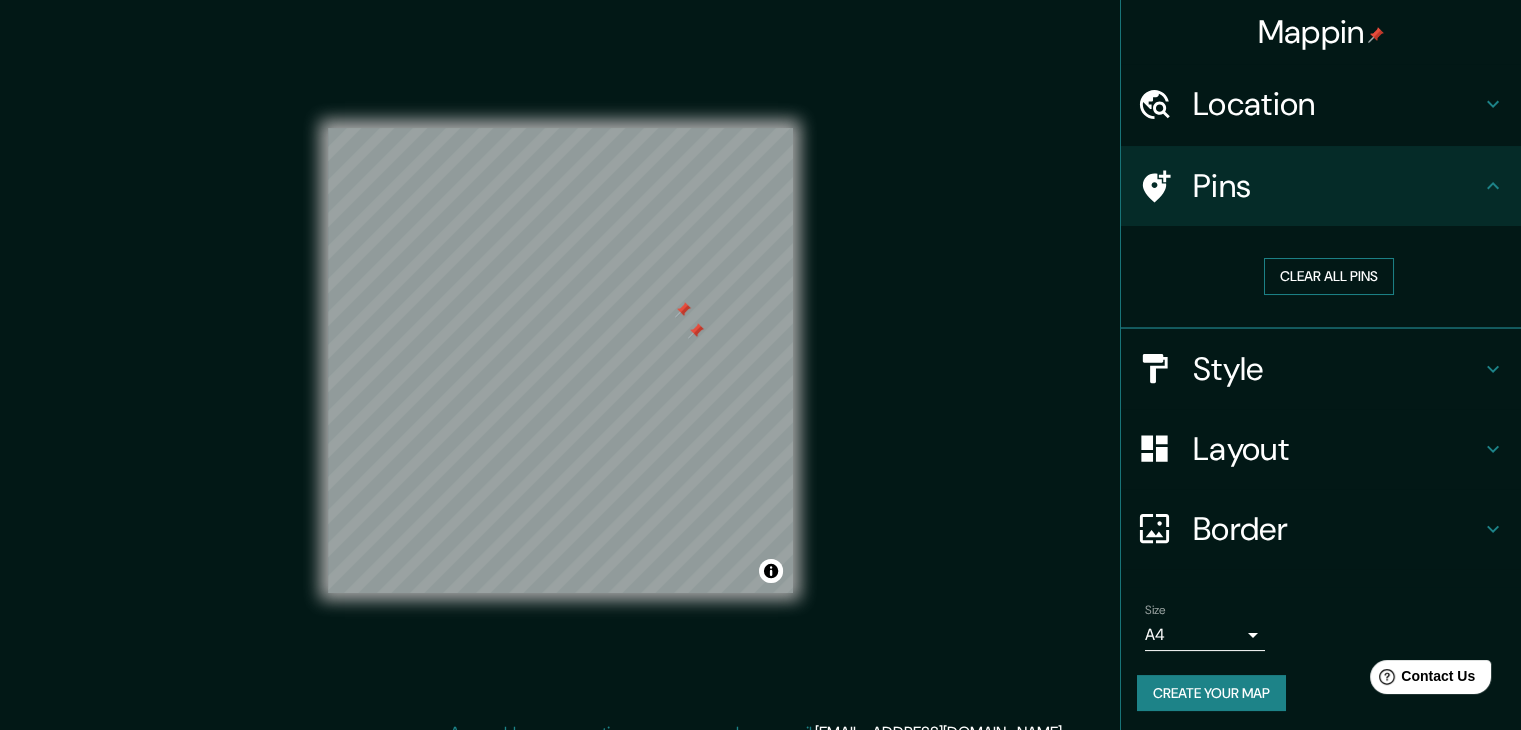 click on "Clear all pins" at bounding box center [1329, 276] 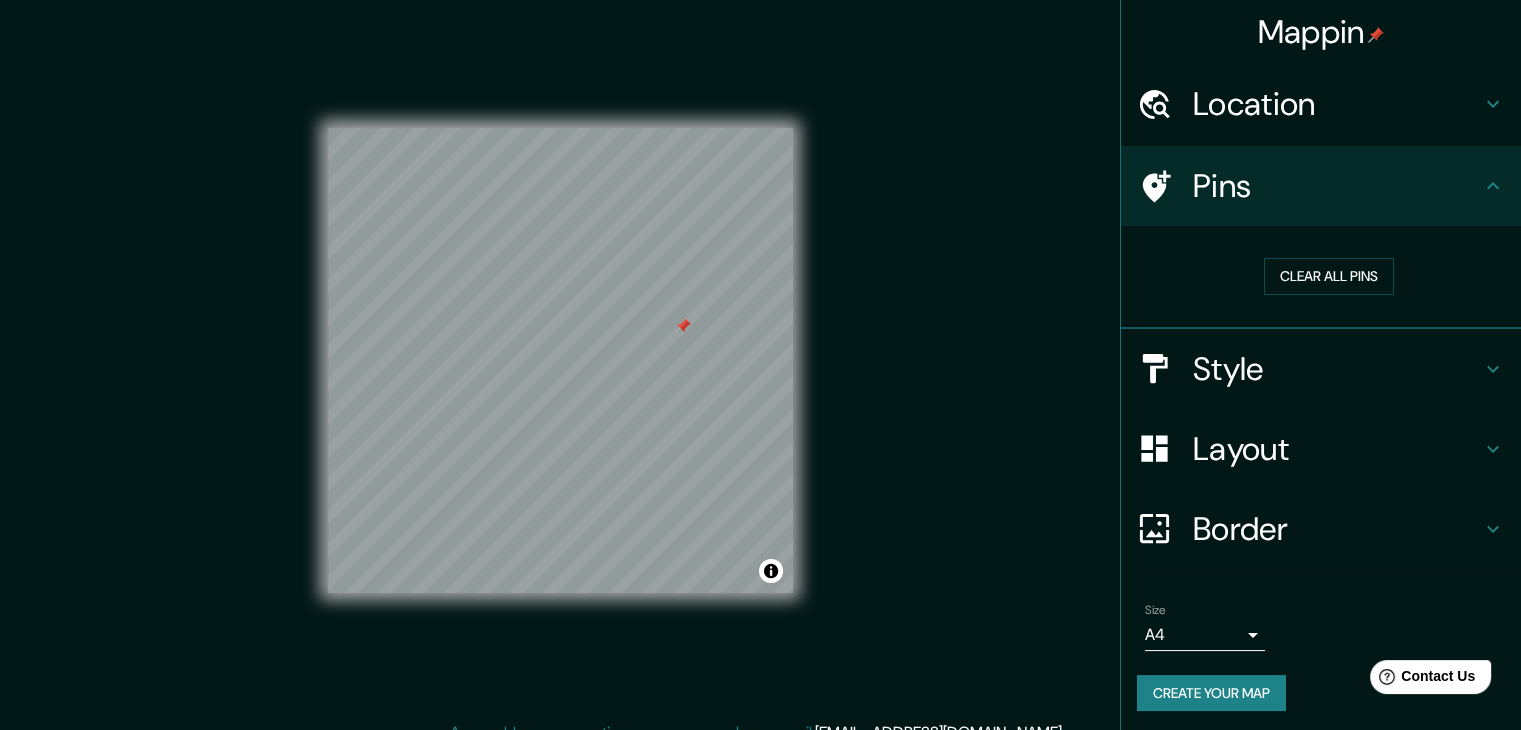 click on "Style" at bounding box center [1337, 369] 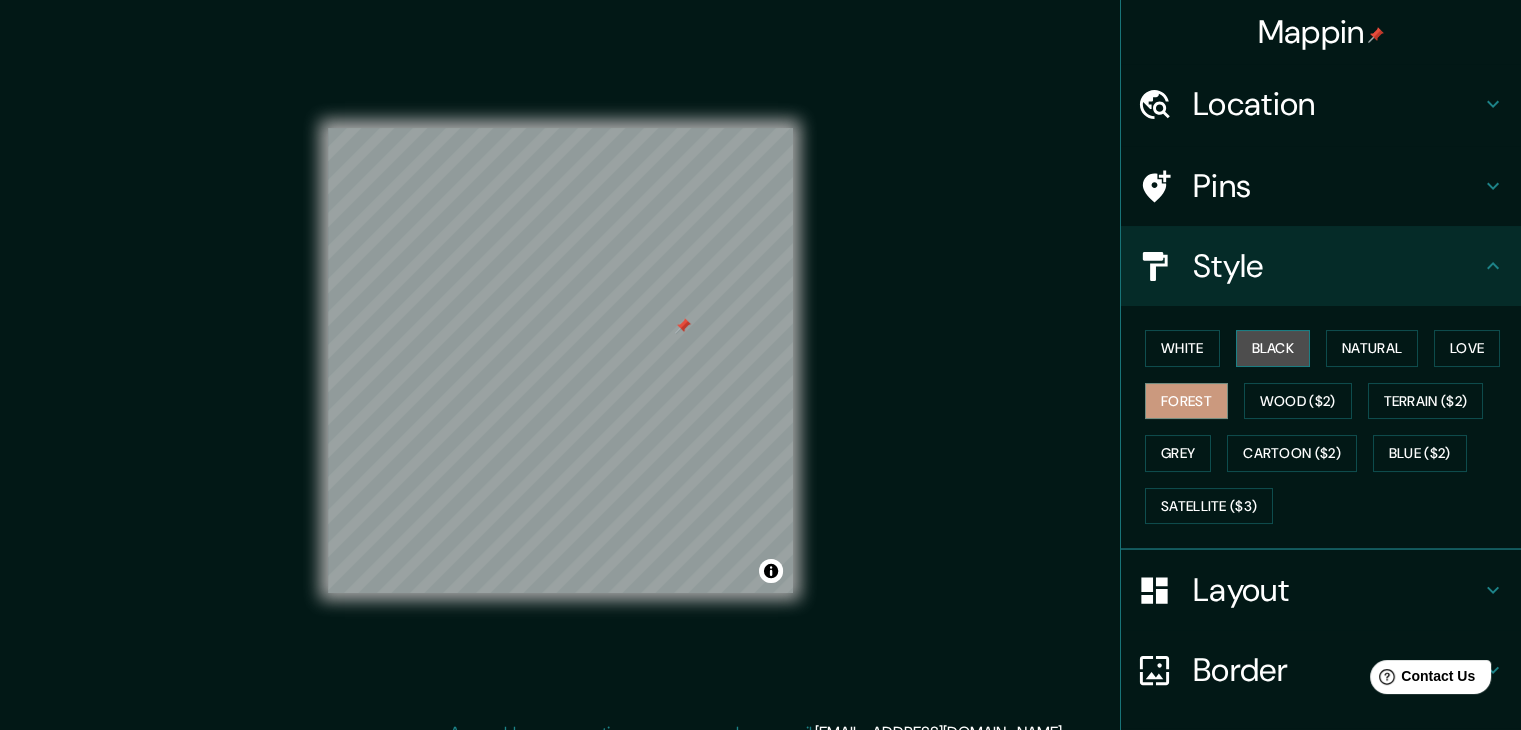 click on "Black" at bounding box center [1273, 348] 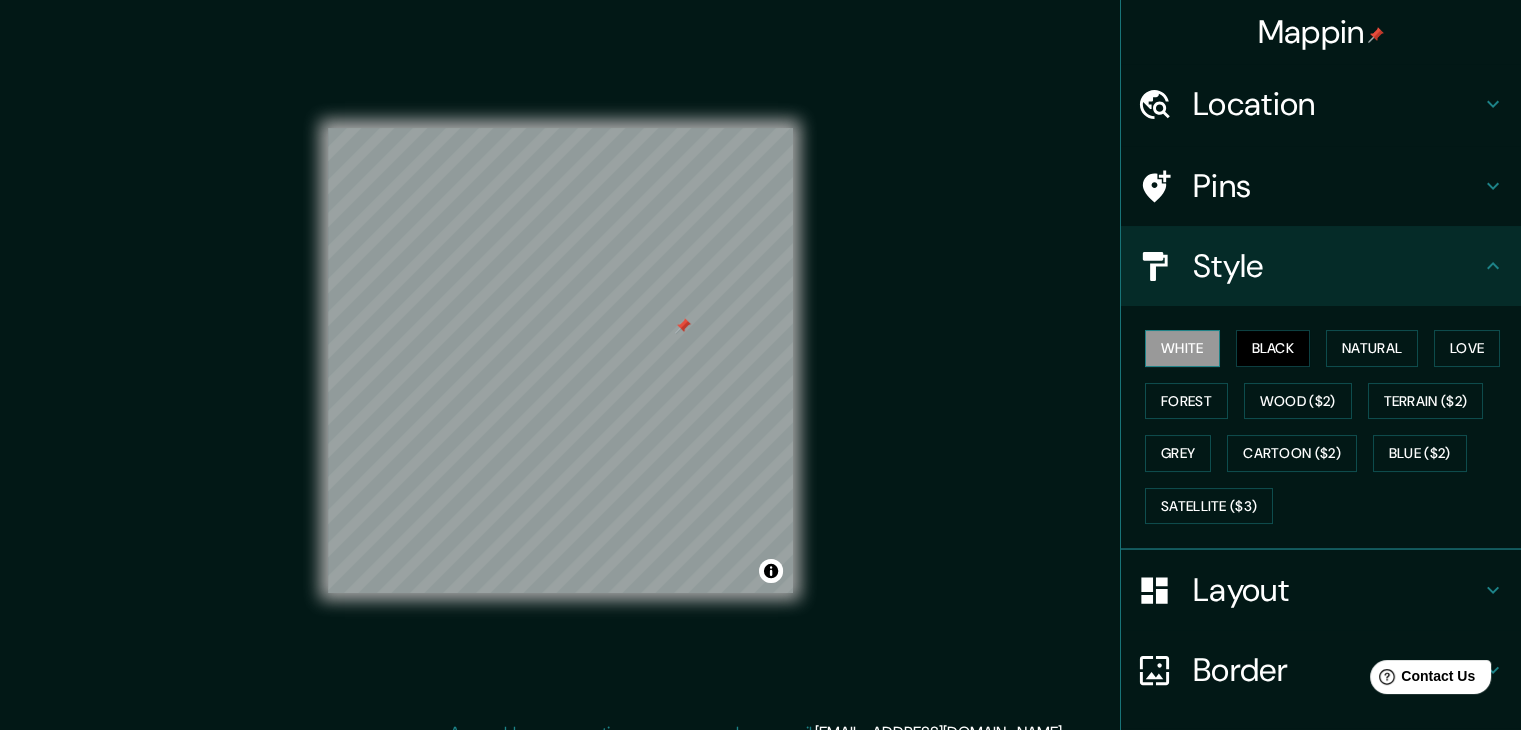 click on "White" at bounding box center [1182, 348] 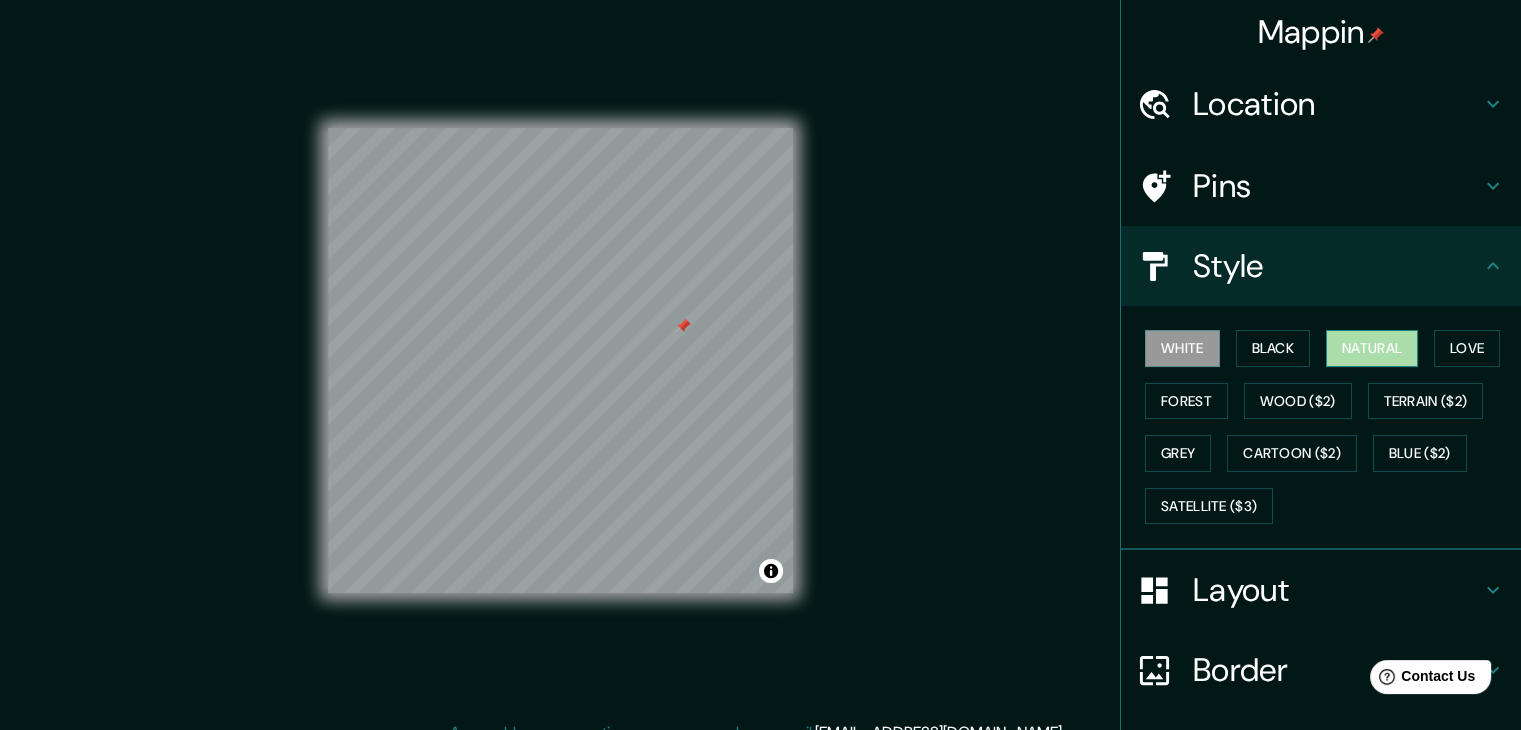 click on "Natural" at bounding box center [1372, 348] 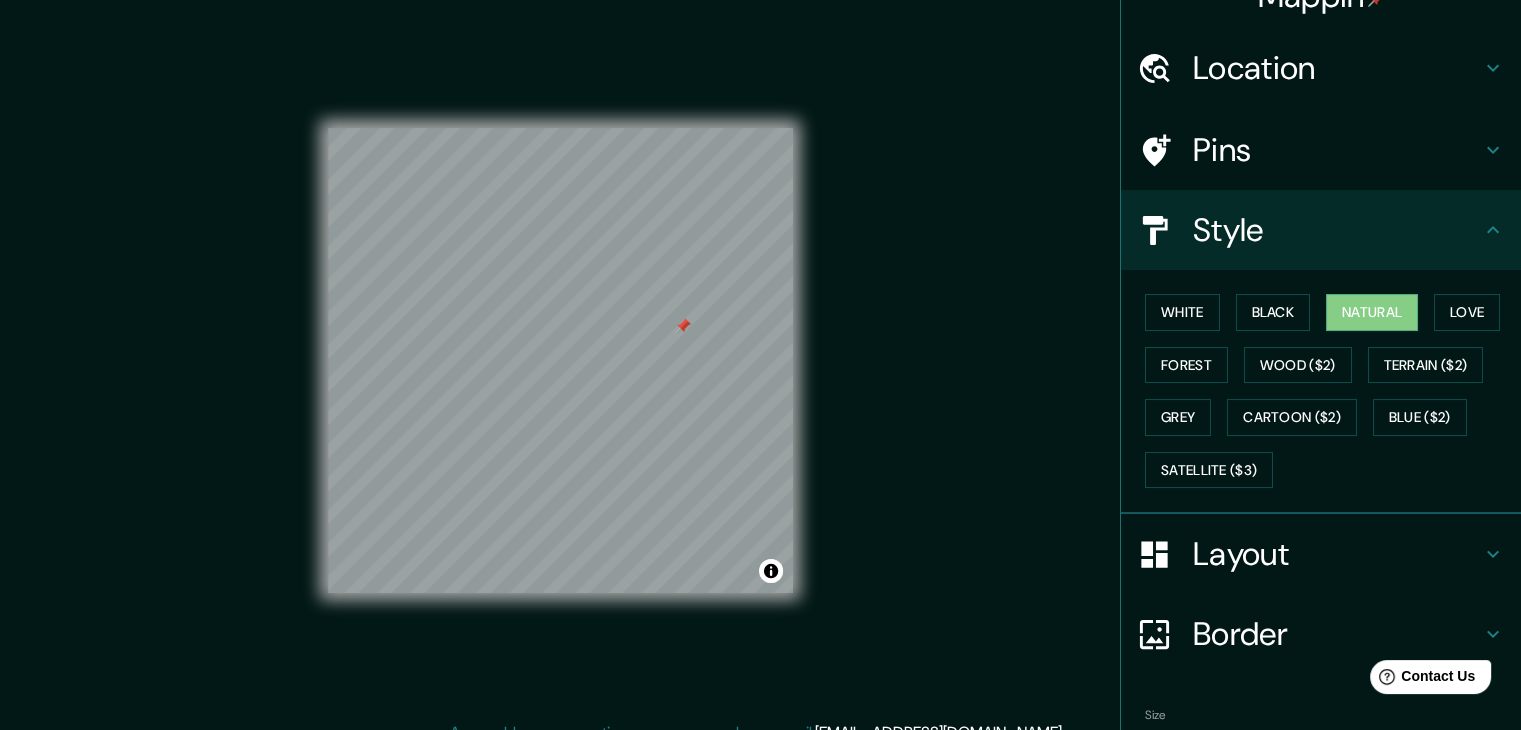 scroll, scrollTop: 144, scrollLeft: 0, axis: vertical 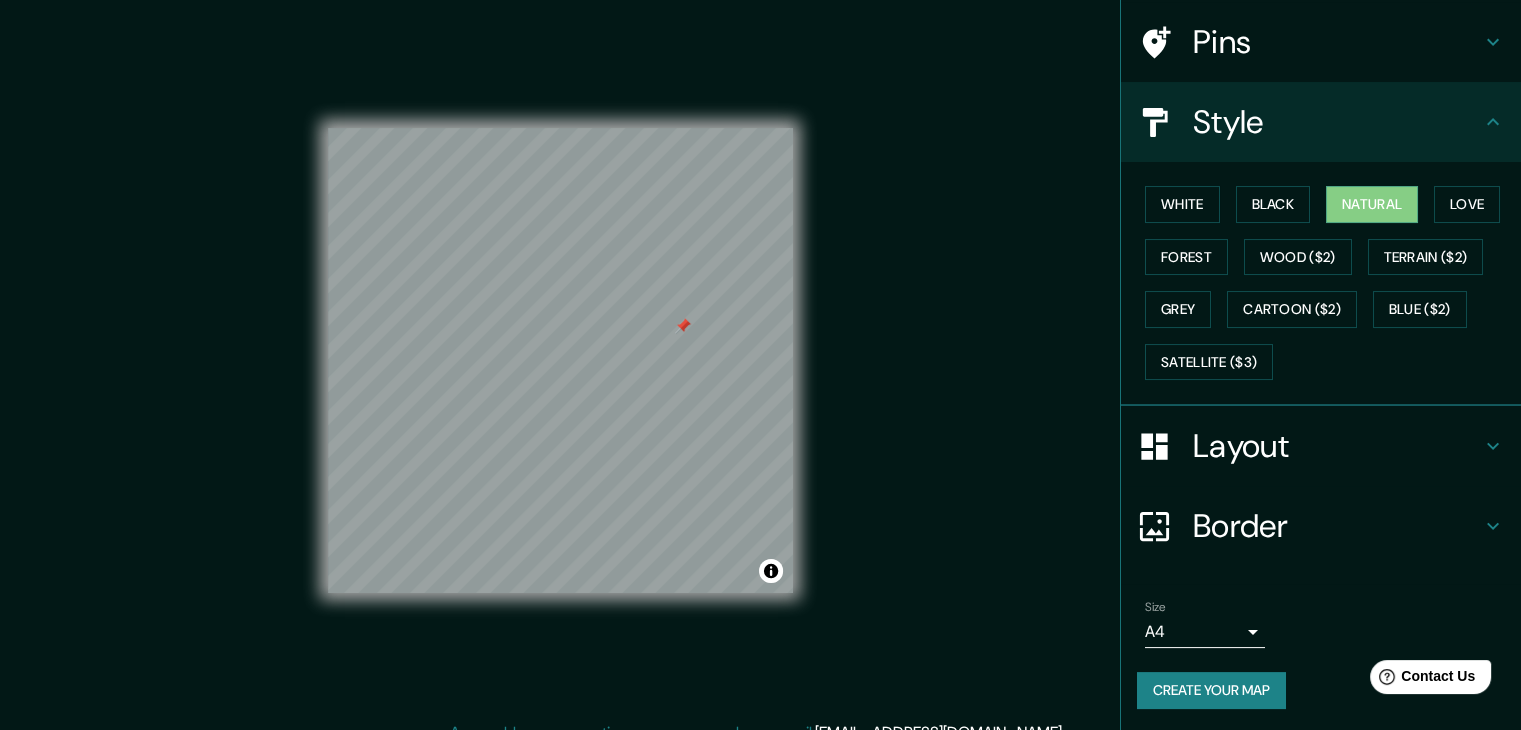 click on "Layout" at bounding box center [1337, 446] 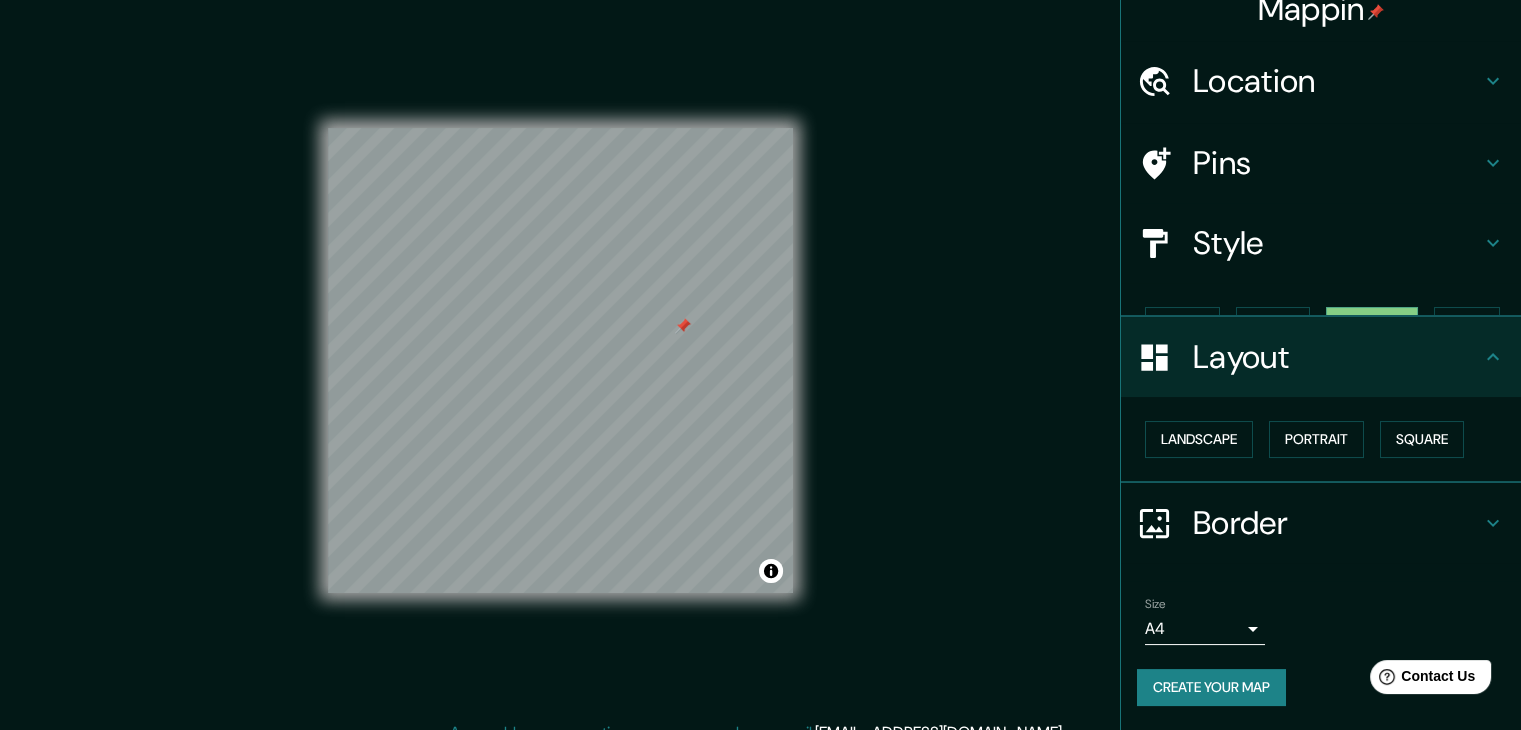 scroll, scrollTop: 0, scrollLeft: 0, axis: both 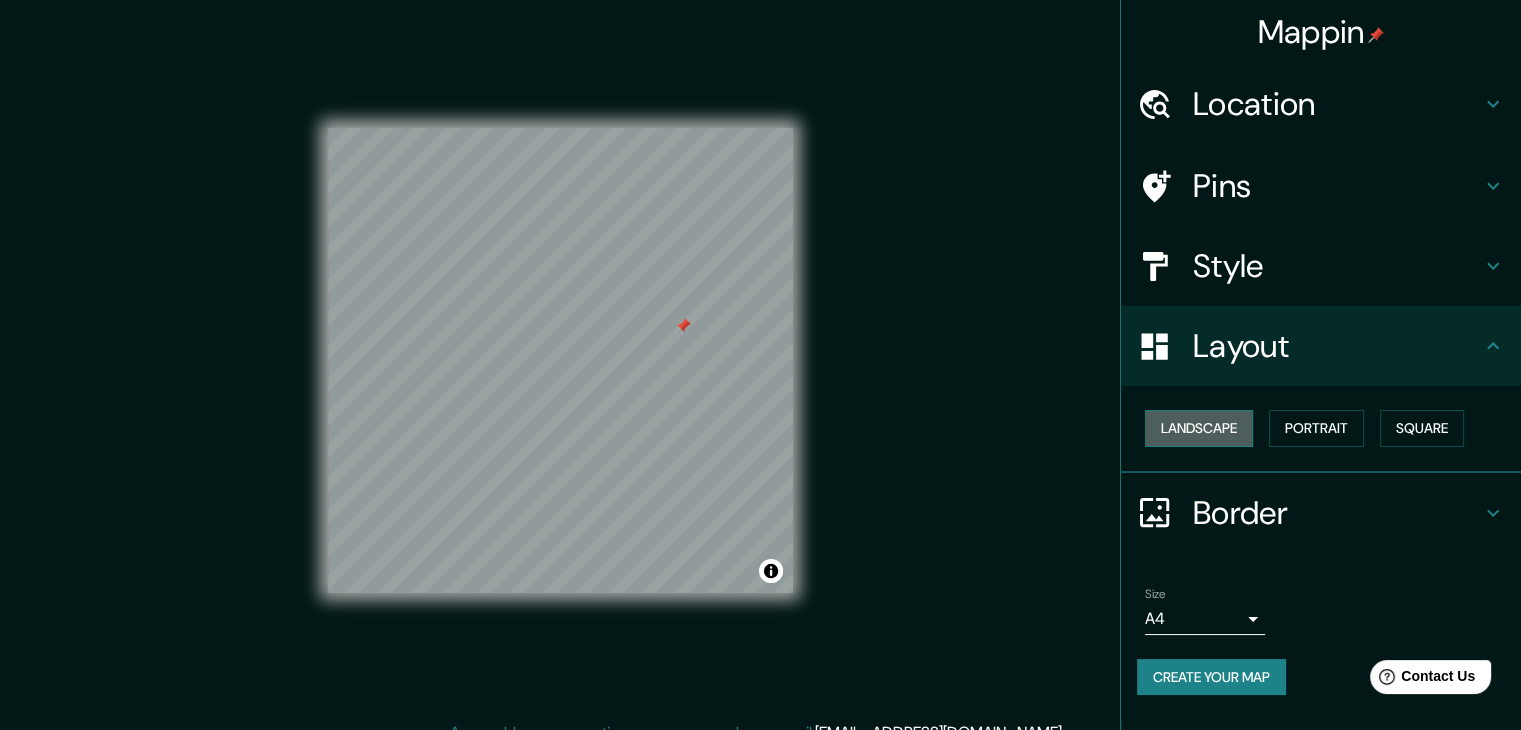 click on "Landscape" at bounding box center (1199, 428) 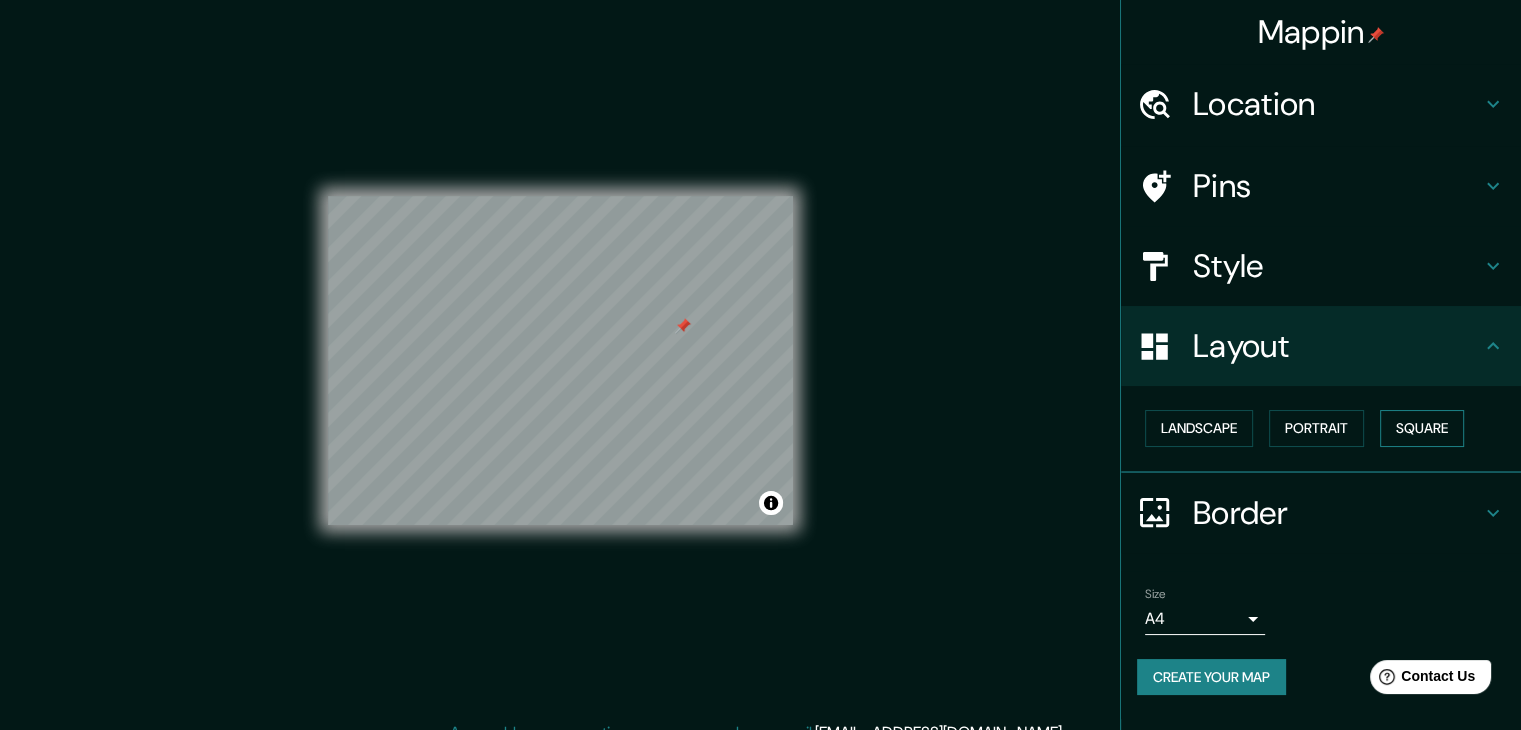 click on "Square" at bounding box center [1422, 428] 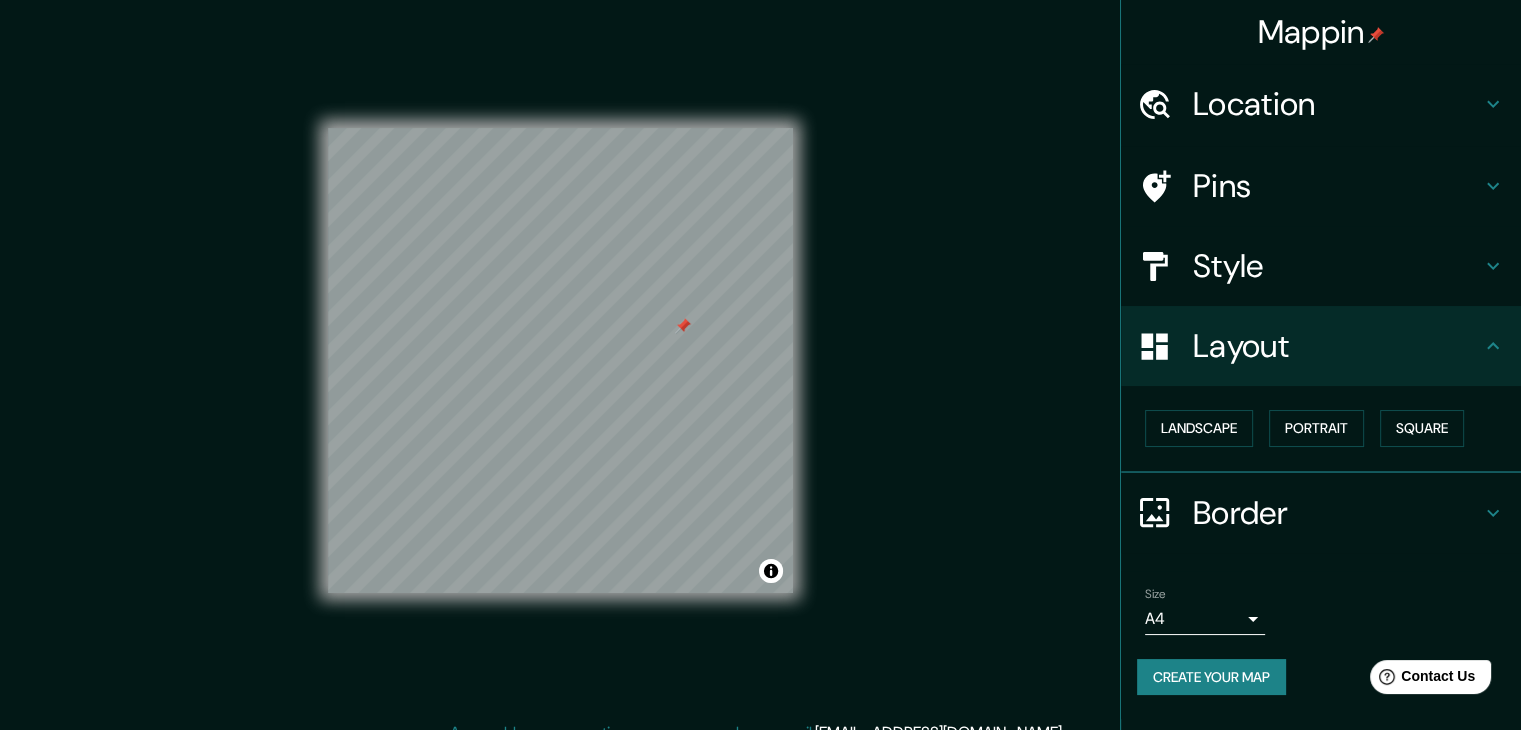click 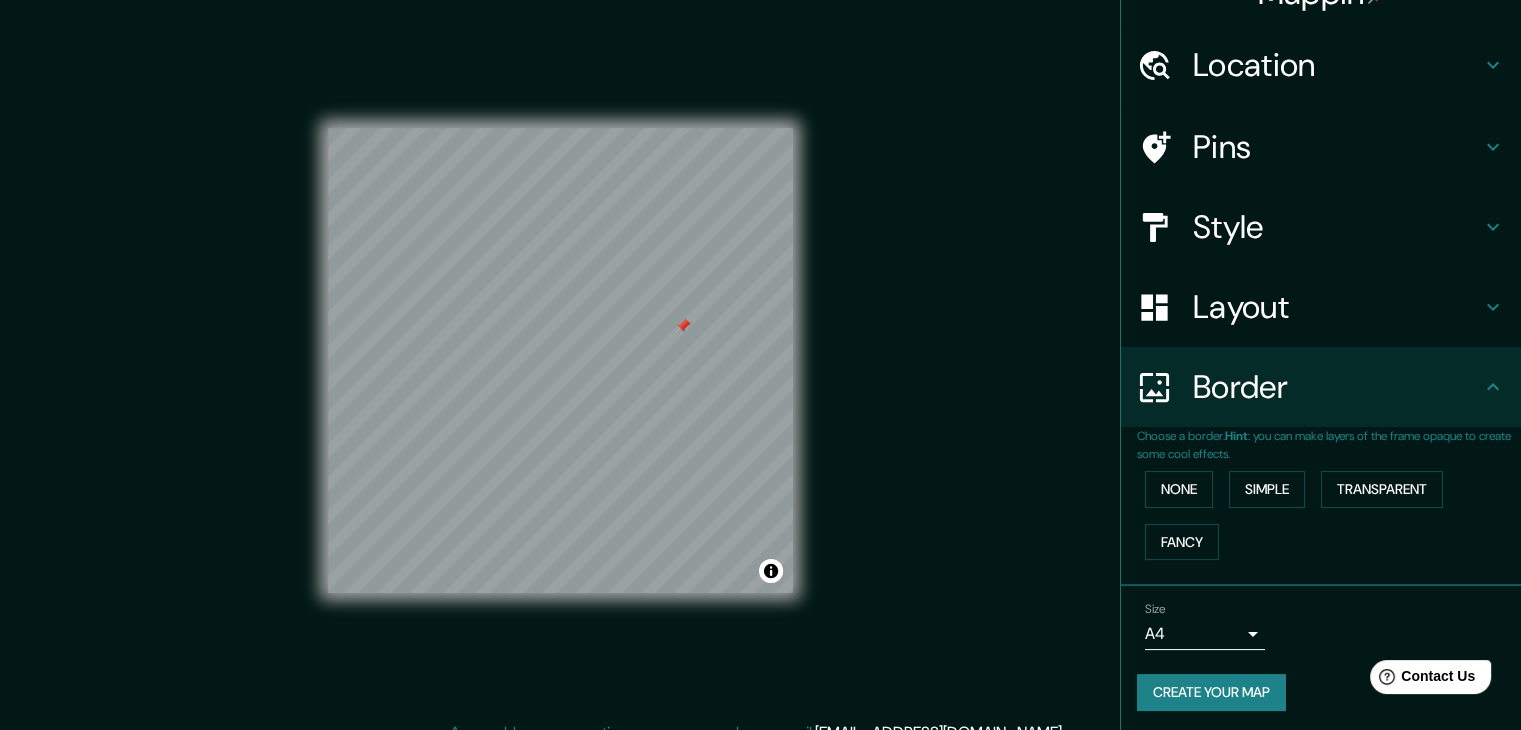 scroll, scrollTop: 42, scrollLeft: 0, axis: vertical 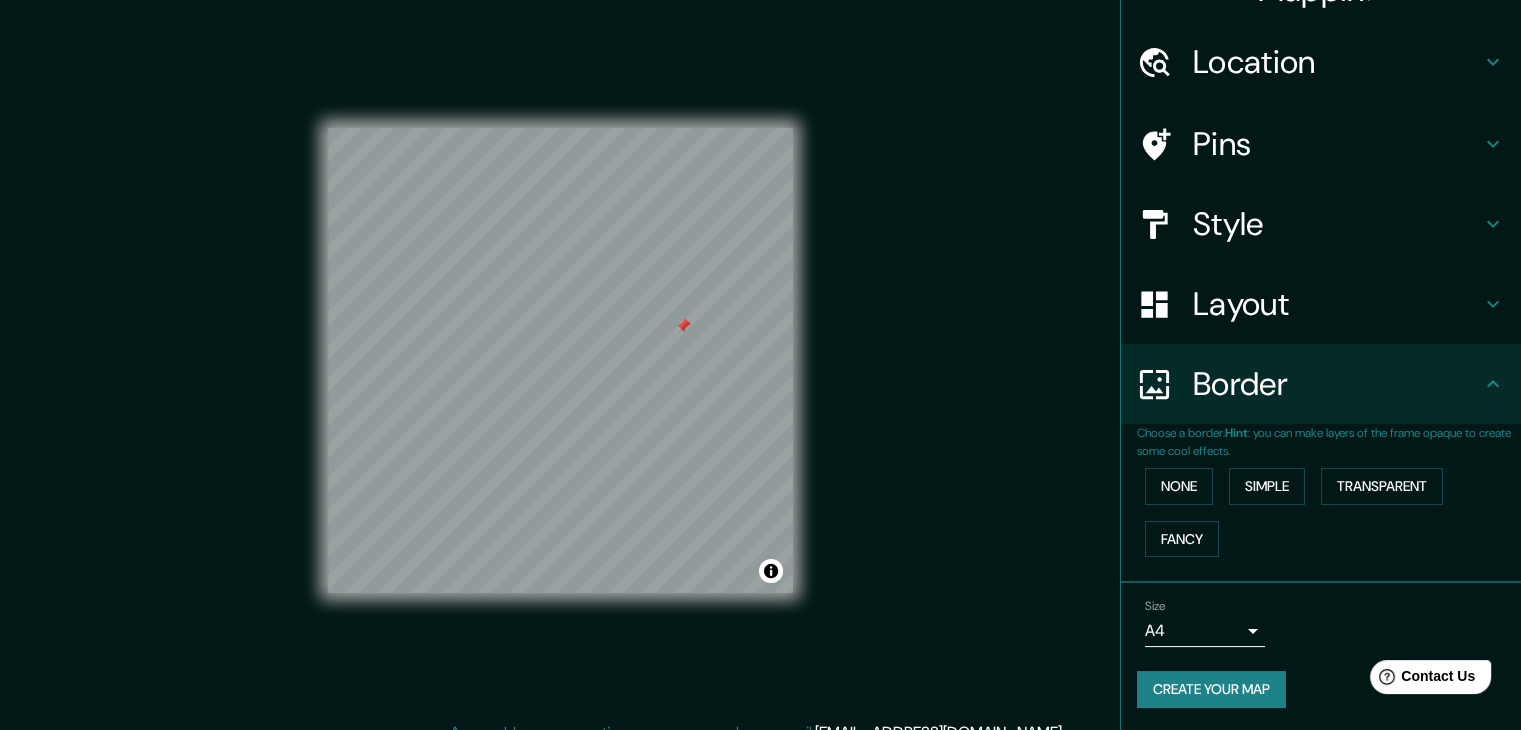 click on "Style" at bounding box center (1337, 224) 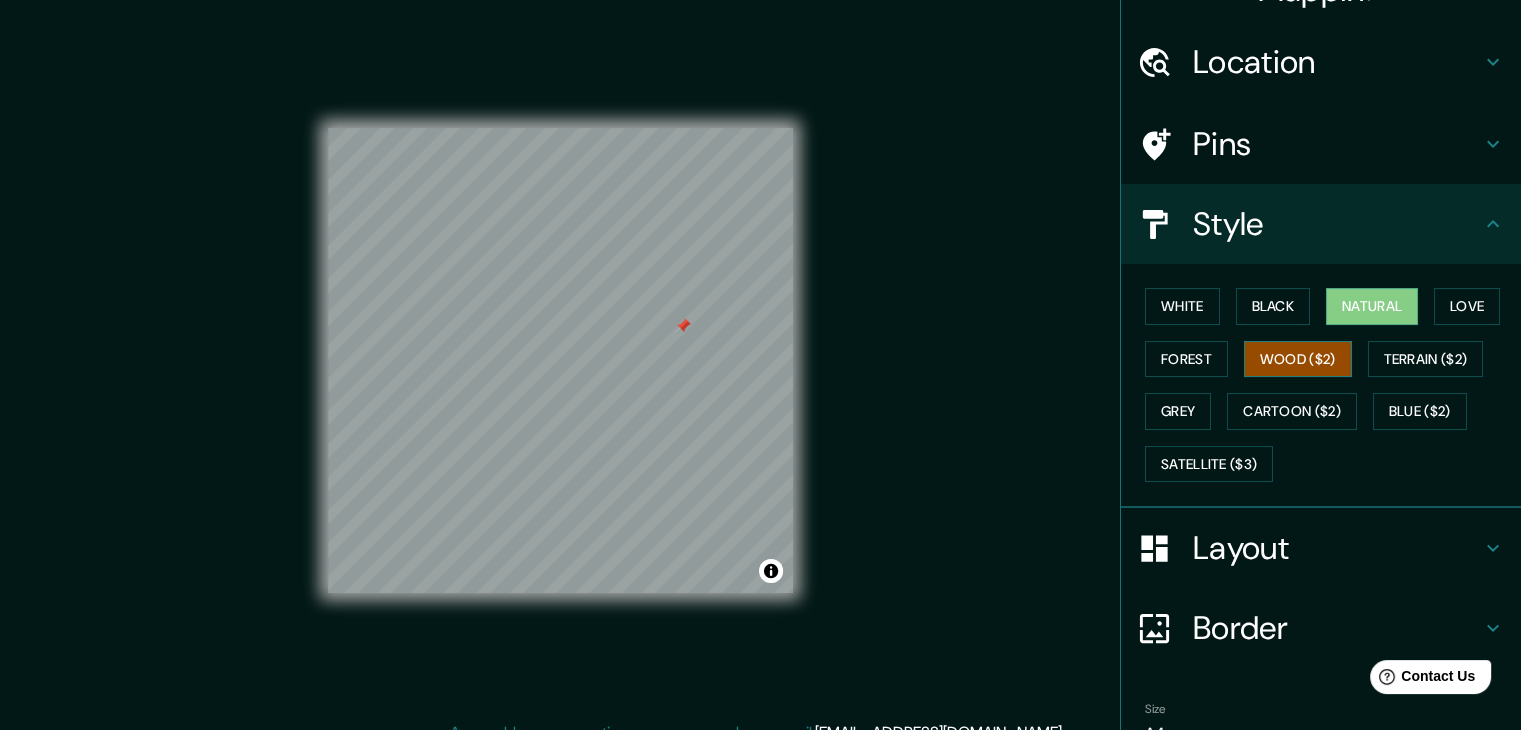click on "Wood ($2)" at bounding box center (1298, 359) 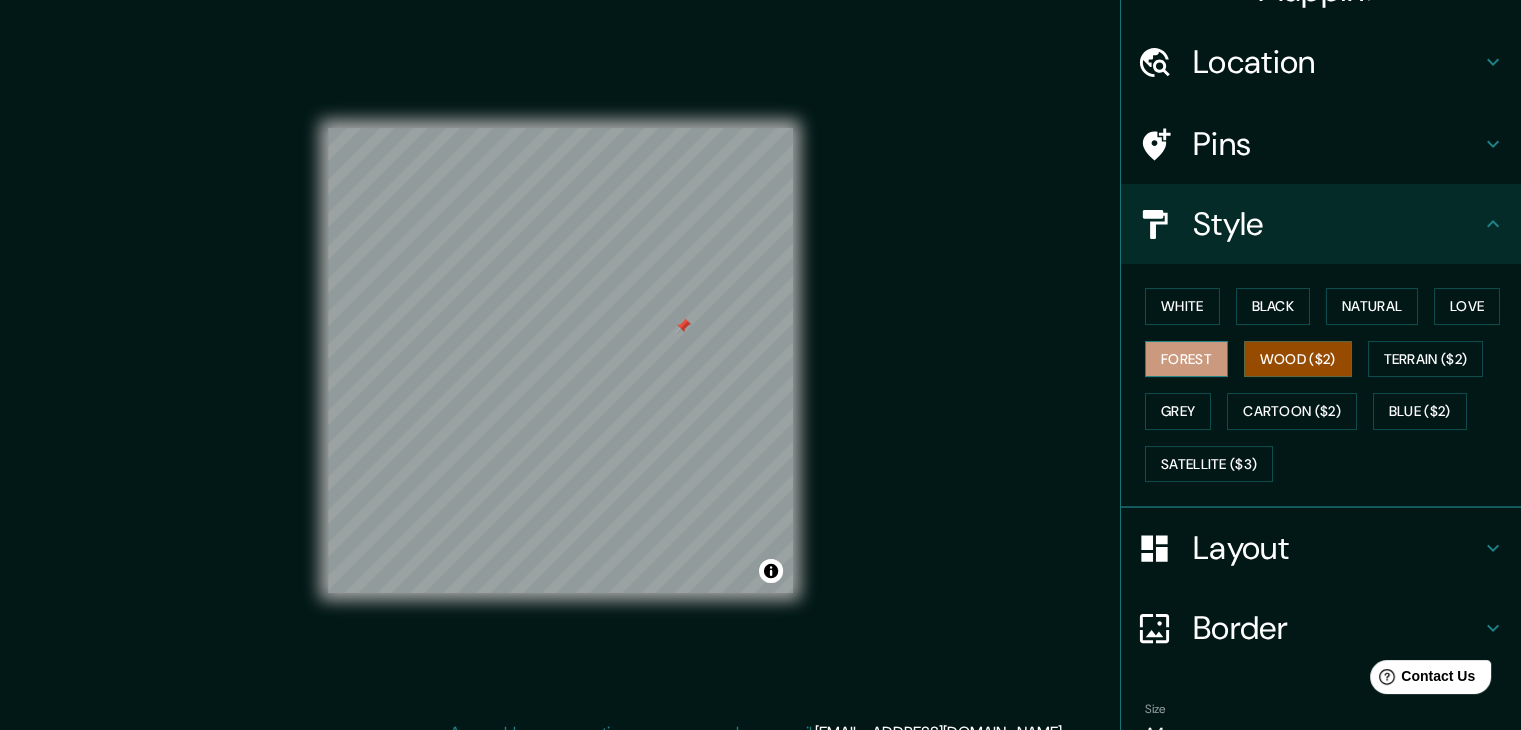 click on "Forest" at bounding box center (1186, 359) 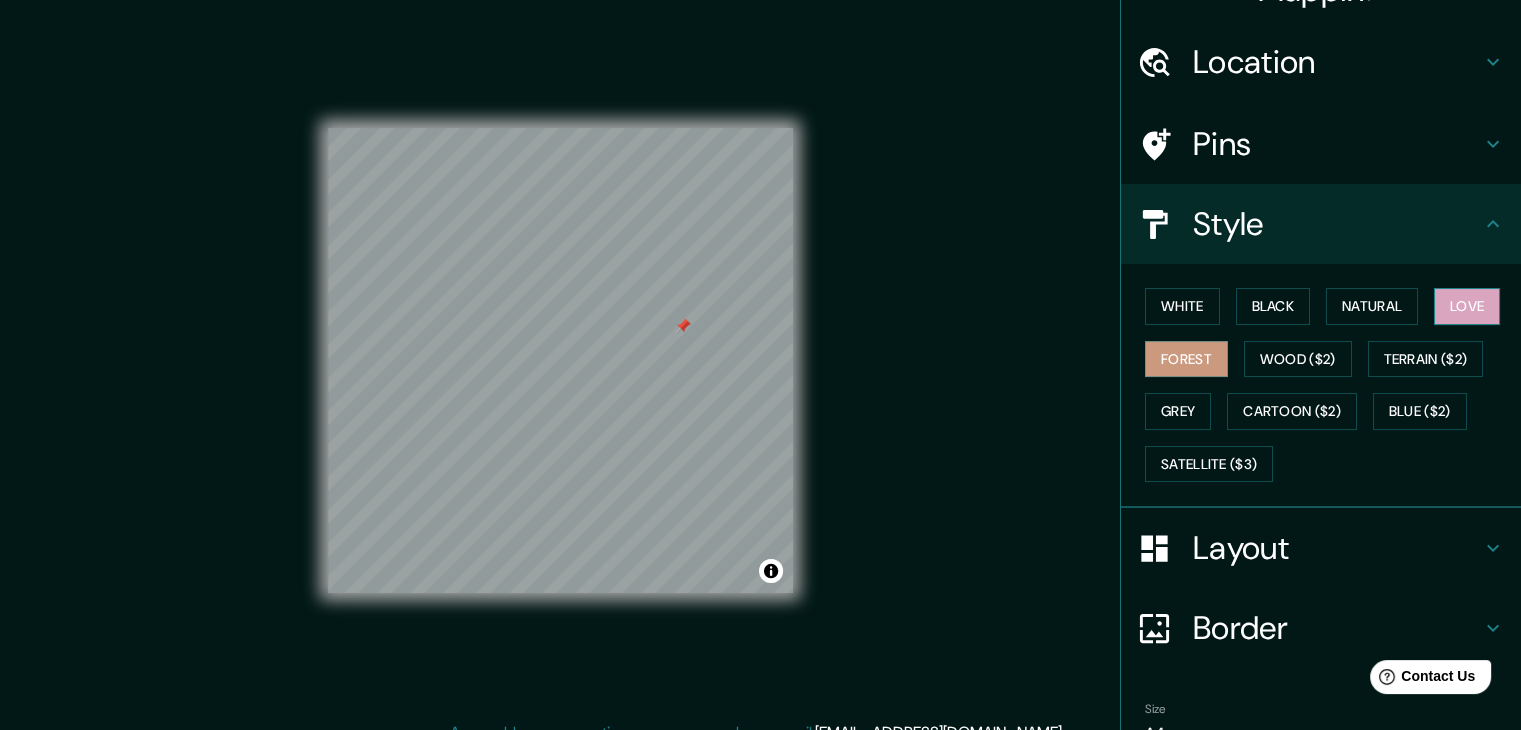 click on "Love" at bounding box center [1467, 306] 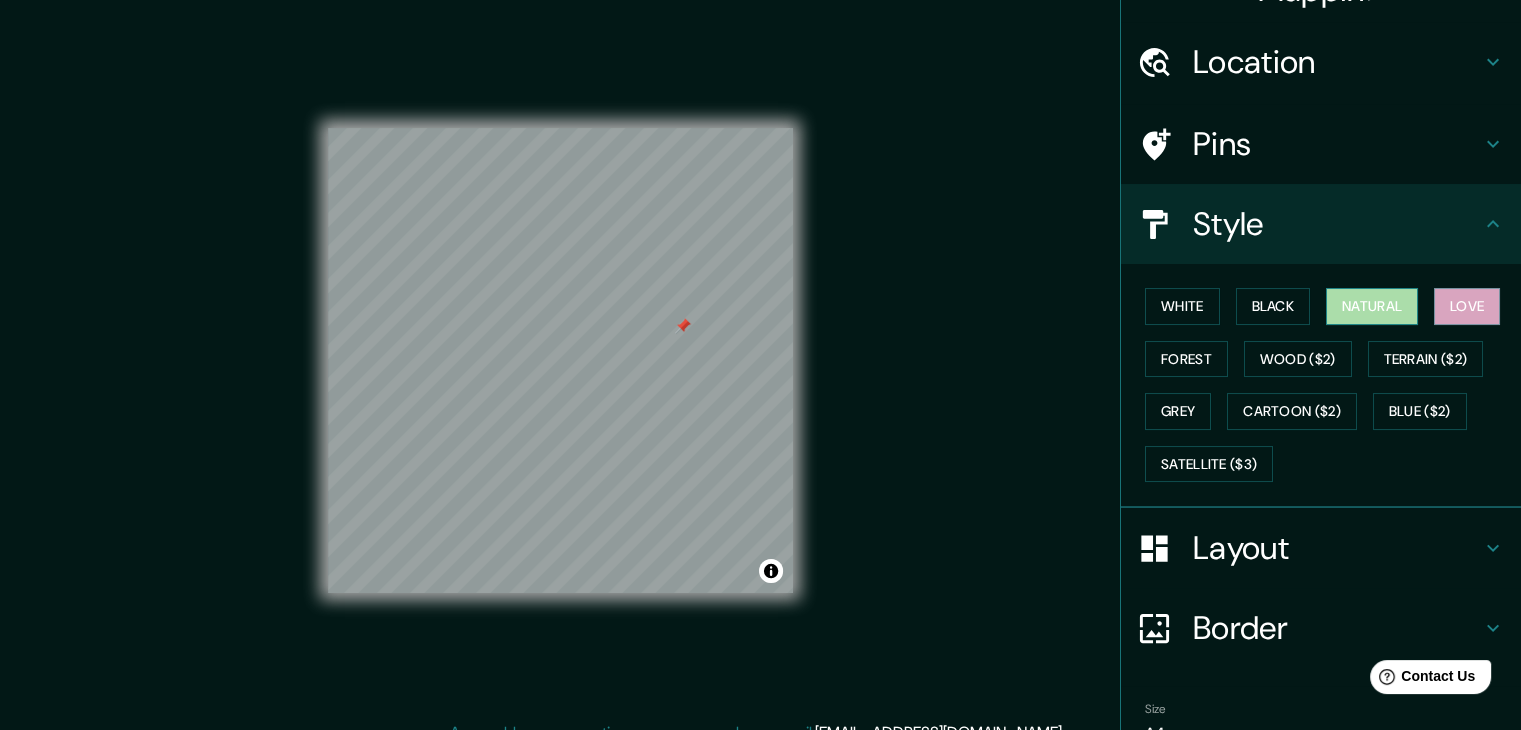 click on "Natural" at bounding box center (1372, 306) 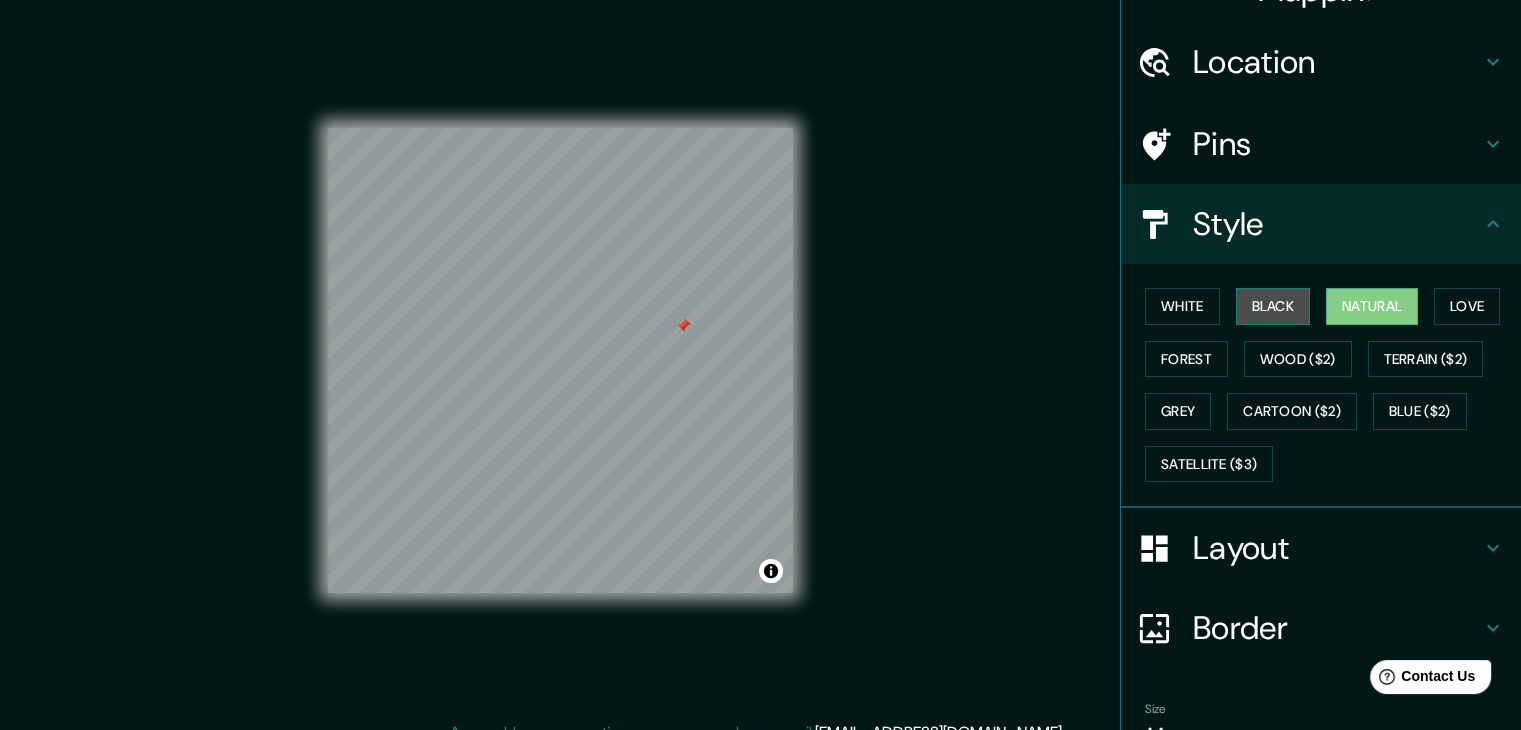 click on "Black" at bounding box center (1273, 306) 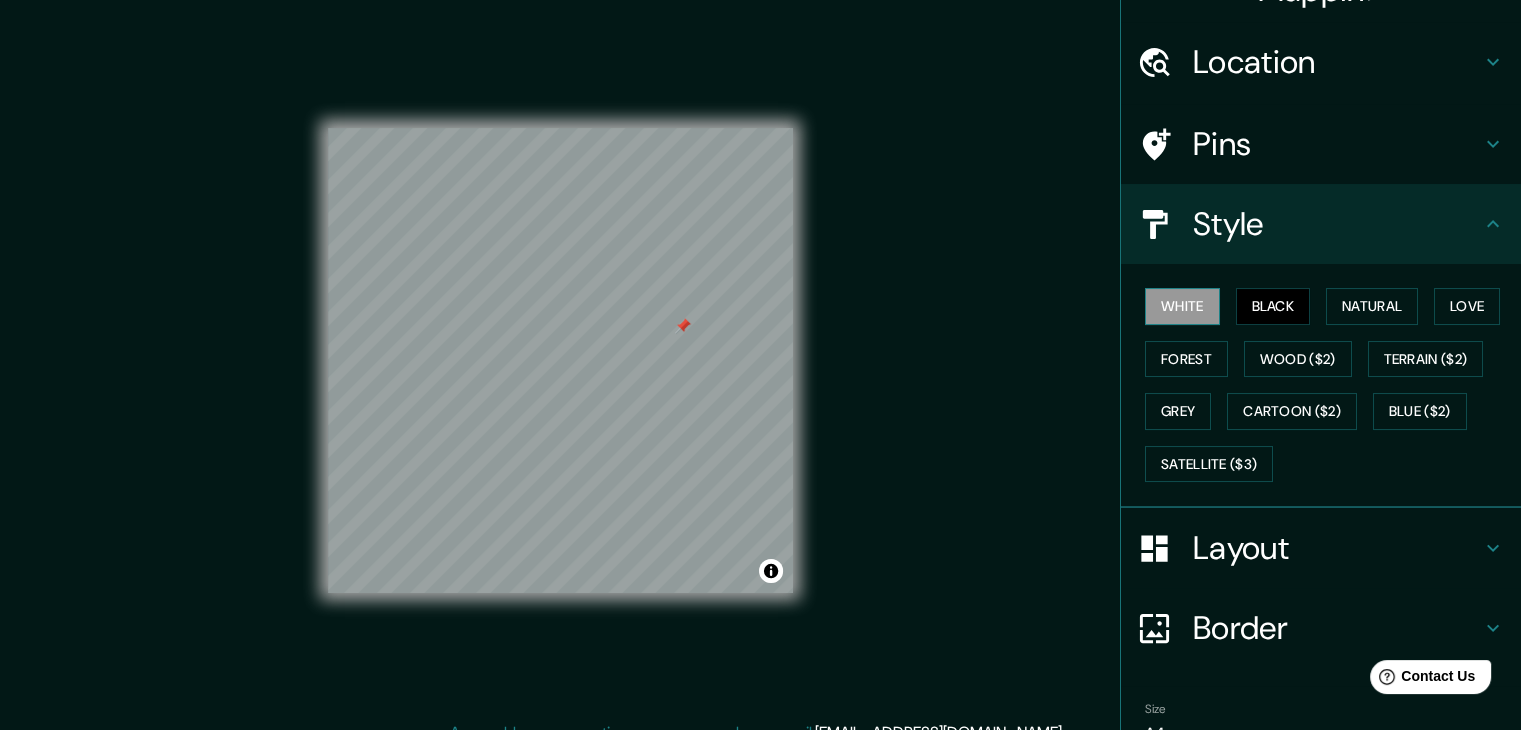 click on "White" at bounding box center [1182, 306] 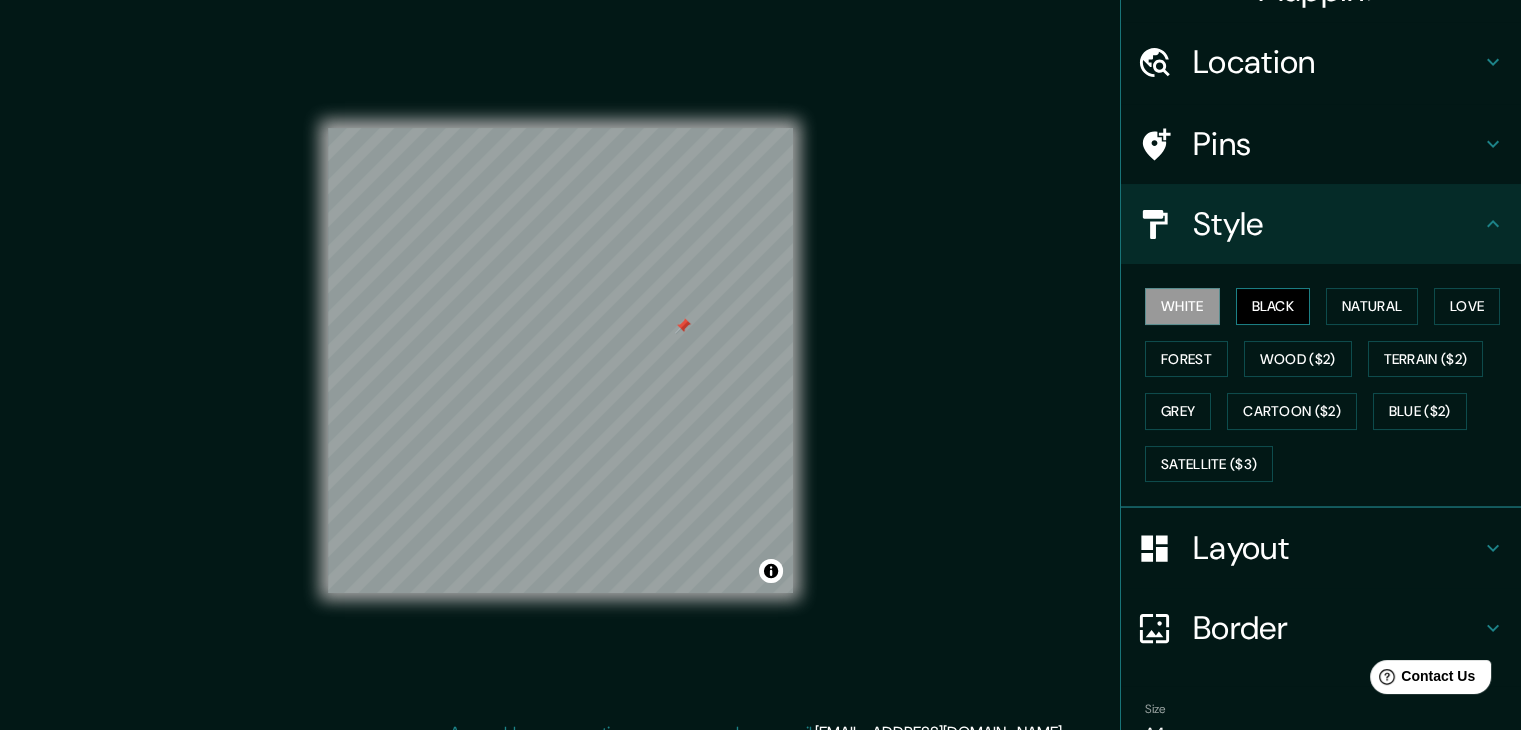 click on "Black" at bounding box center (1273, 306) 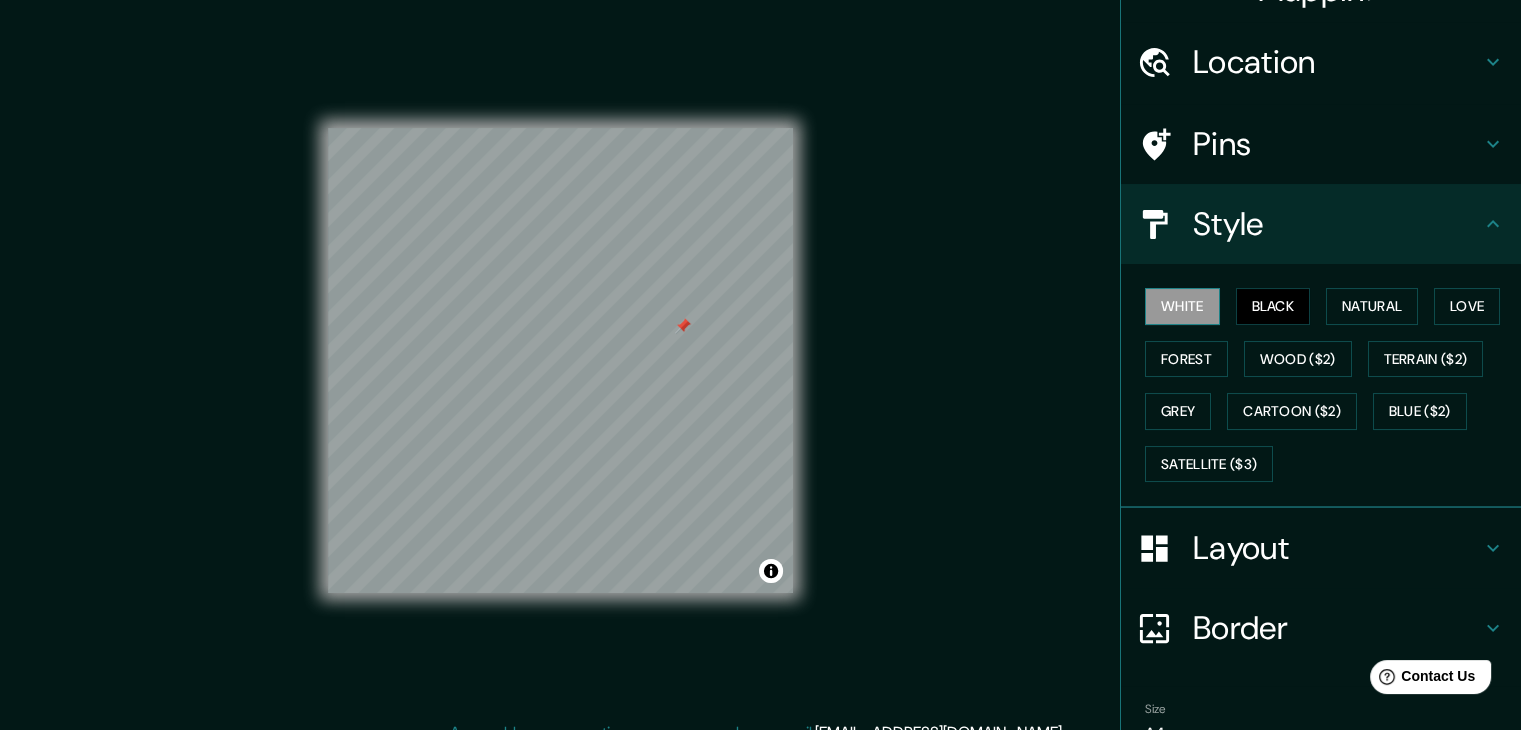 click on "White" at bounding box center [1182, 306] 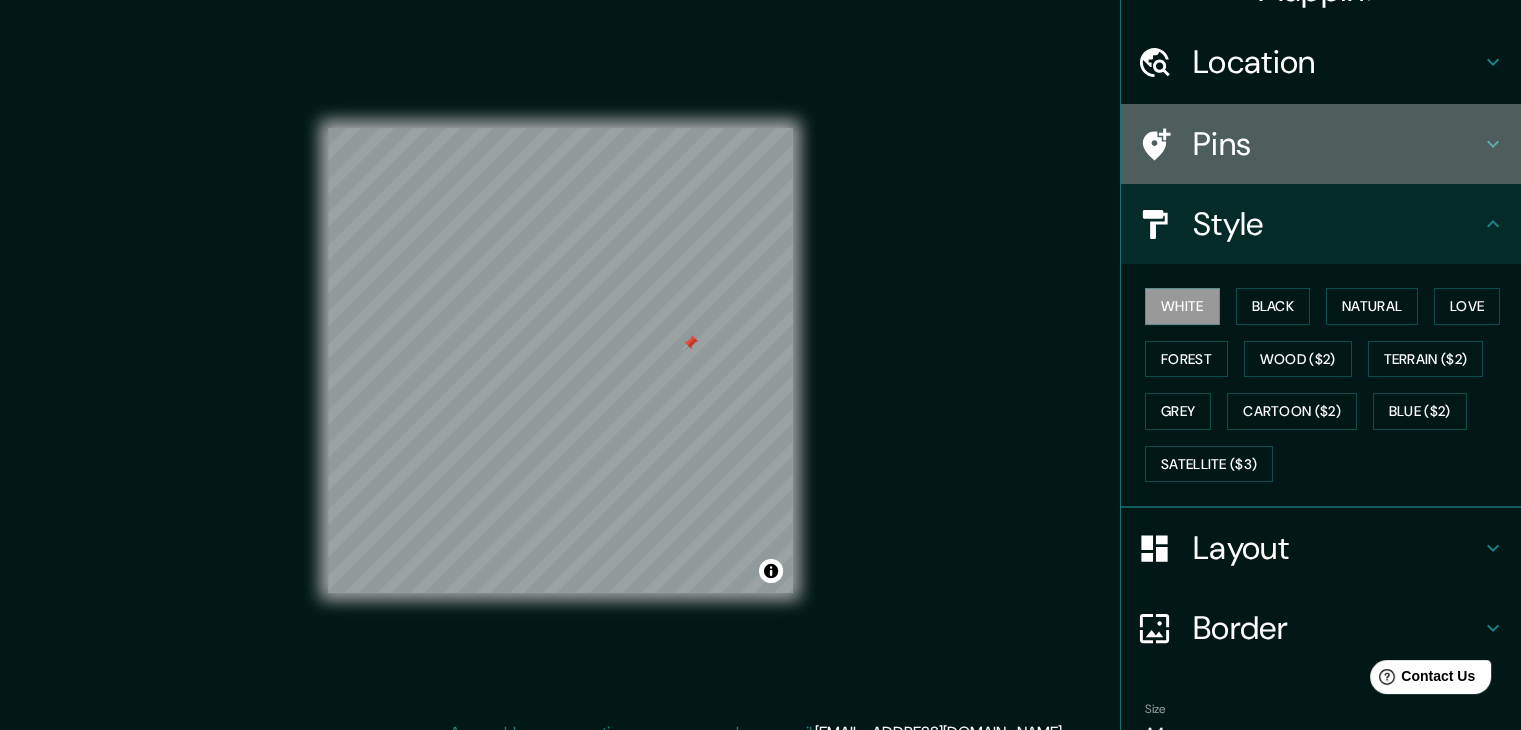 click on "Pins" at bounding box center [1321, 144] 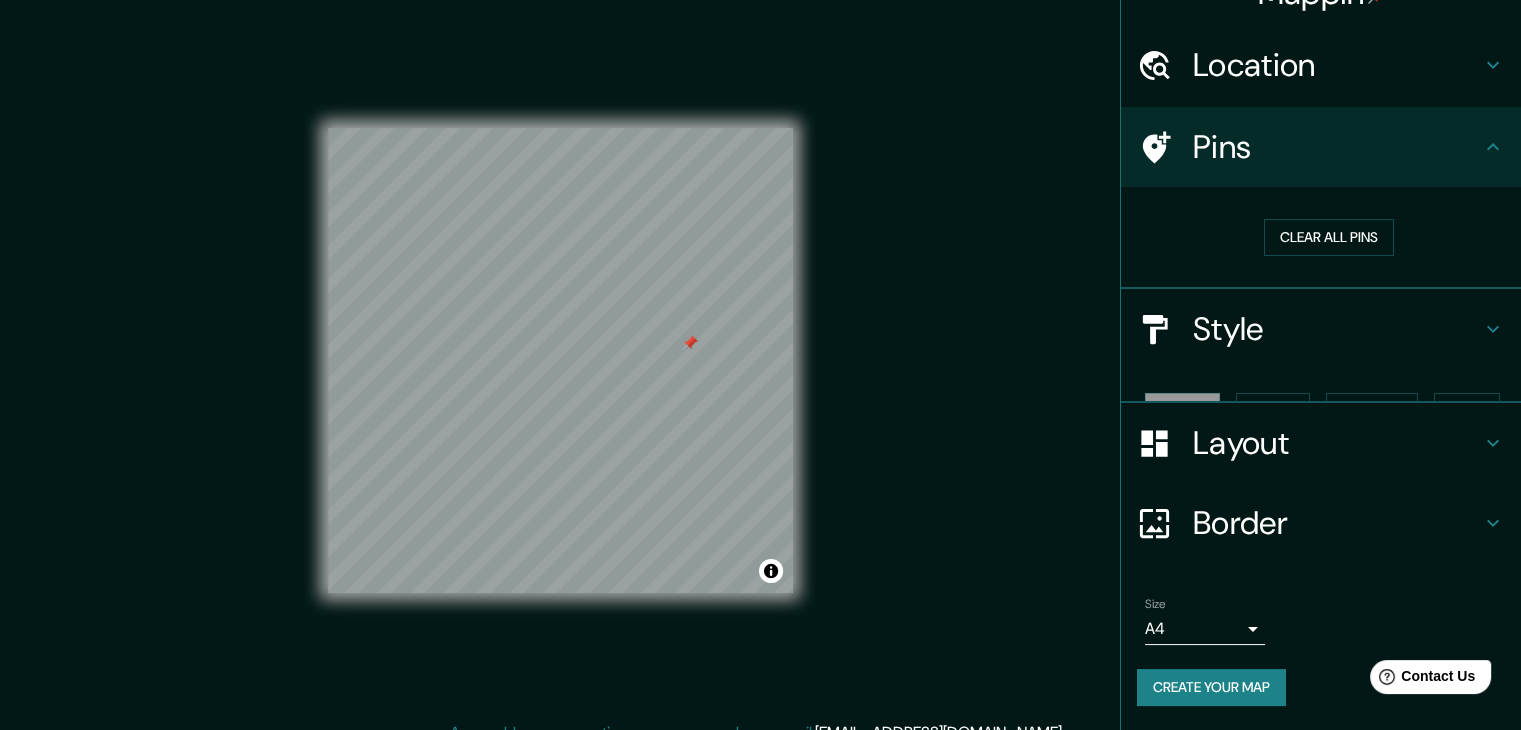 scroll, scrollTop: 4, scrollLeft: 0, axis: vertical 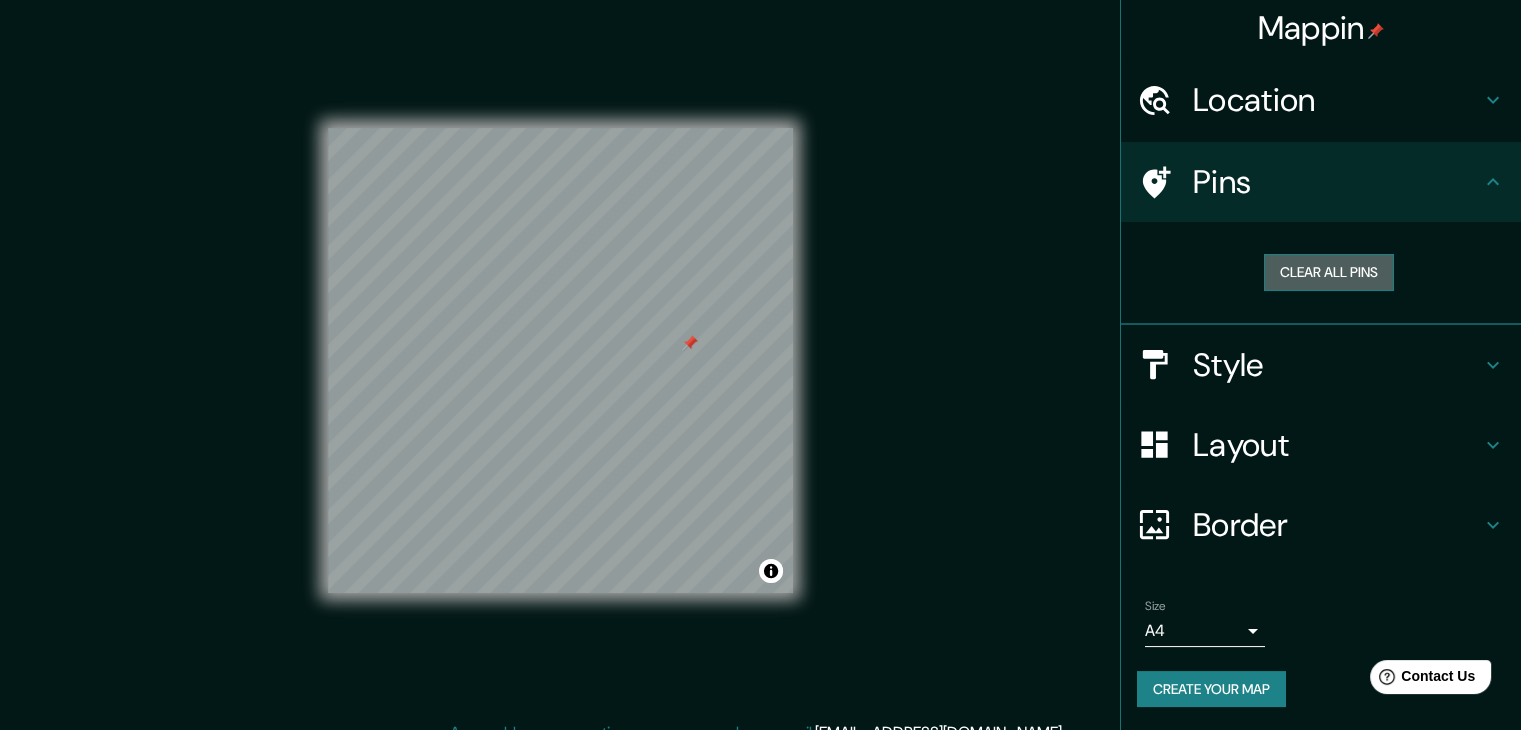 click on "Clear all pins" at bounding box center [1329, 272] 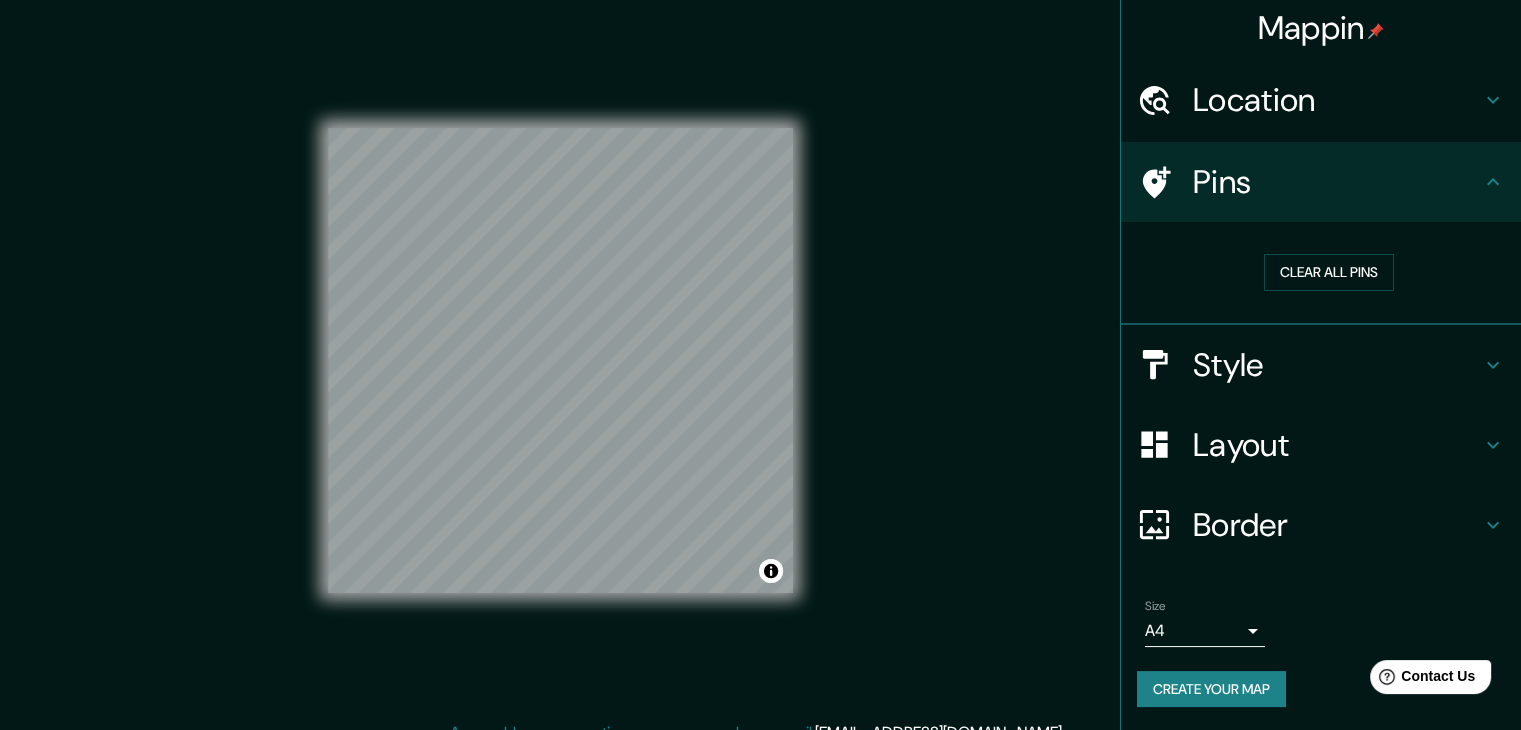 click on "Mappin Location multiplazaPanama City, [GEOGRAPHIC_DATA], [GEOGRAPHIC_DATA] [GEOGRAPHIC_DATA]  [GEOGRAPHIC_DATA], [GEOGRAPHIC_DATA] [GEOGRAPHIC_DATA] [GEOGRAPHIC_DATA]  [GEOGRAPHIC_DATA], [GEOGRAPHIC_DATA], [GEOGRAPHIC_DATA] [GEOGRAPHIC_DATA]  [GEOGRAPHIC_DATA] [GEOGRAPHIC_DATA]  [GEOGRAPHIC_DATA], [GEOGRAPHIC_DATA], [GEOGRAPHIC_DATA] [GEOGRAPHIC_DATA] [GEOGRAPHIC_DATA]  [GEOGRAPHIC_DATA], [GEOGRAPHIC_DATA], [GEOGRAPHIC_DATA] Pins Clear all pins Style Layout Border Choose a border.  Hint : you can make layers of the frame opaque to create some cool effects. None Simple Transparent Fancy Size A4 single Create your map © Mapbox   © OpenStreetMap   Improve this map Any problems, suggestions, or concerns please email    [EMAIL_ADDRESS][DOMAIN_NAME] . . ." at bounding box center (760, 376) 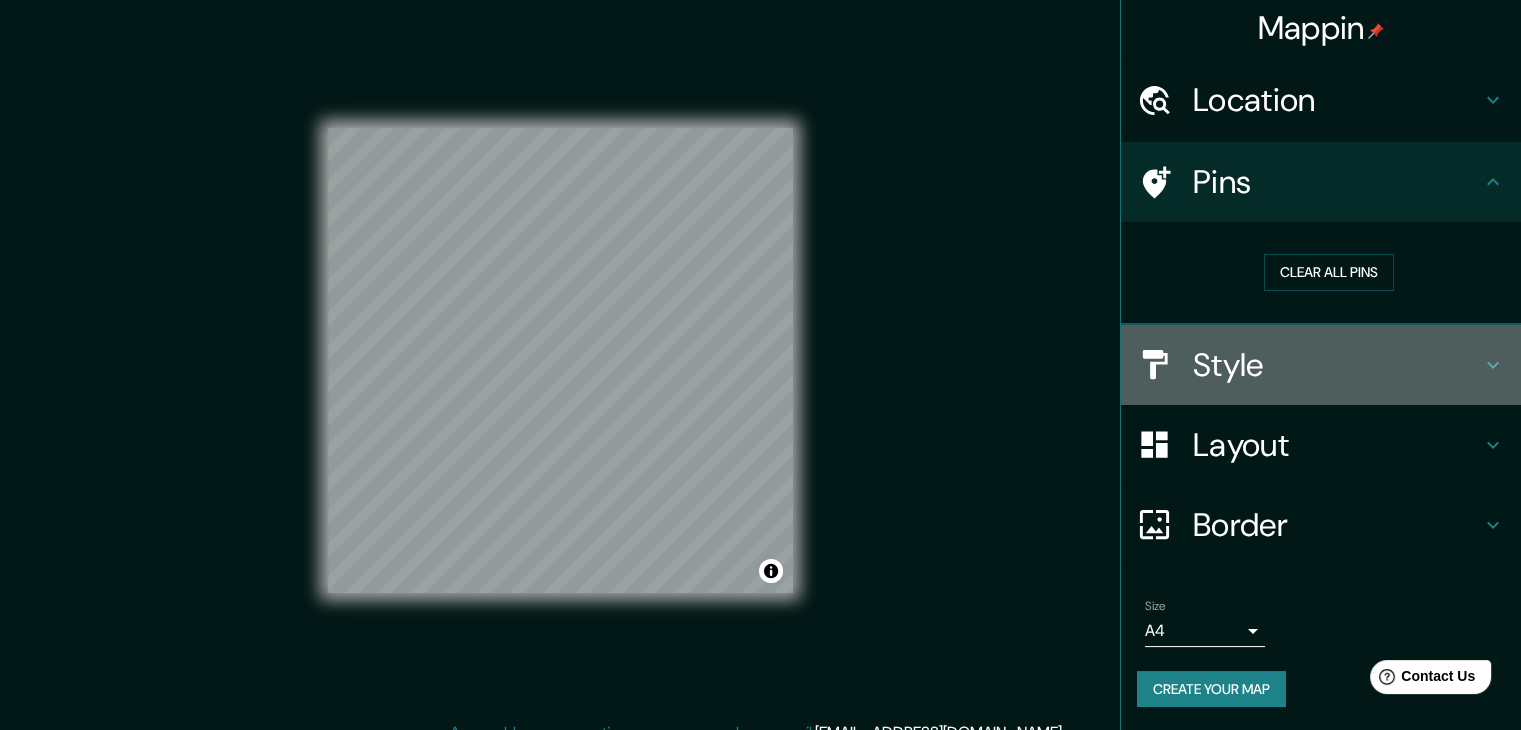click 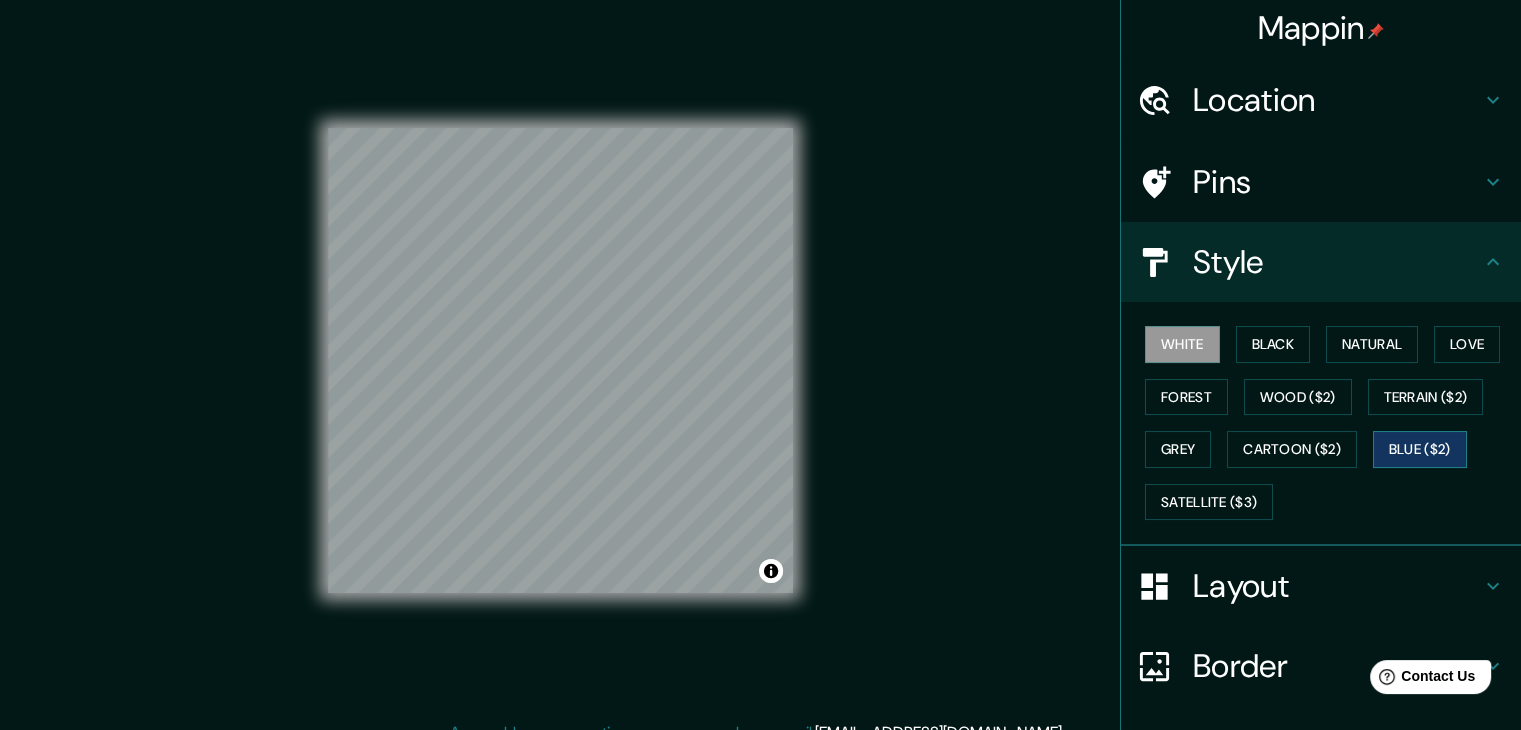 click on "Blue ($2)" at bounding box center [1420, 449] 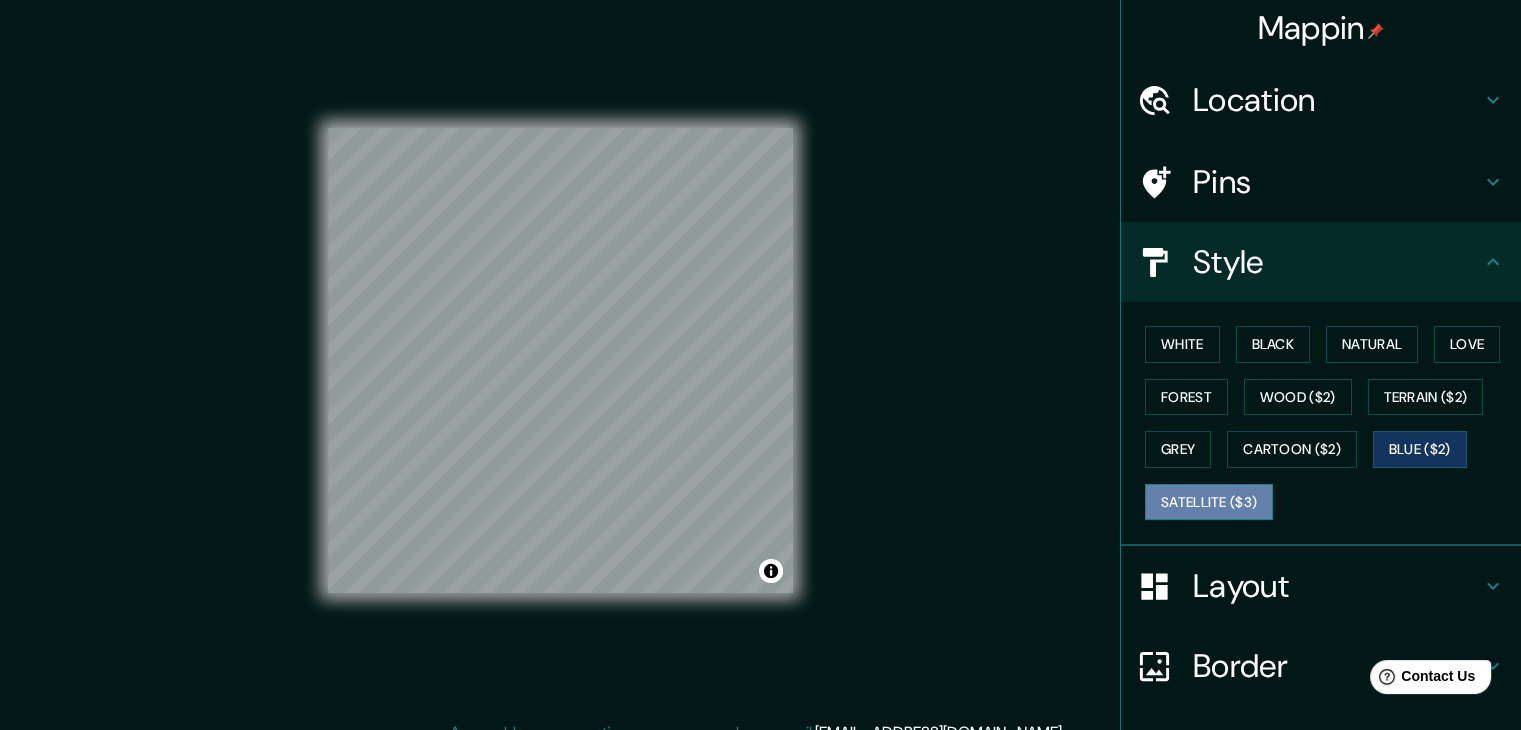 click on "Satellite ($3)" at bounding box center [1209, 502] 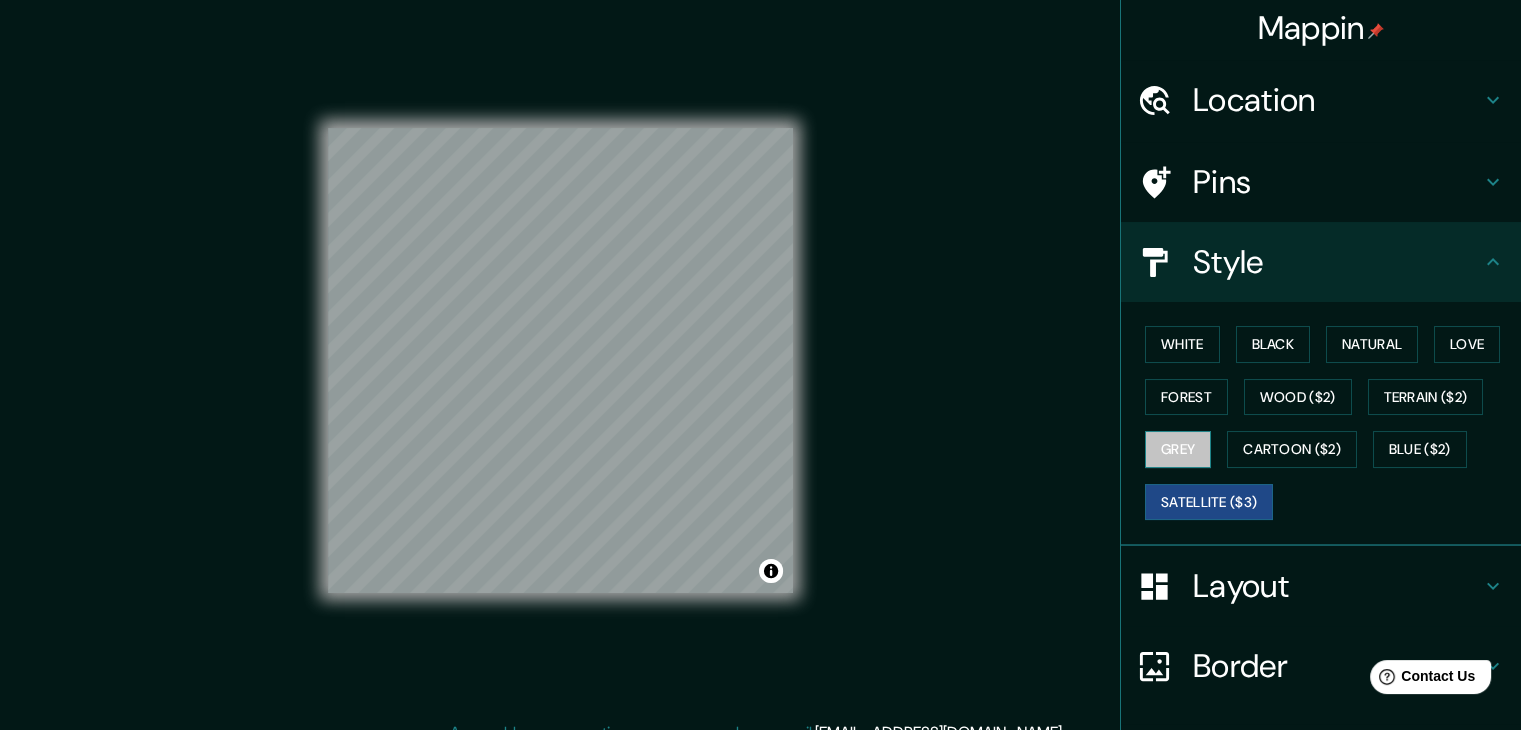 click on "Grey" at bounding box center [1178, 449] 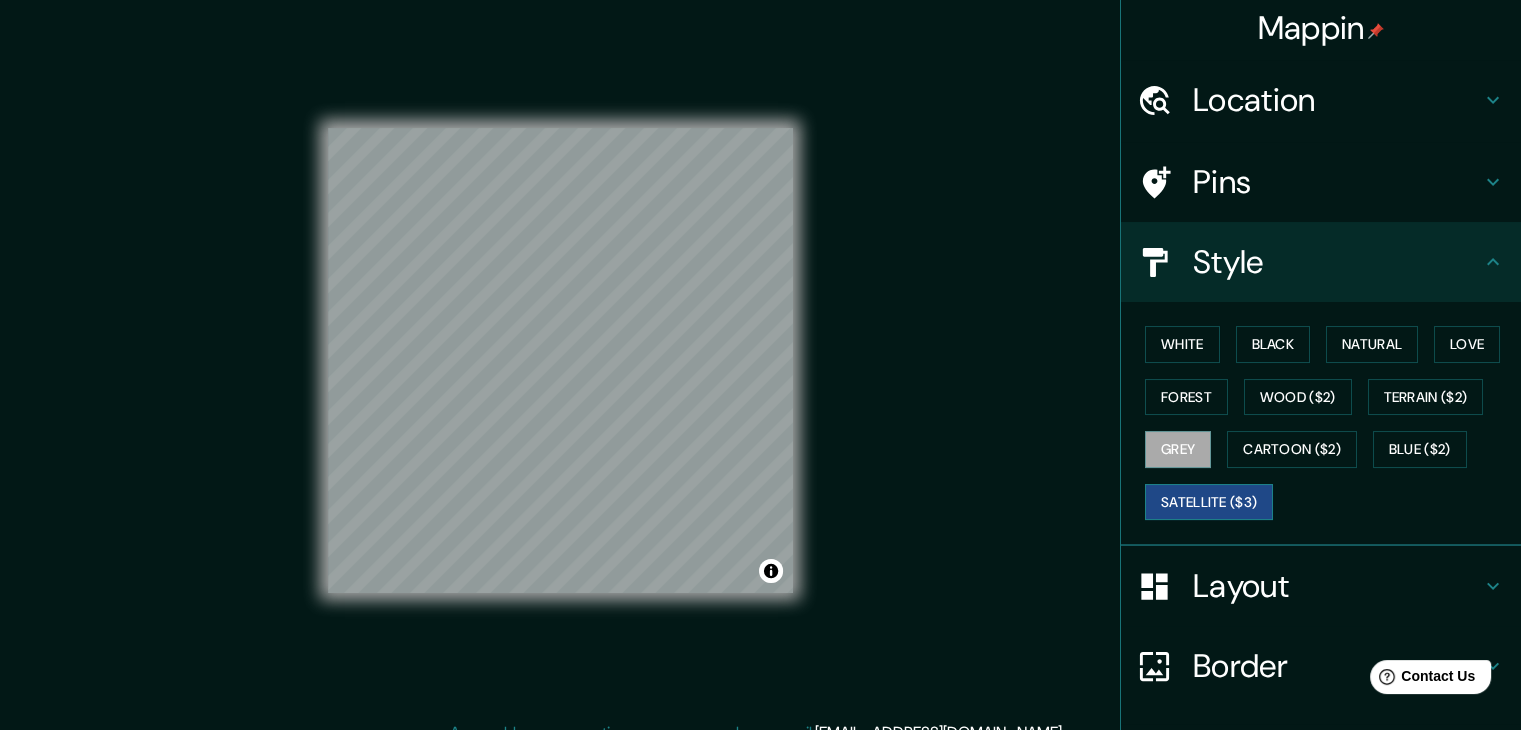 click on "Satellite ($3)" at bounding box center [1209, 502] 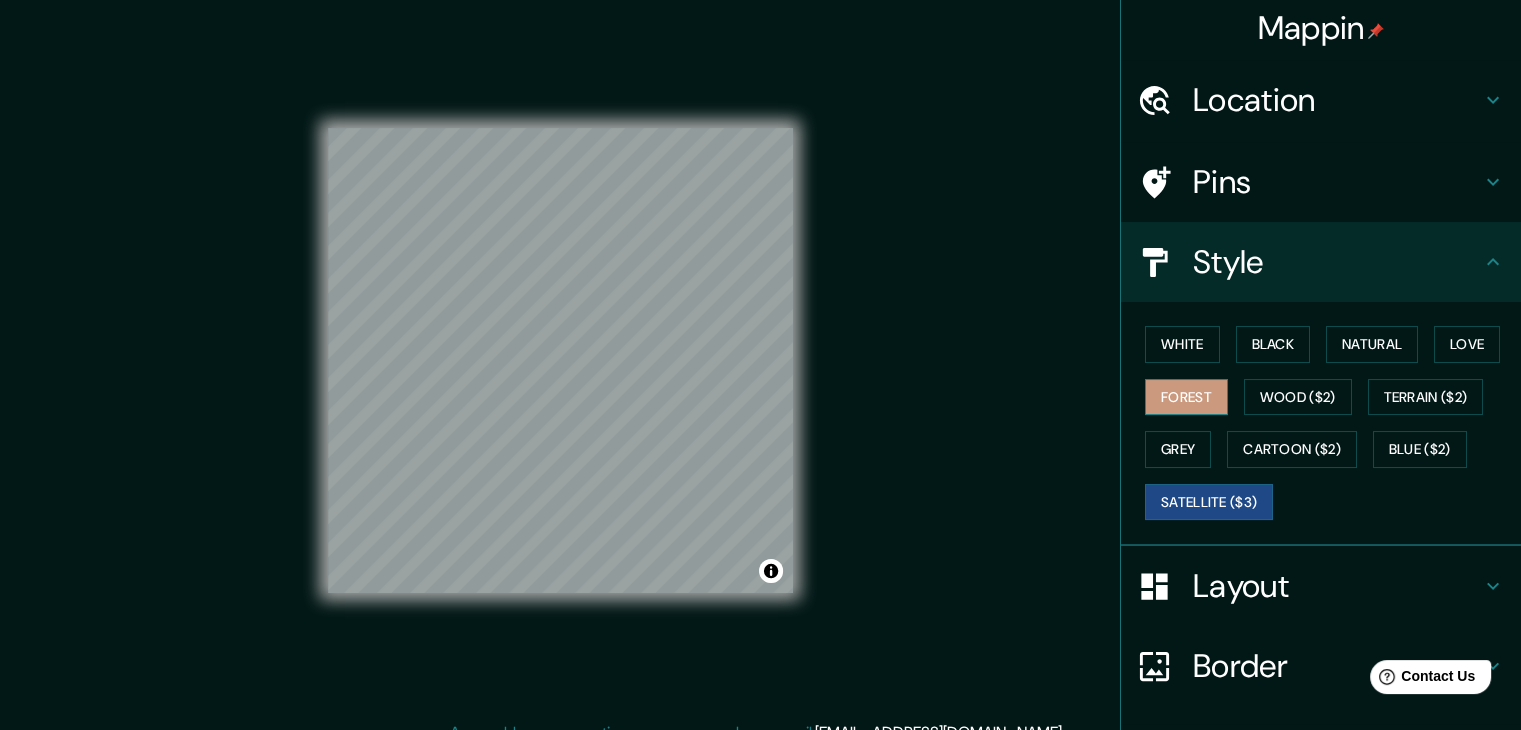 click on "Forest" at bounding box center (1186, 397) 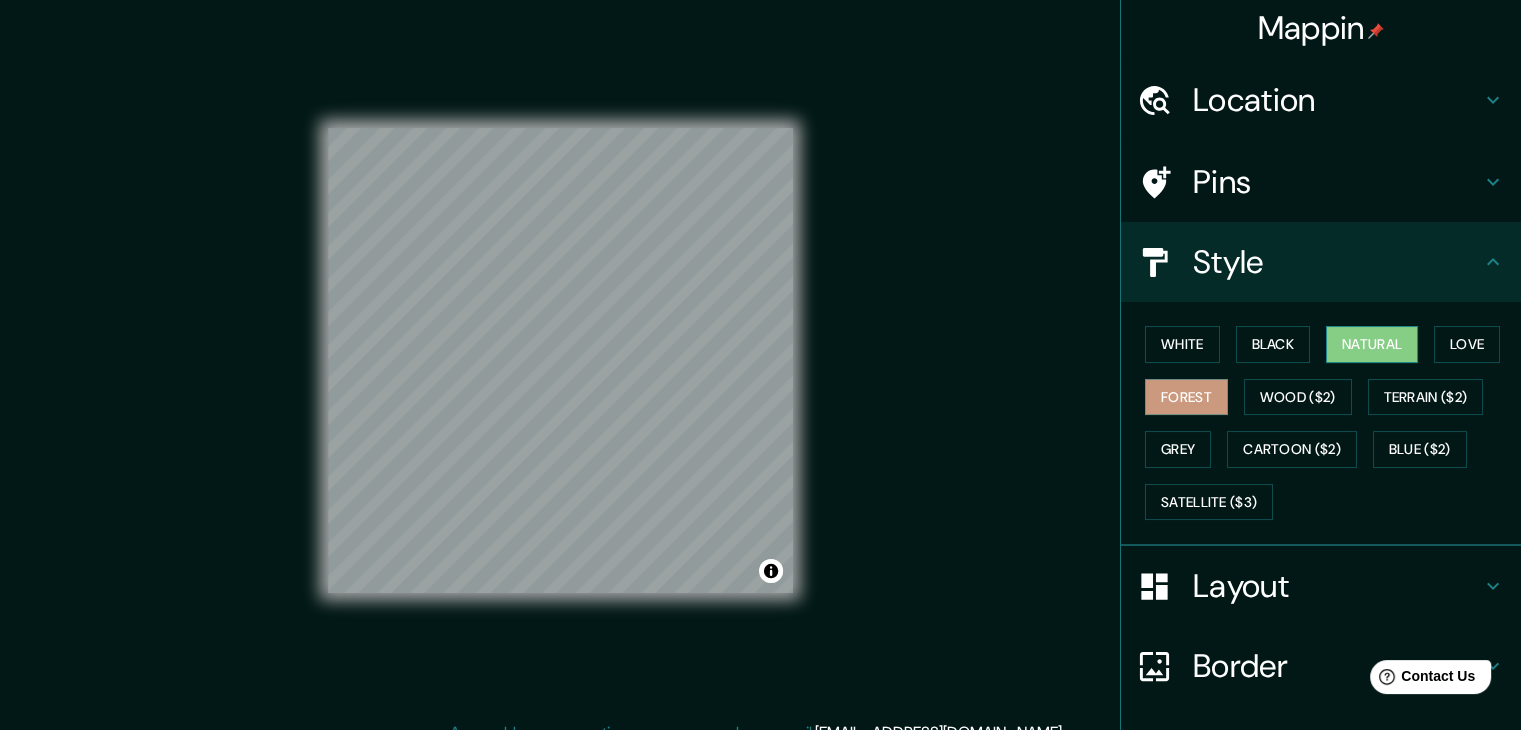 click on "Natural" at bounding box center (1372, 344) 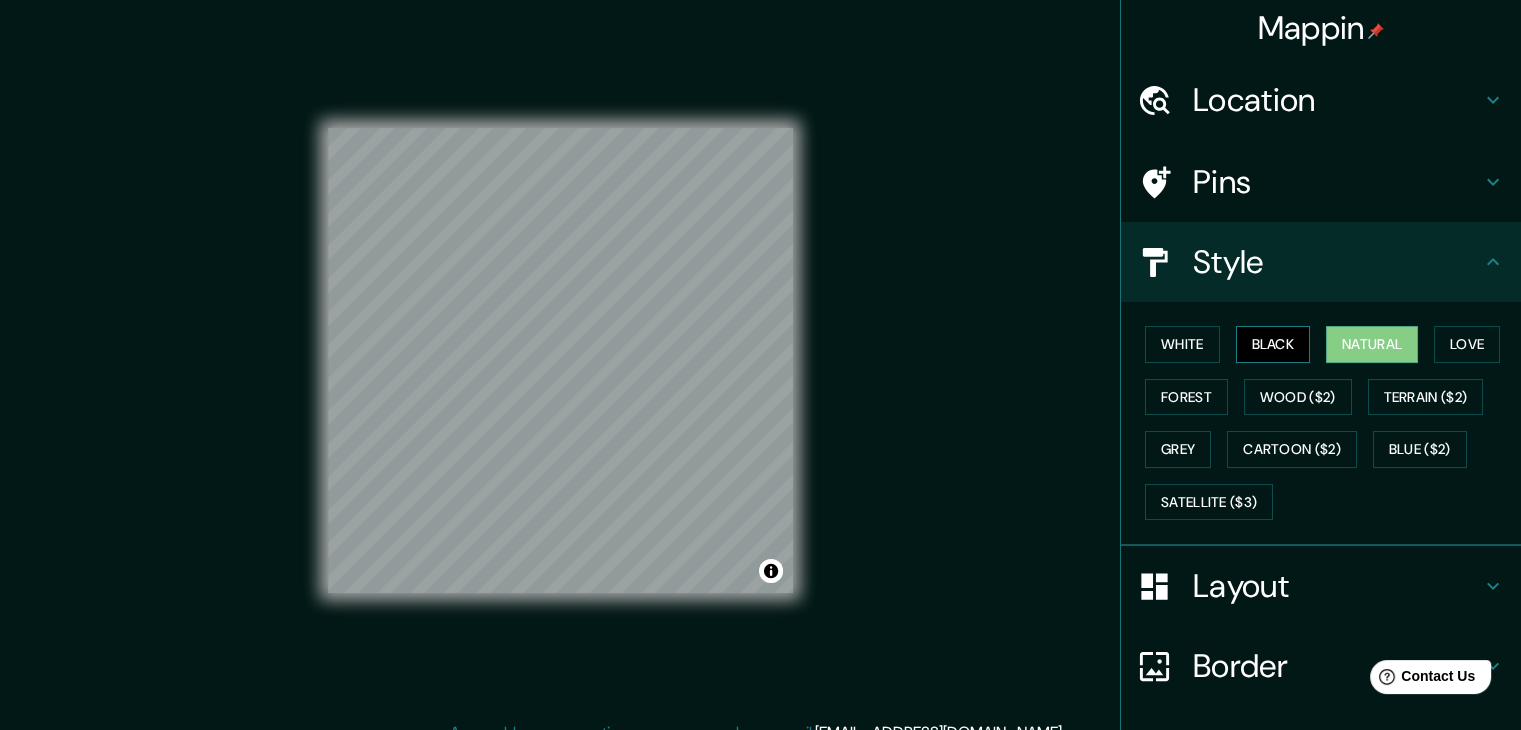 click on "Black" at bounding box center [1273, 344] 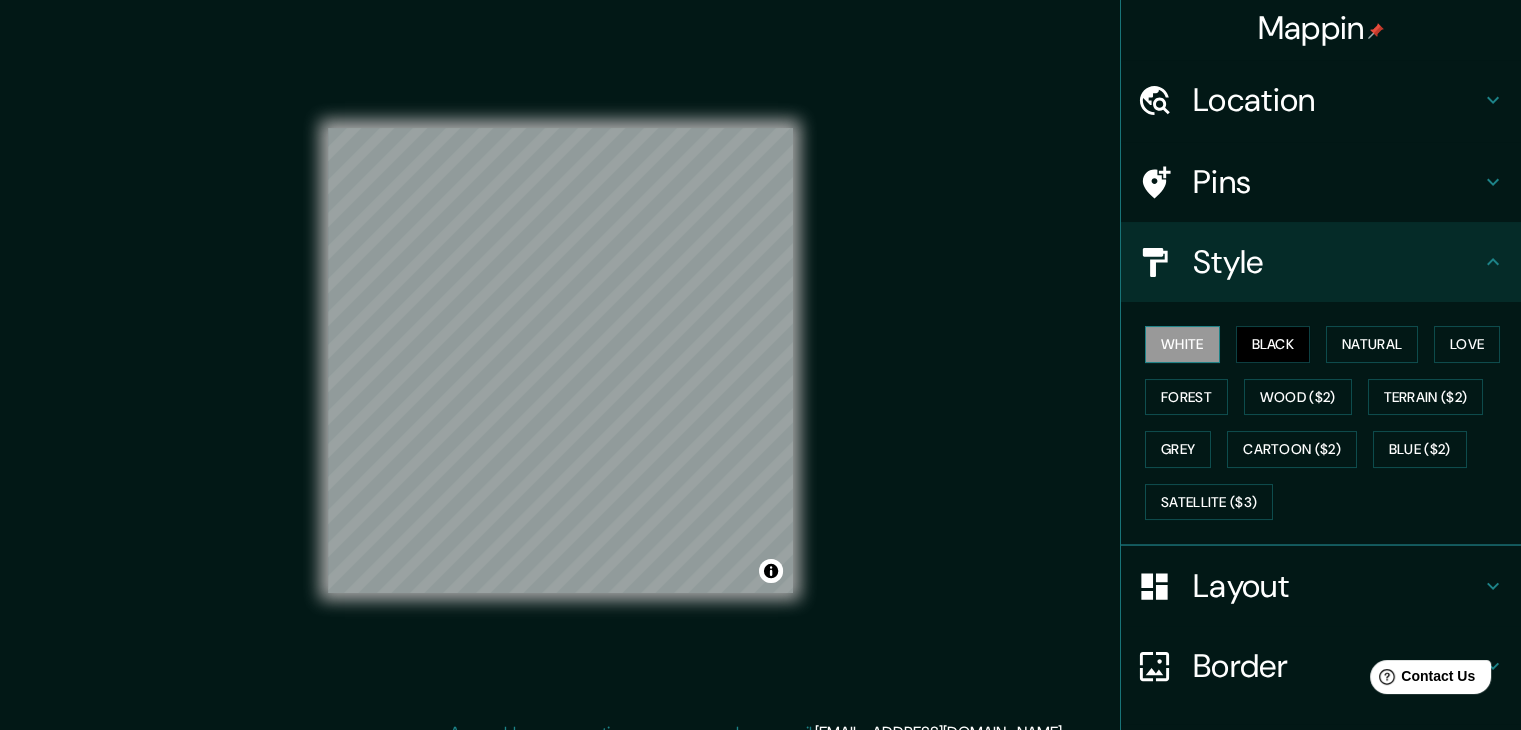 drag, startPoint x: 1164, startPoint y: 321, endPoint x: 1167, endPoint y: 339, distance: 18.248287 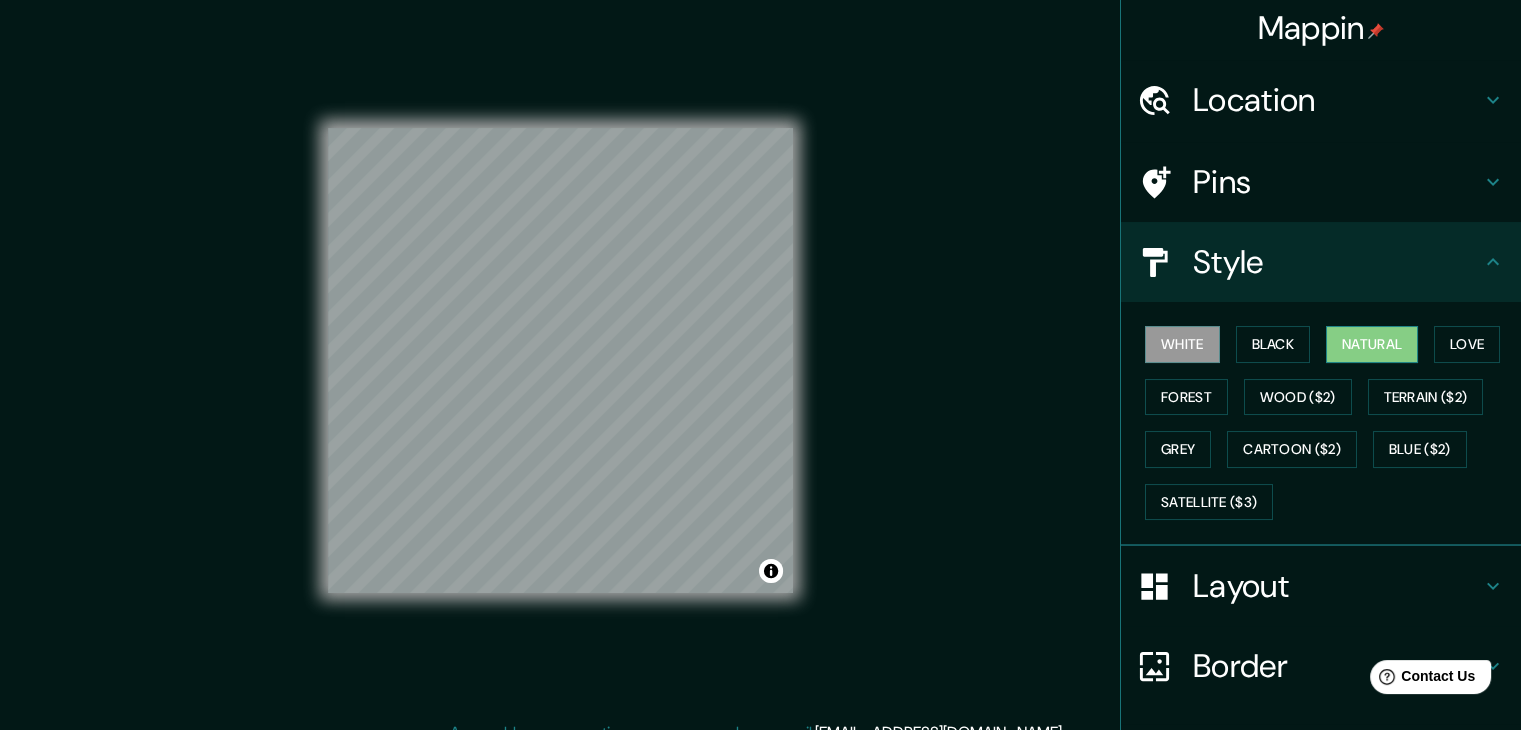 click on "Natural" at bounding box center (1372, 344) 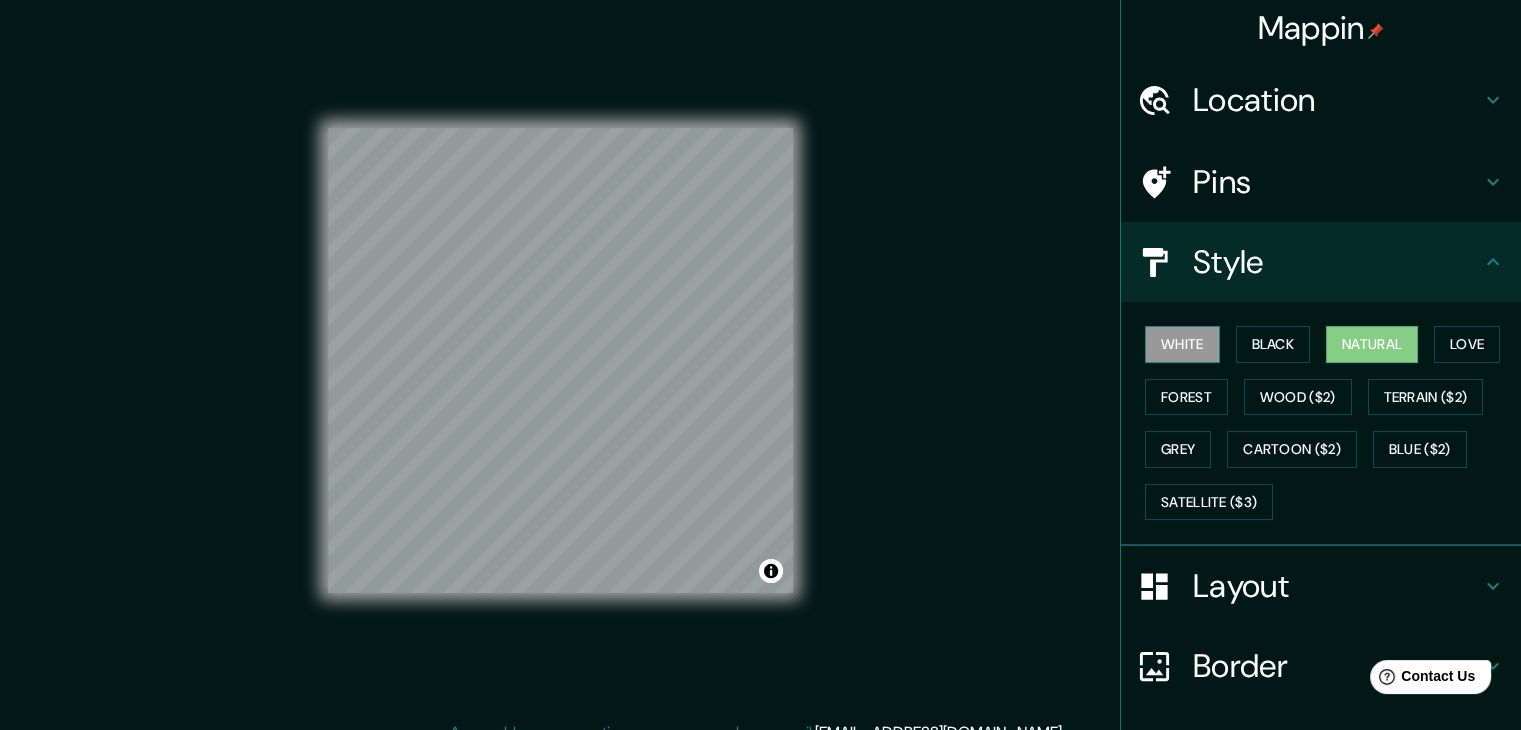 click on "White" at bounding box center (1182, 344) 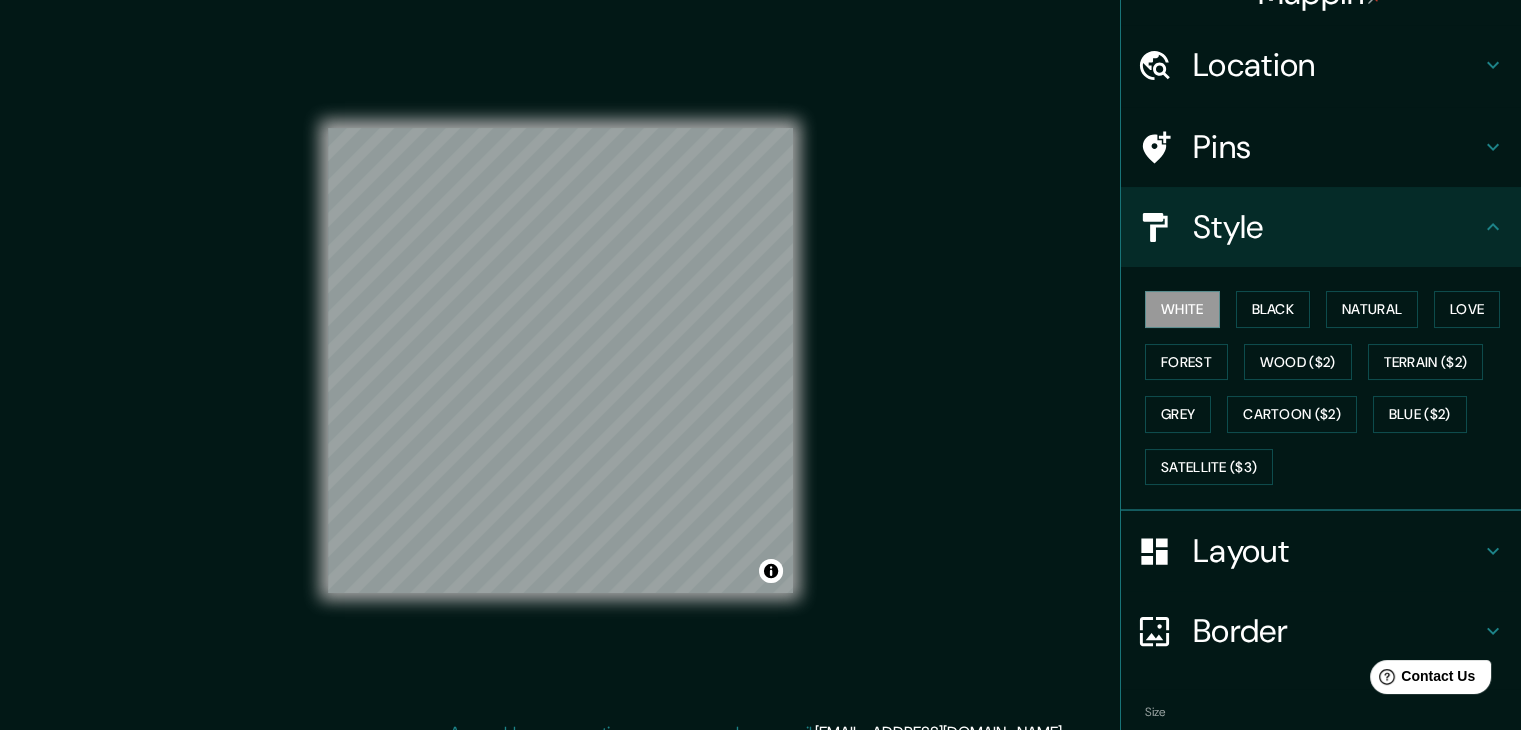 scroll, scrollTop: 144, scrollLeft: 0, axis: vertical 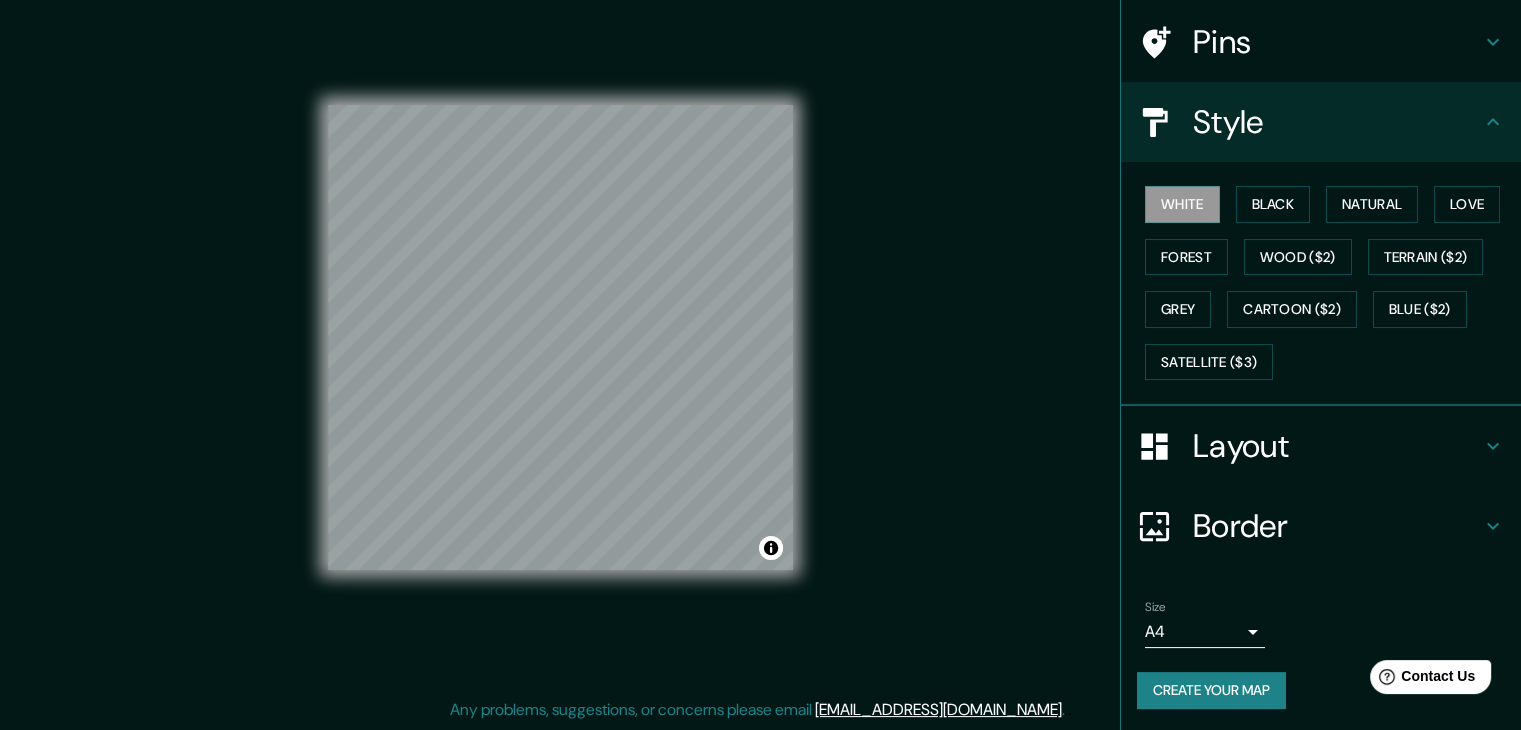 click on "Size A4 single" at bounding box center (1205, 624) 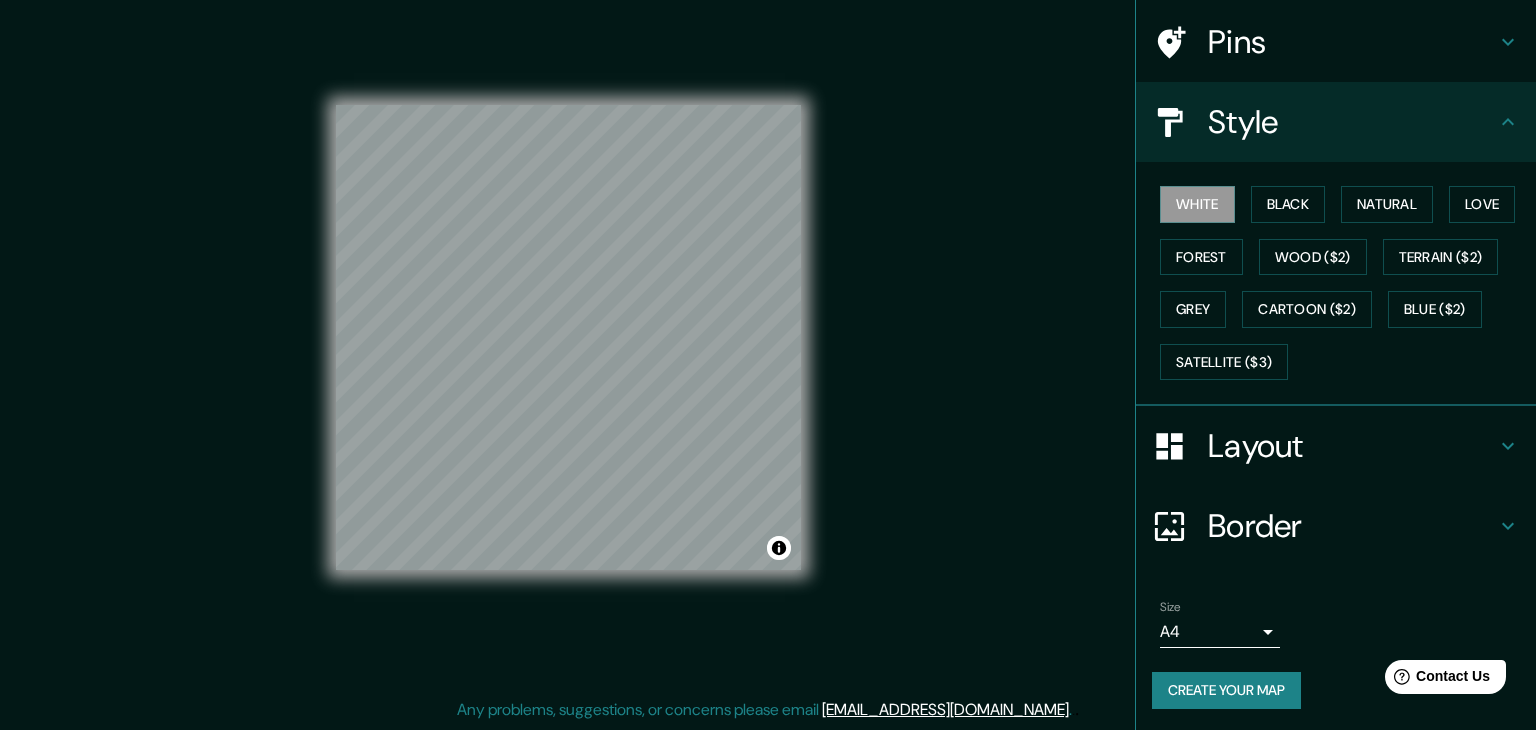 click on "Mappin Location multiplazaPanama City, [GEOGRAPHIC_DATA], [GEOGRAPHIC_DATA] [GEOGRAPHIC_DATA]  [GEOGRAPHIC_DATA], [GEOGRAPHIC_DATA] [GEOGRAPHIC_DATA] [GEOGRAPHIC_DATA], [GEOGRAPHIC_DATA], [GEOGRAPHIC_DATA] [GEOGRAPHIC_DATA]  [GEOGRAPHIC_DATA] [GEOGRAPHIC_DATA]  [GEOGRAPHIC_DATA], [GEOGRAPHIC_DATA], [GEOGRAPHIC_DATA] [GEOGRAPHIC_DATA] [GEOGRAPHIC_DATA]  [GEOGRAPHIC_DATA], [GEOGRAPHIC_DATA], [GEOGRAPHIC_DATA] Pins Style White Black Natural Love Forest Wood ($2) Terrain ($2) Grey Cartoon ($2) Blue ($2) Satellite ($3) Layout Border Choose a border.  Hint : you can make layers of the frame opaque to create some cool effects. None Simple Transparent Fancy Size A4 single Create your map © Mapbox   © OpenStreetMap   Improve this map Any problems, suggestions, or concerns please email    [EMAIL_ADDRESS][DOMAIN_NAME] . . ." at bounding box center (768, 342) 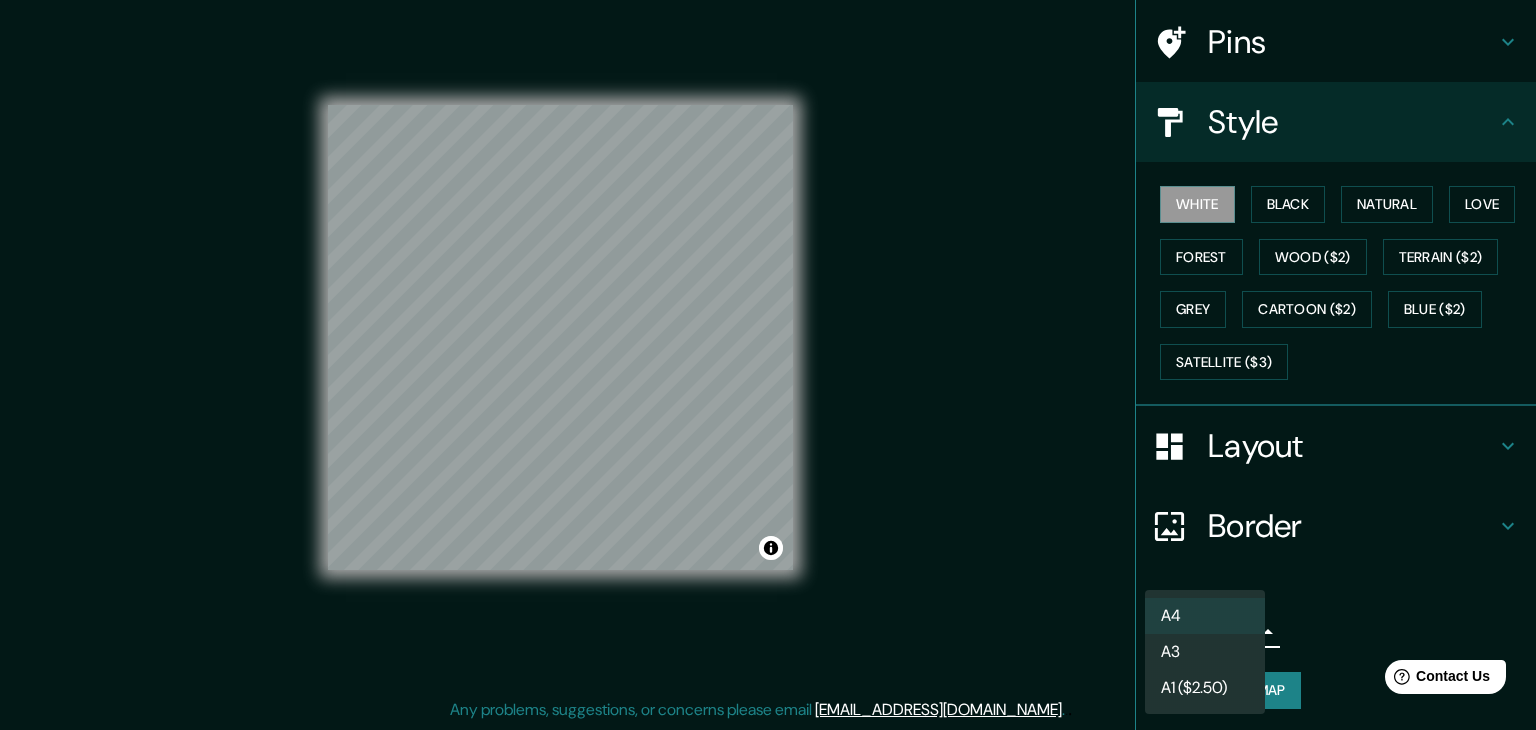 click at bounding box center [768, 365] 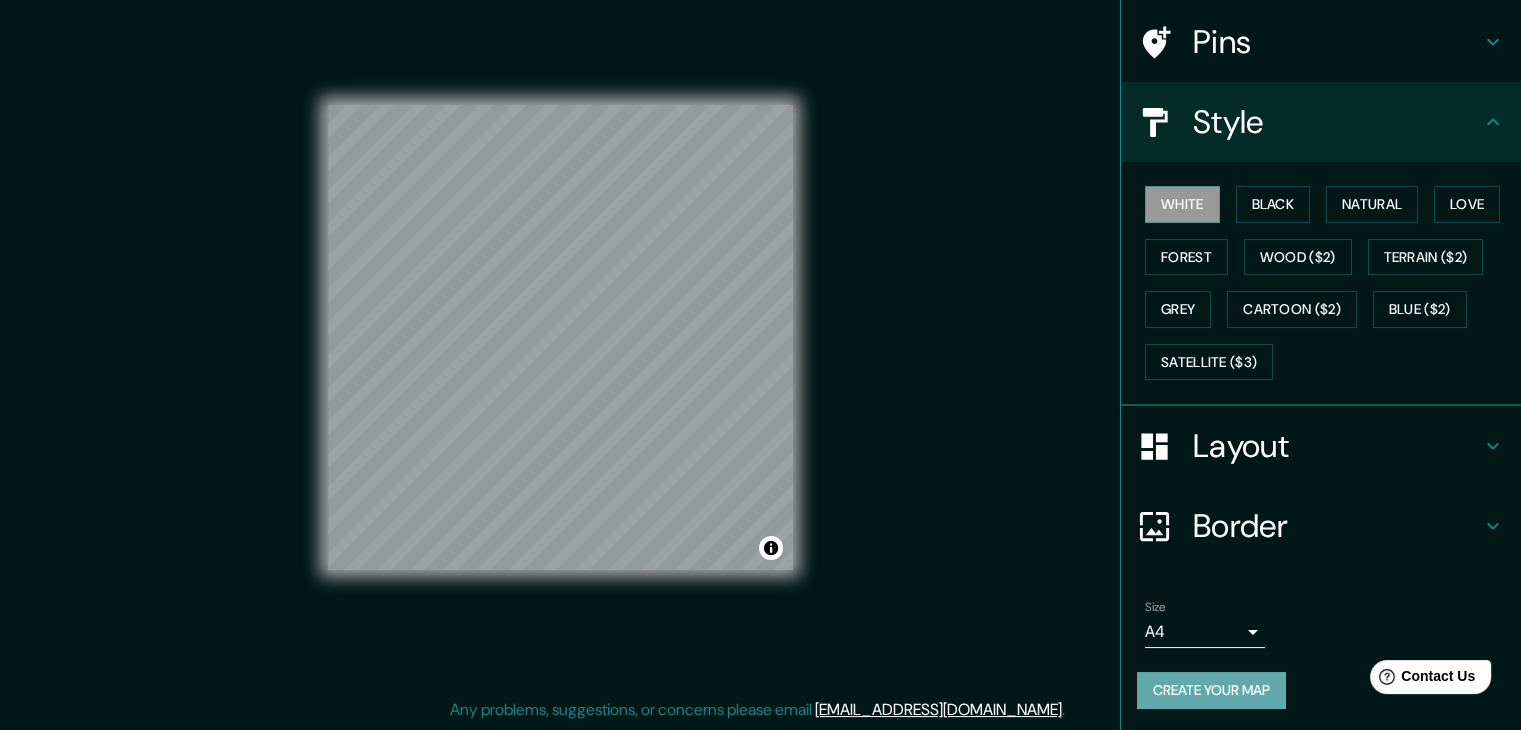 click on "Create your map" at bounding box center (1211, 690) 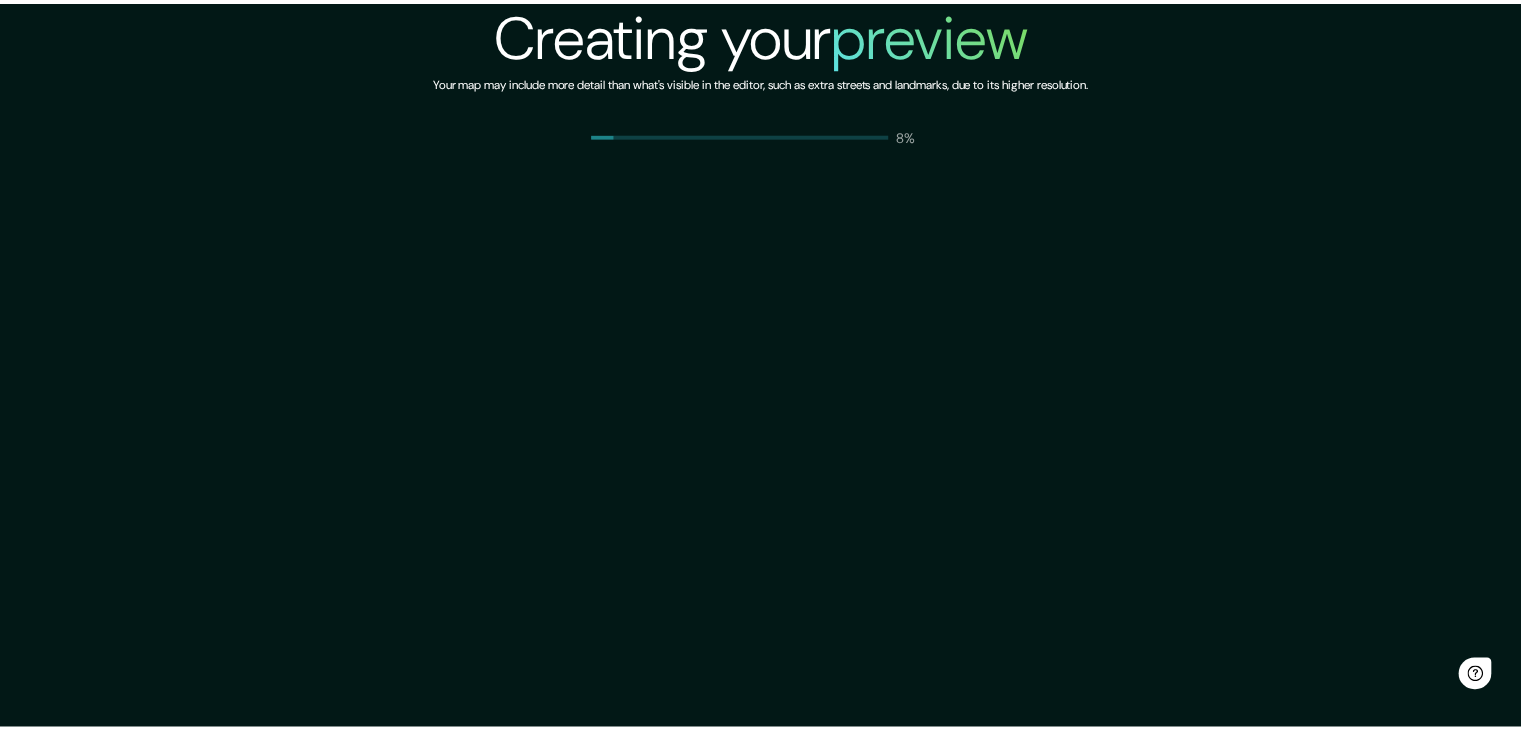 scroll, scrollTop: 0, scrollLeft: 0, axis: both 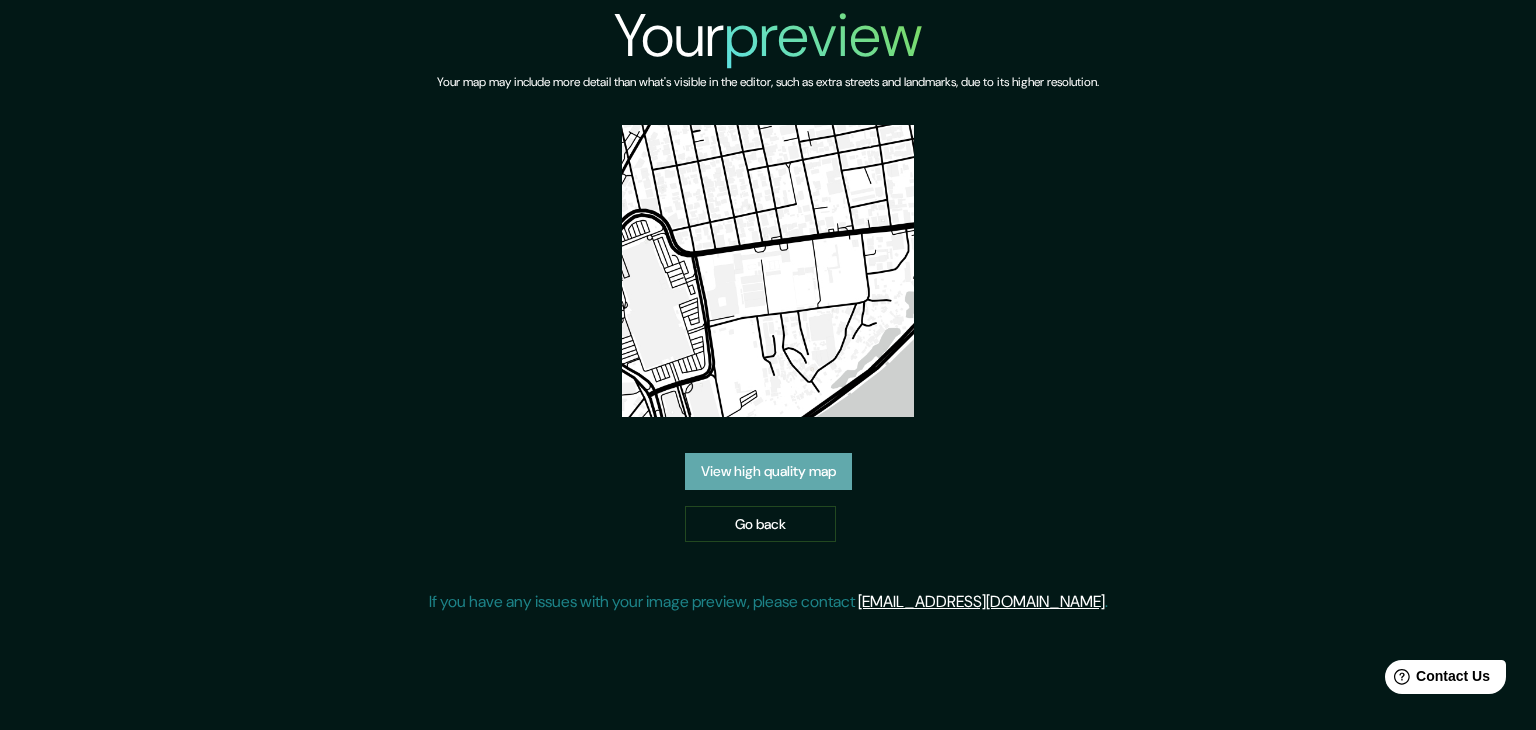 click on "View high quality map" at bounding box center (768, 471) 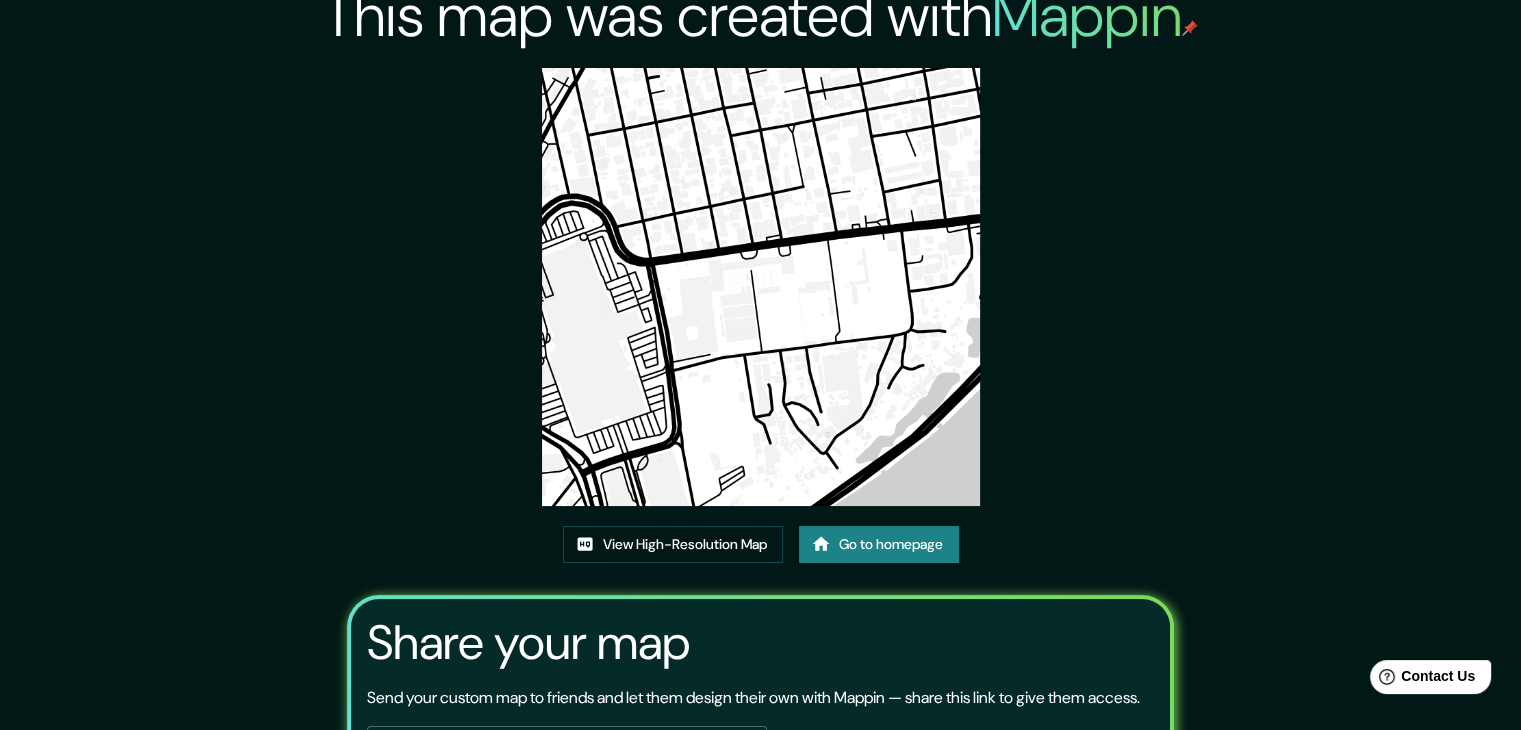 scroll, scrollTop: 0, scrollLeft: 0, axis: both 